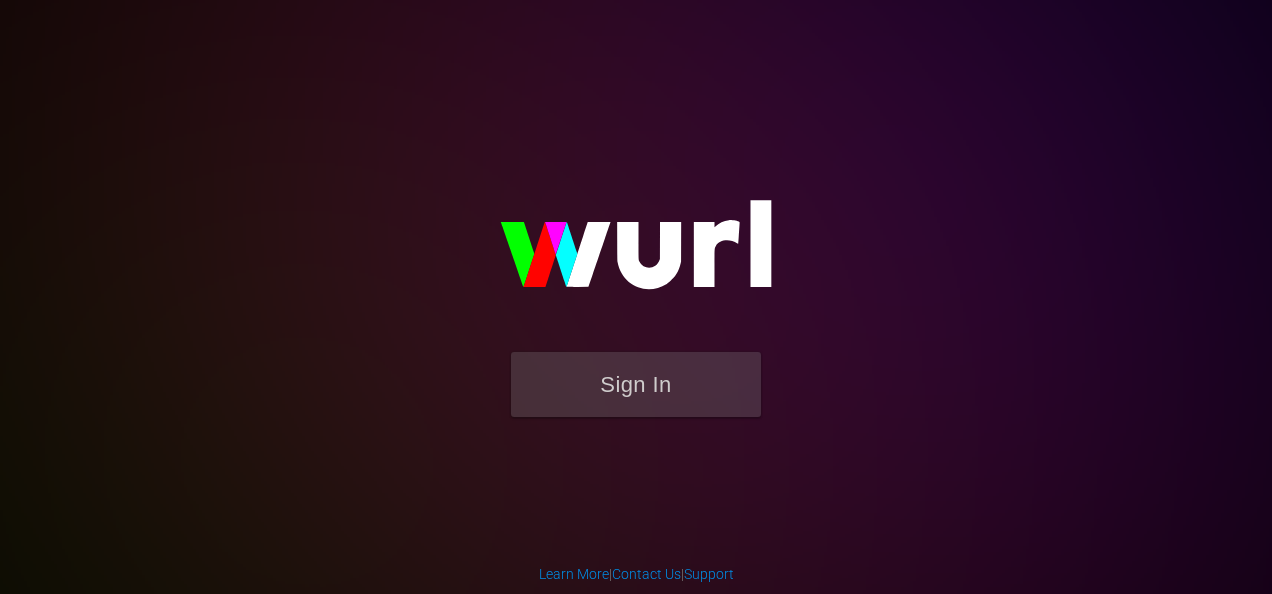 scroll, scrollTop: 0, scrollLeft: 0, axis: both 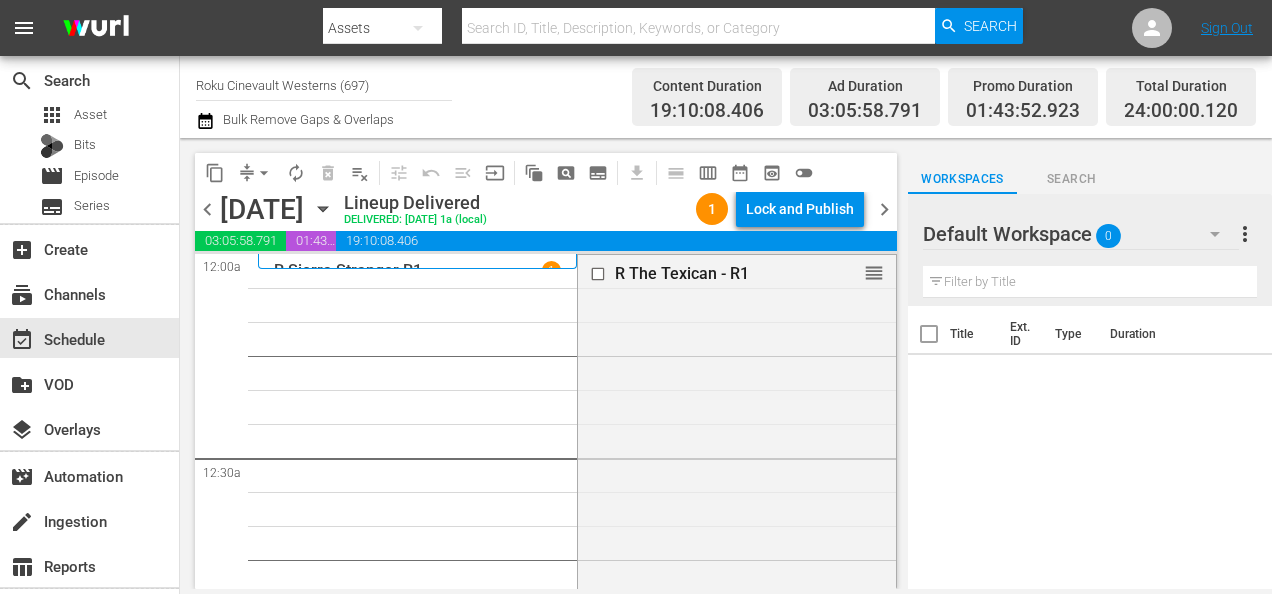 click 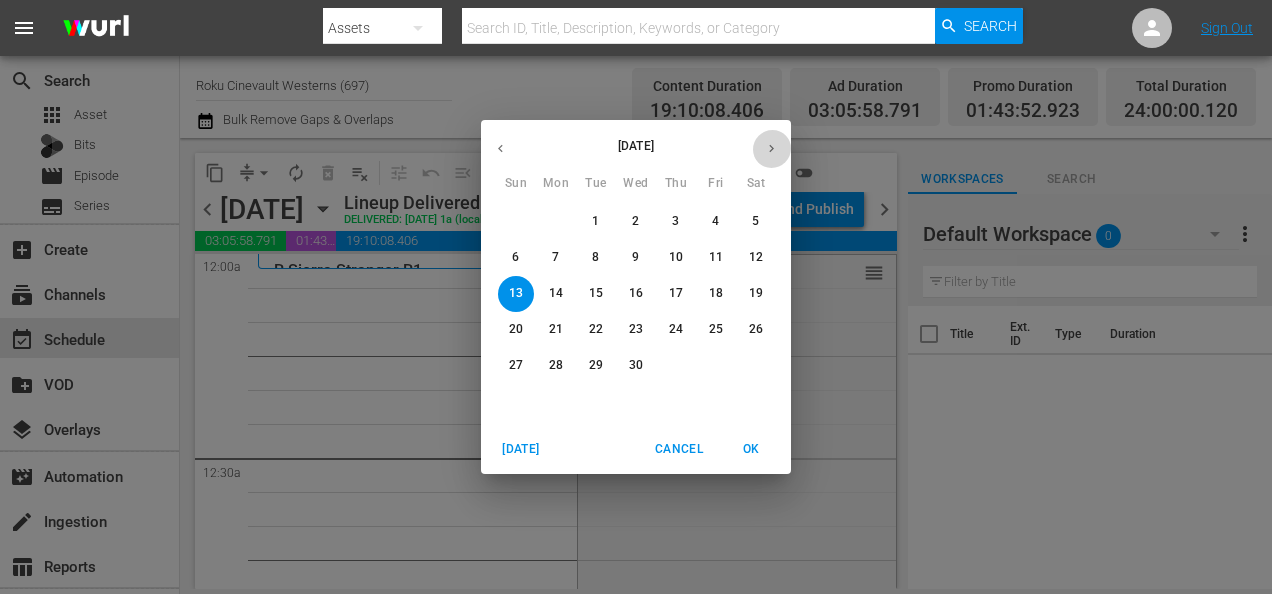 click at bounding box center [771, 148] 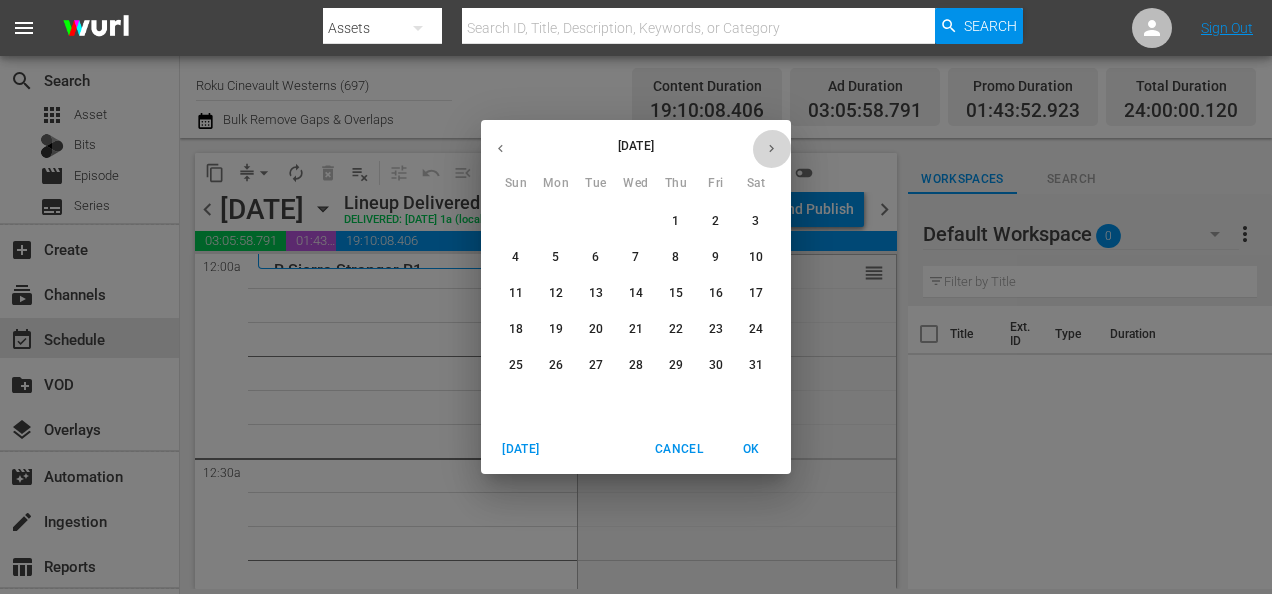 click at bounding box center (771, 148) 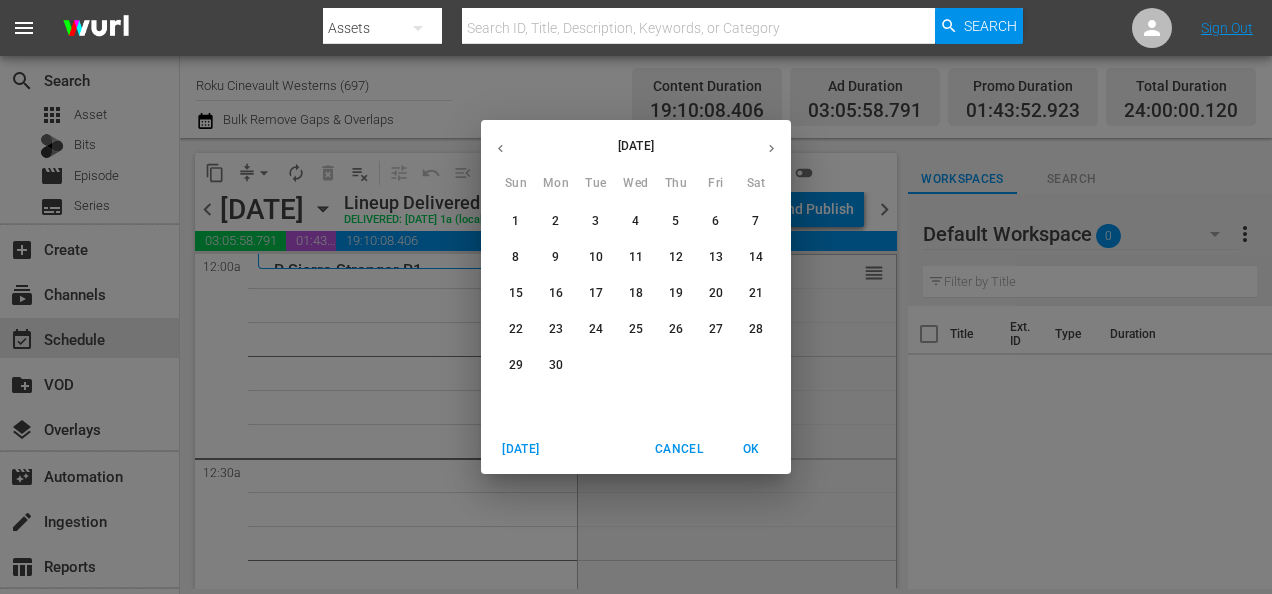 click at bounding box center [771, 148] 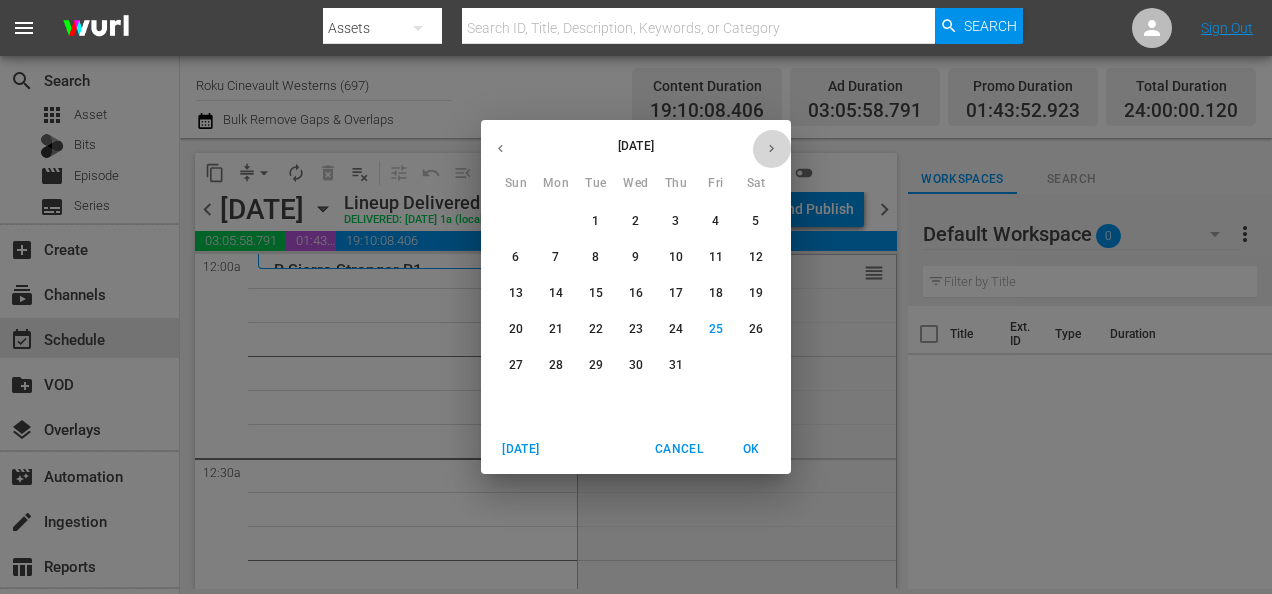 click 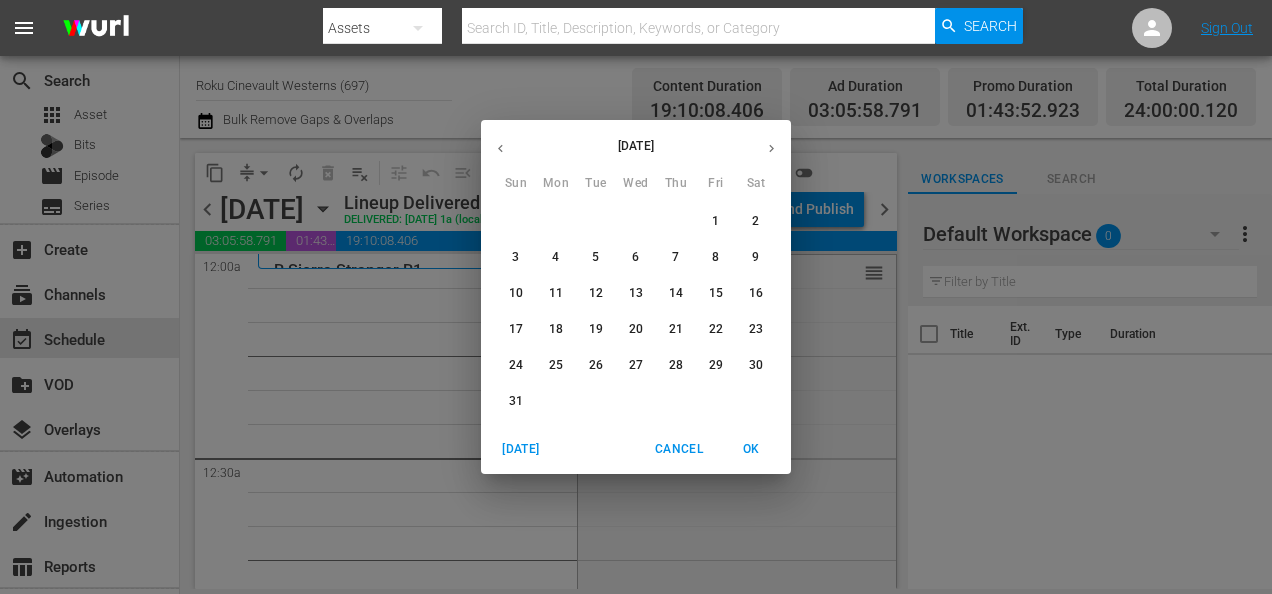 click on "5" at bounding box center (596, 257) 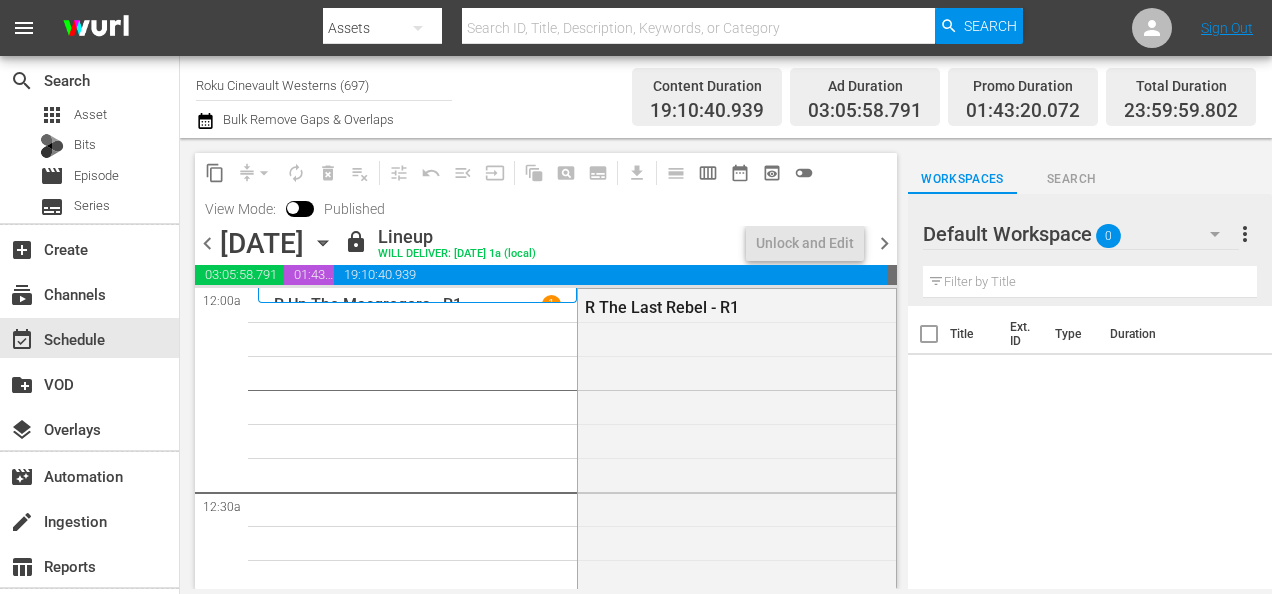 click on "chevron_right" at bounding box center (884, 243) 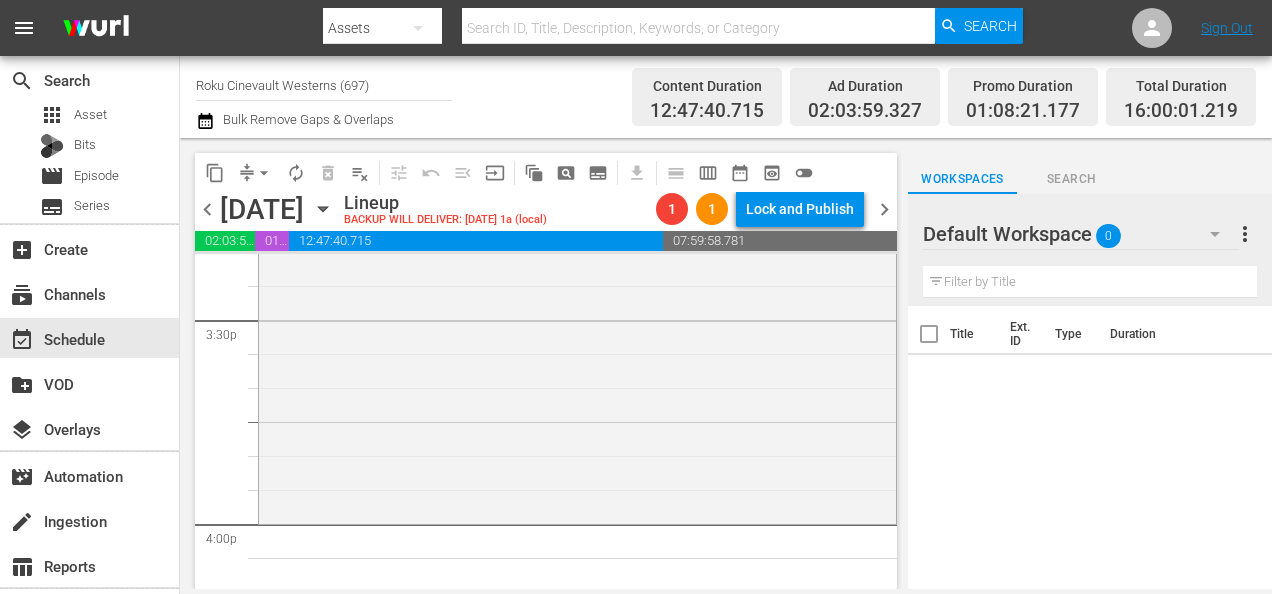 scroll, scrollTop: 6255, scrollLeft: 0, axis: vertical 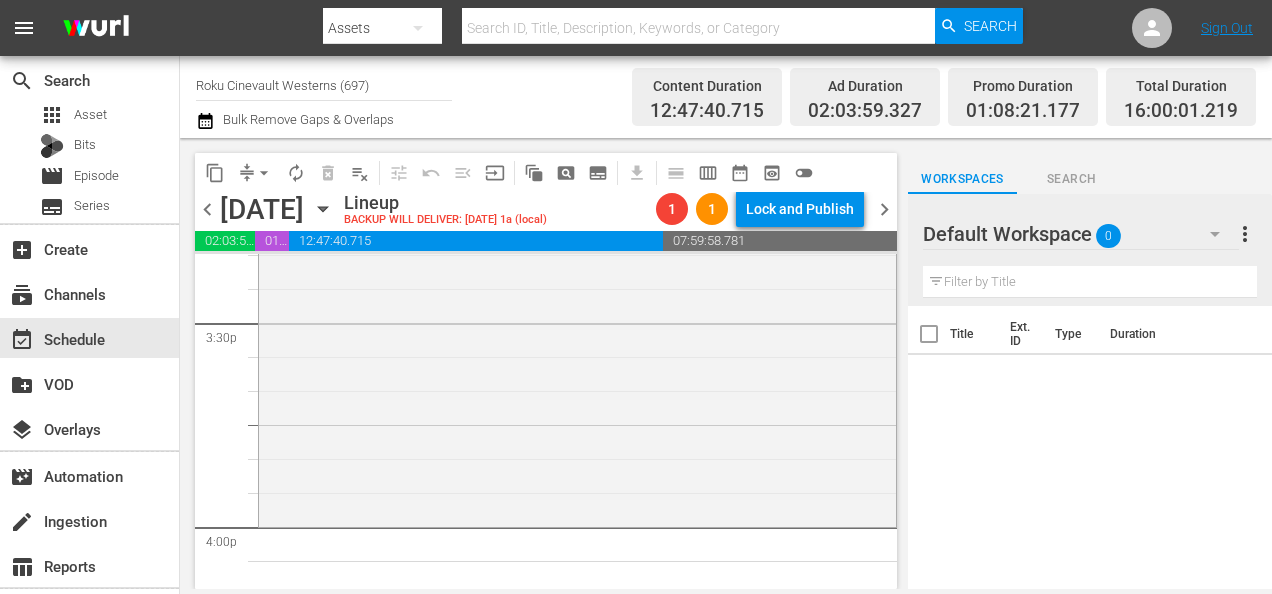 click on "Roku Cinevault Westerns (697)" at bounding box center (324, 85) 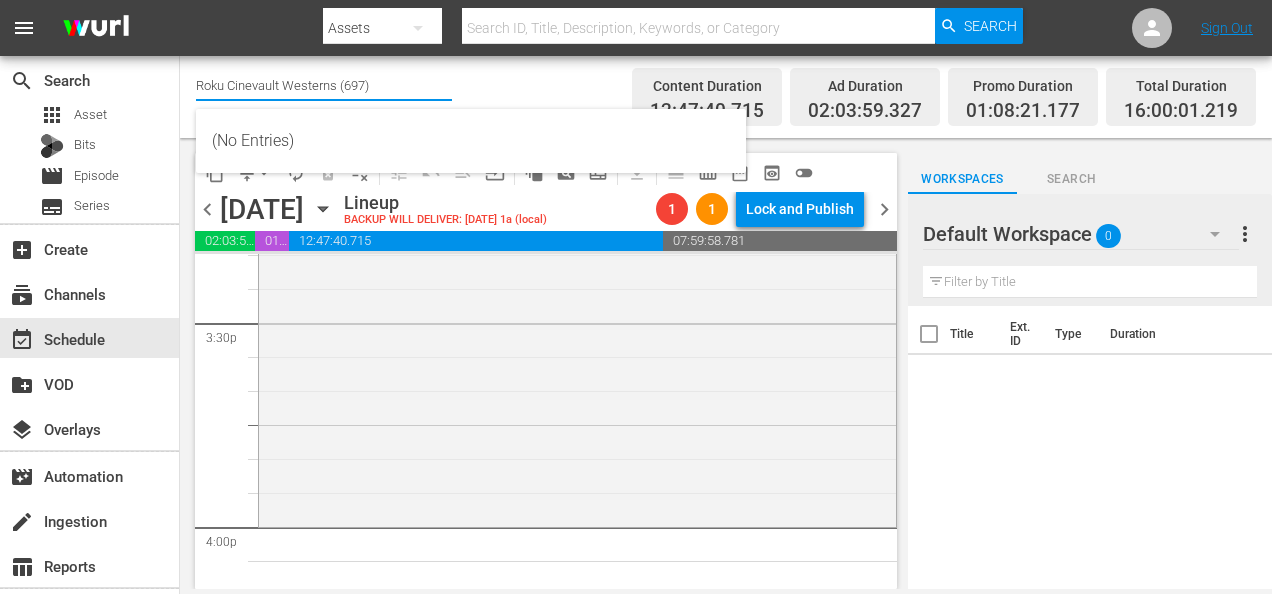 click on "Roku Cinevault Westerns (697)" at bounding box center [324, 85] 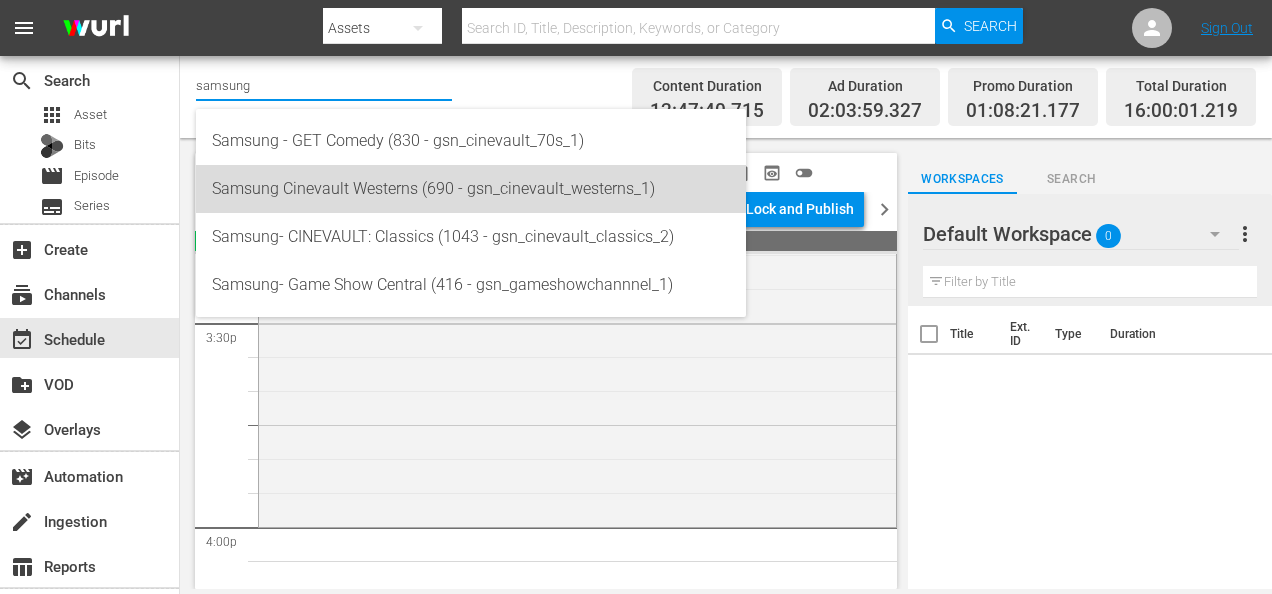 click on "Samsung Cinevault Westerns (690 - gsn_cinevault_westerns_1)" at bounding box center (471, 189) 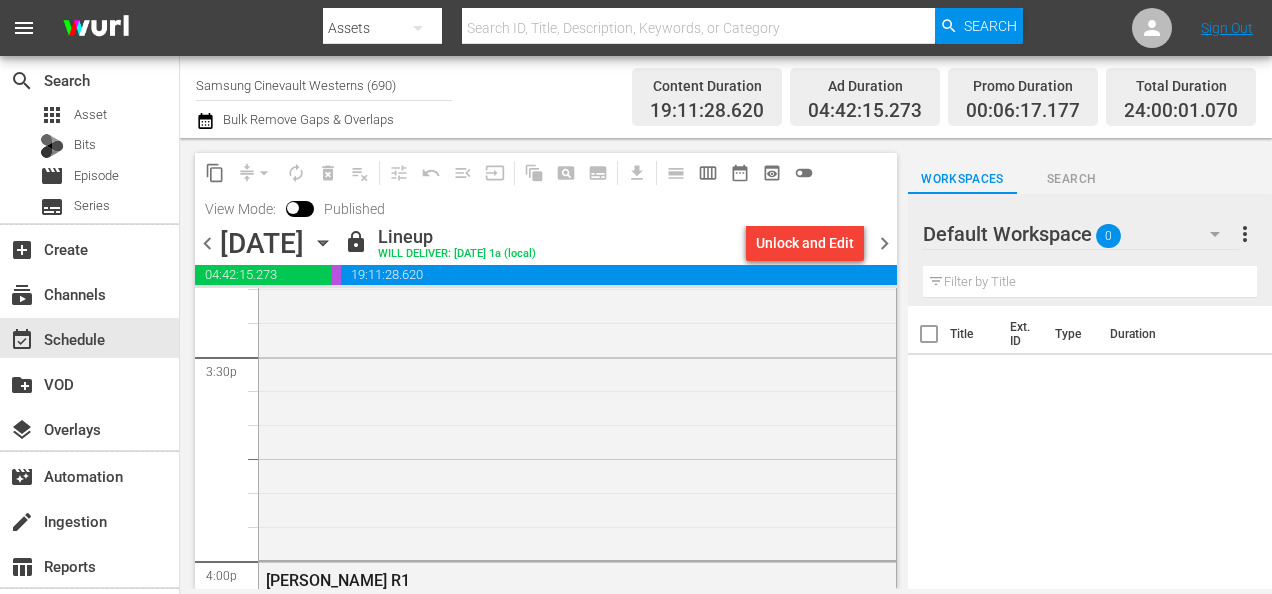 click on "Default Workspace 0" at bounding box center (1081, 234) 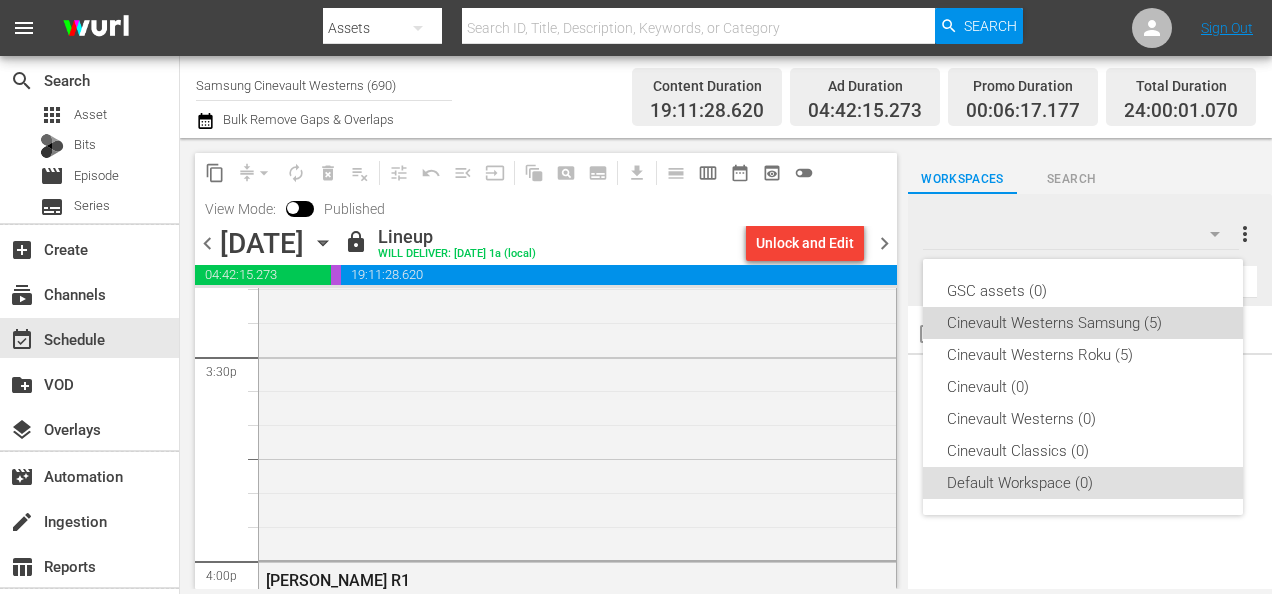 click on "Cinevault Westerns Samsung (5)" at bounding box center (1083, 323) 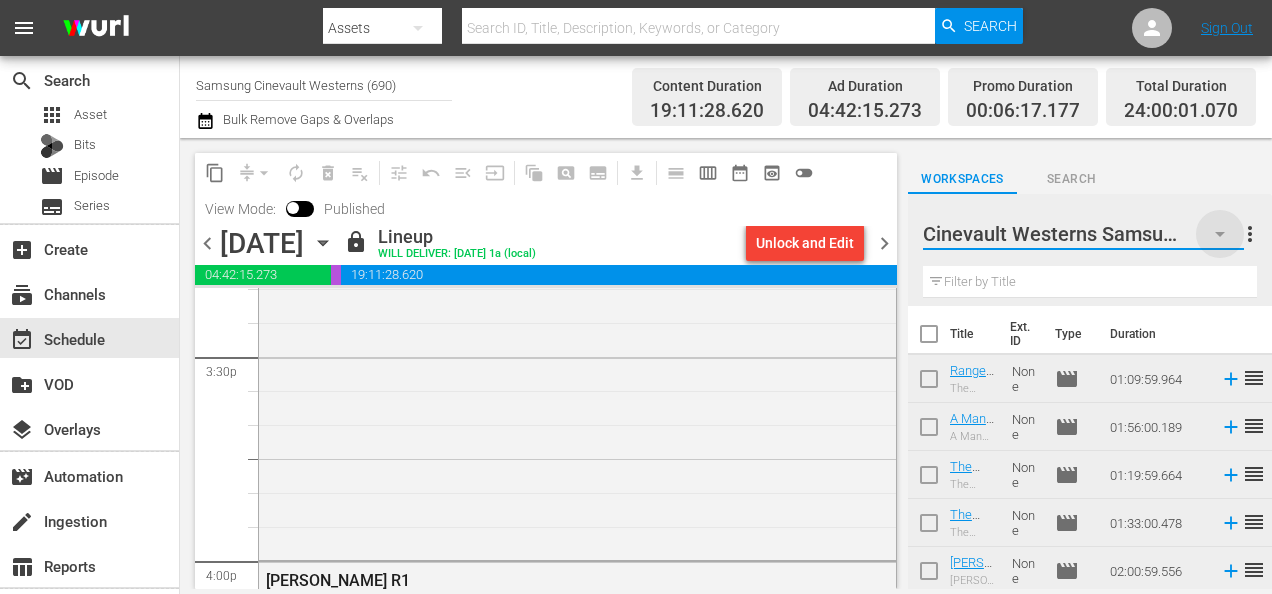 click 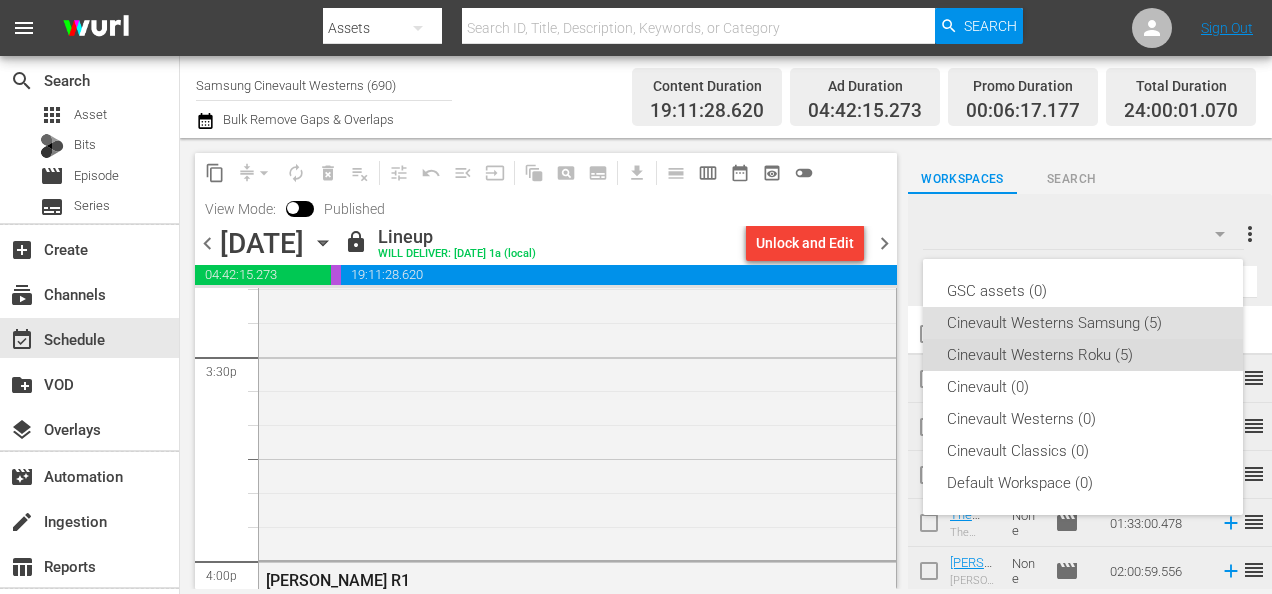 click on "Cinevault Westerns Roku  (5)" at bounding box center (1083, 355) 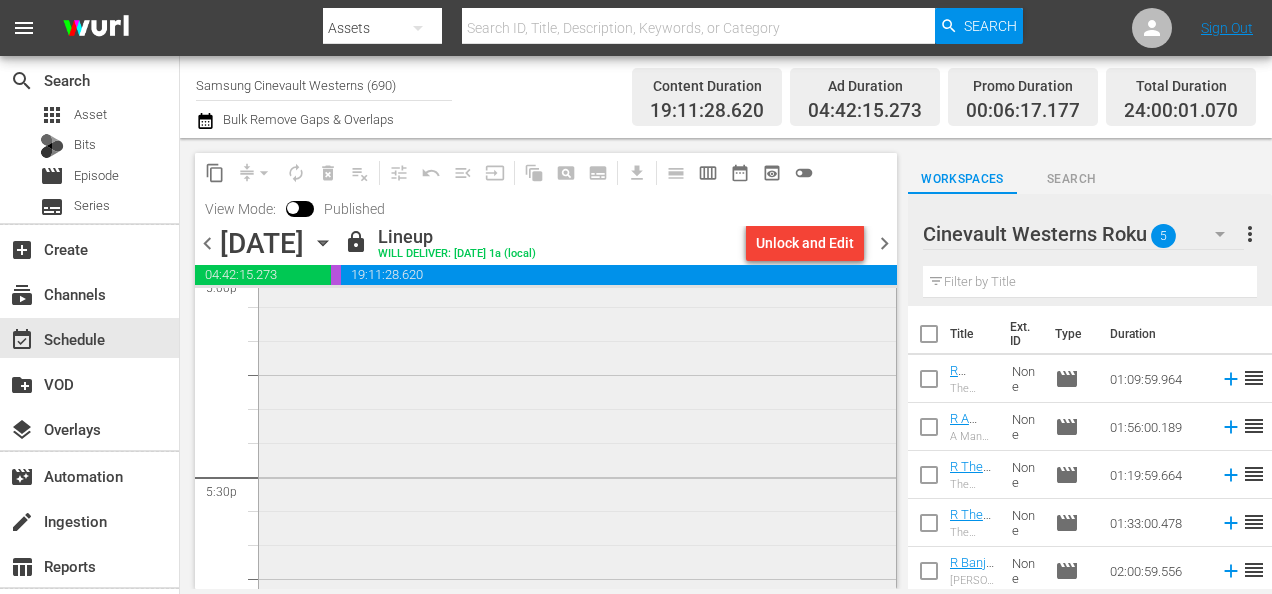 scroll, scrollTop: 6950, scrollLeft: 0, axis: vertical 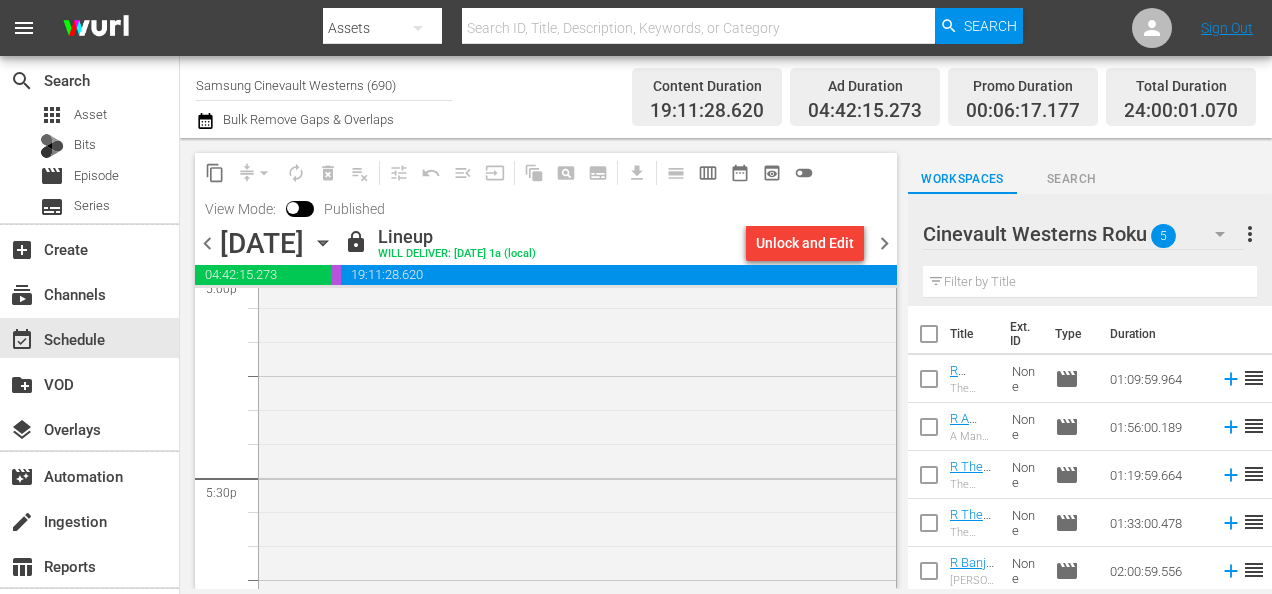 click on "Samsung Cinevault Westerns (690)" at bounding box center [324, 85] 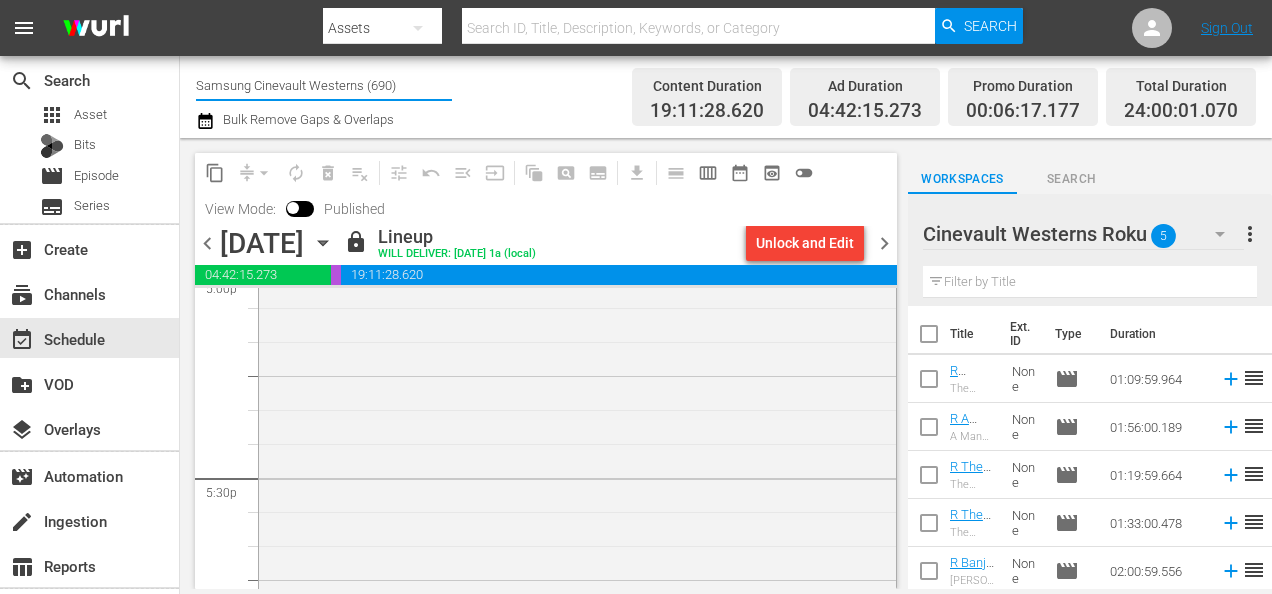click on "Samsung Cinevault Westerns (690)" at bounding box center (324, 85) 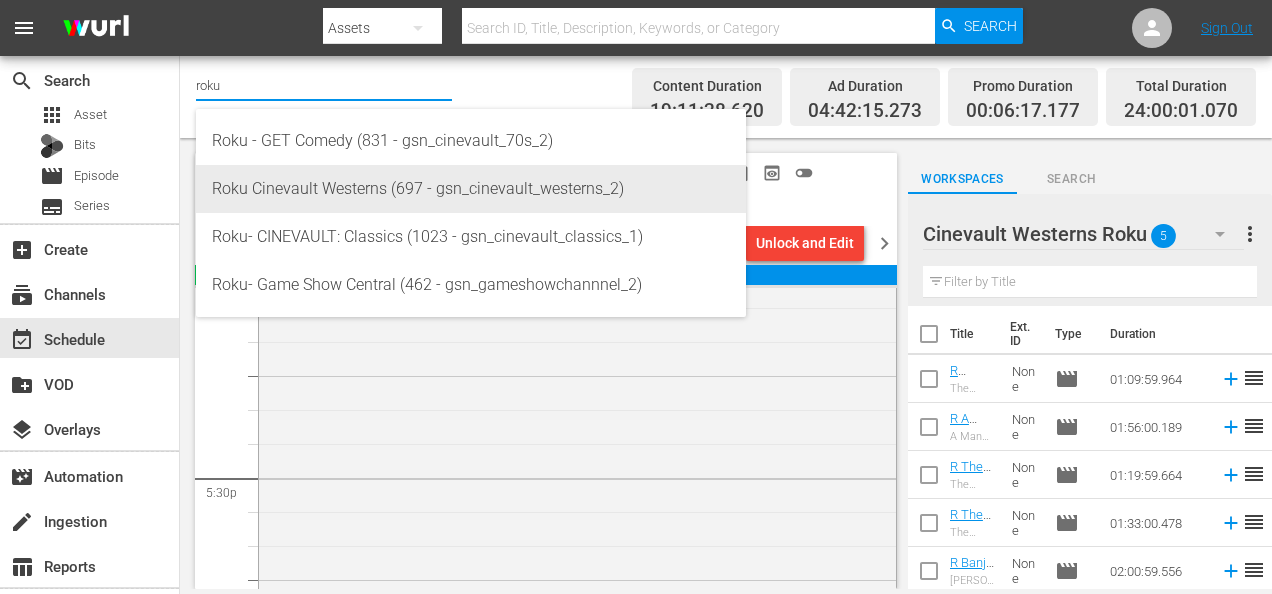 click on "Roku Cinevault Westerns (697 - gsn_cinevault_westerns_2)" at bounding box center [471, 189] 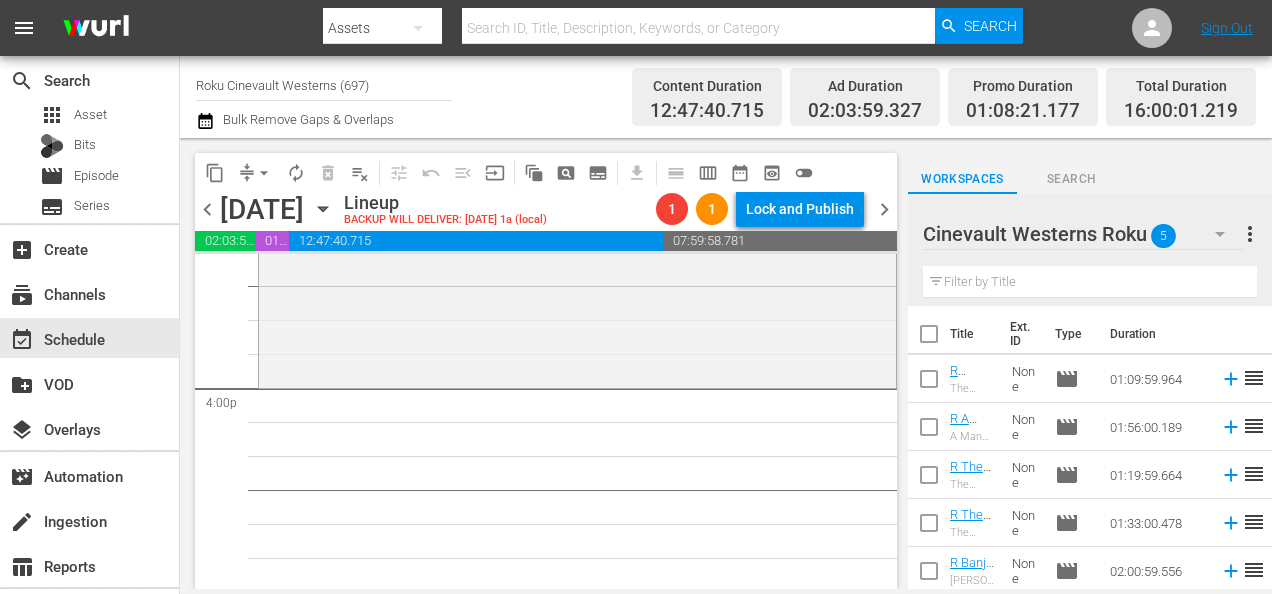 scroll, scrollTop: 6392, scrollLeft: 0, axis: vertical 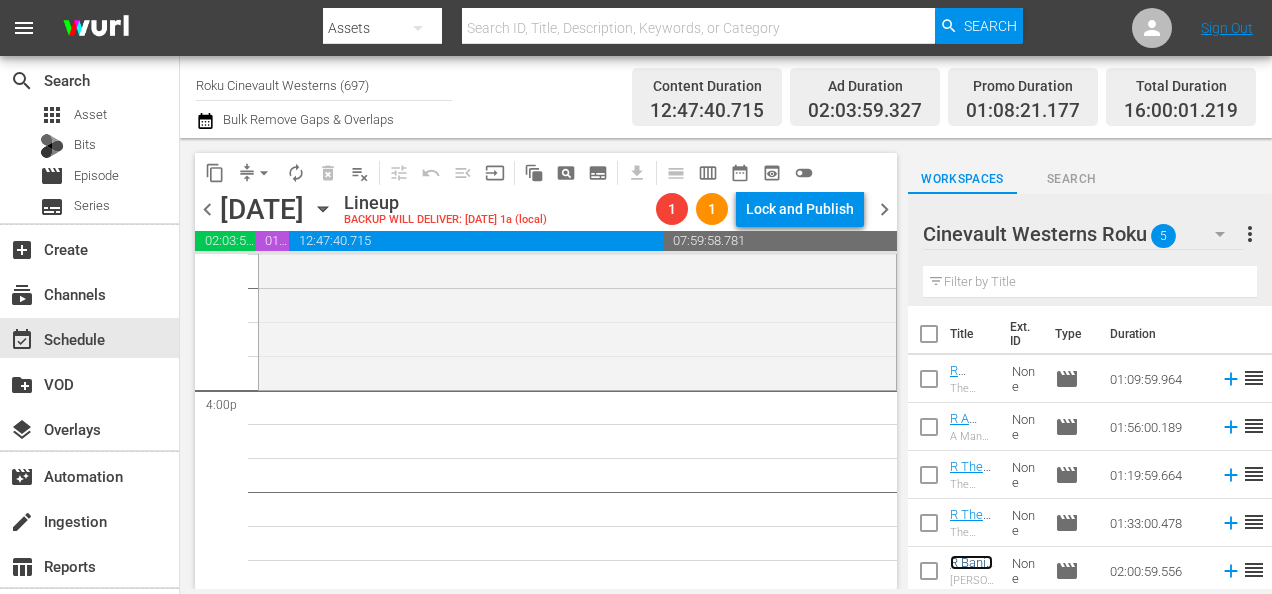 drag, startPoint x: 961, startPoint y: 560, endPoint x: 718, endPoint y: 410, distance: 285.56784 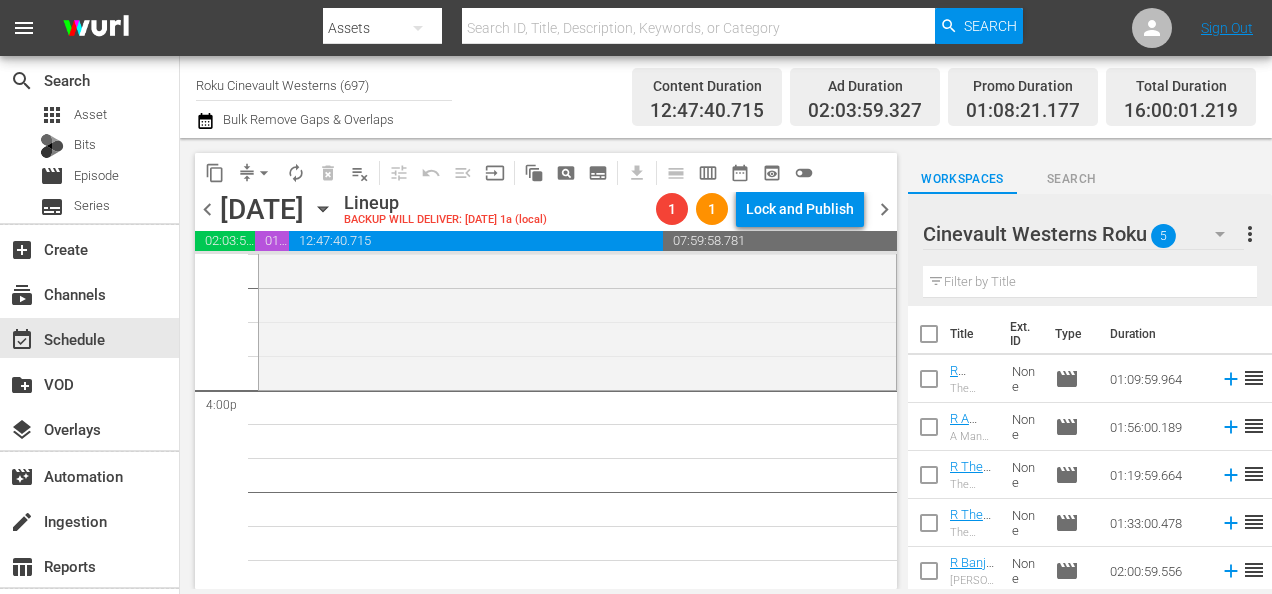 drag, startPoint x: 718, startPoint y: 410, endPoint x: 644, endPoint y: 565, distance: 171.75854 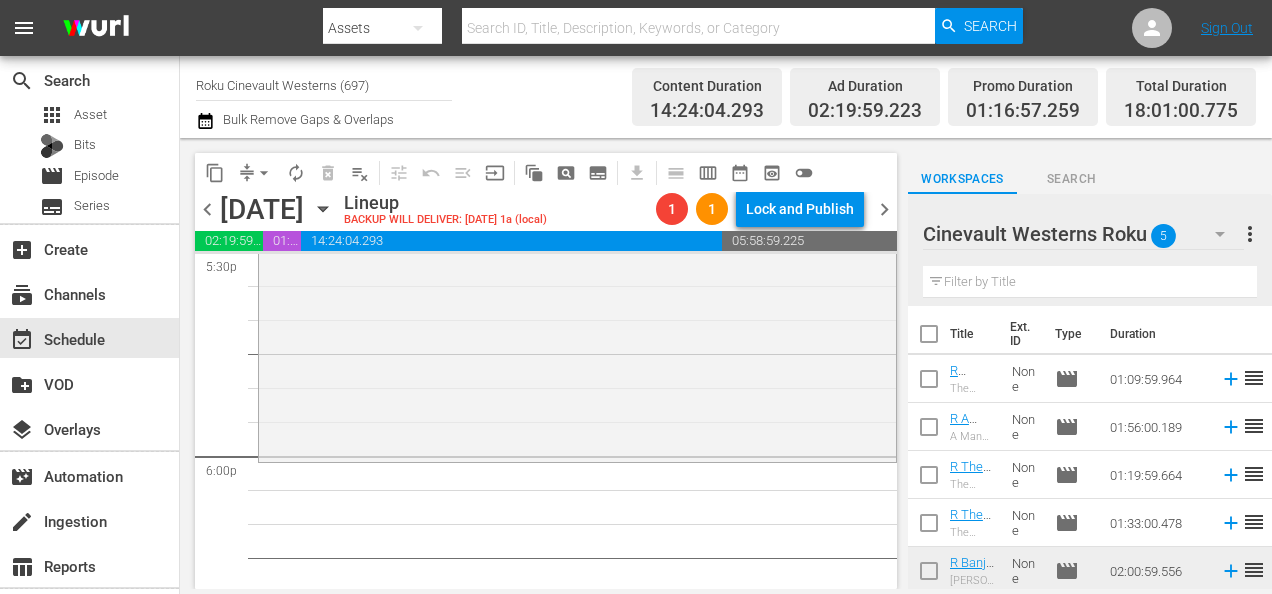 scroll, scrollTop: 7143, scrollLeft: 0, axis: vertical 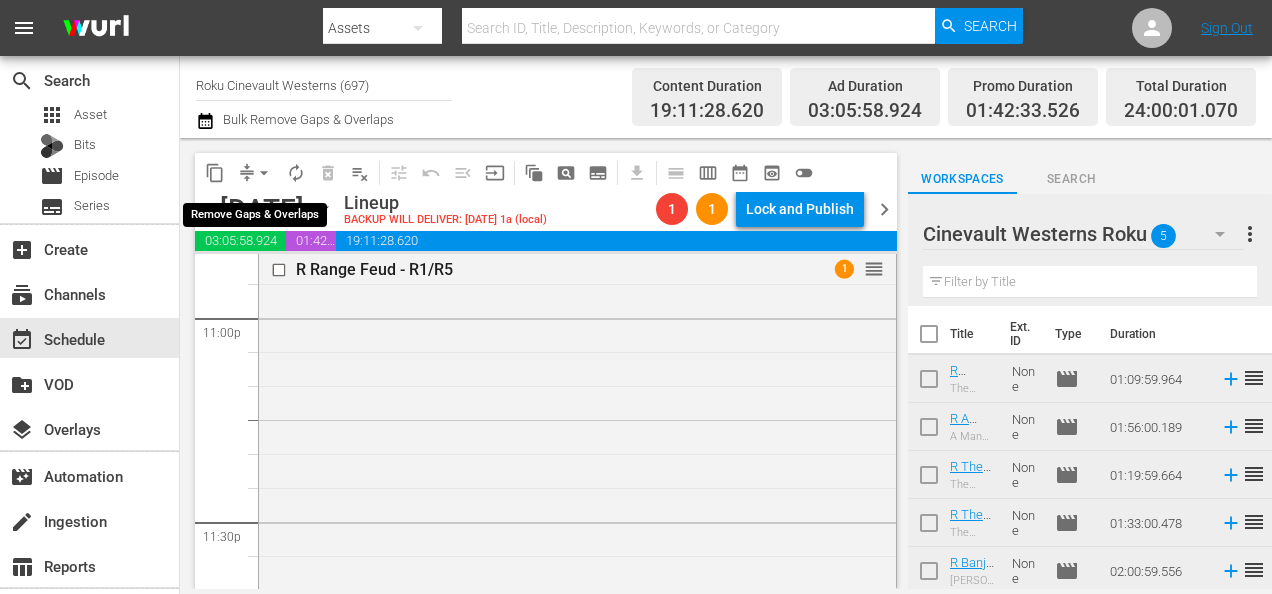 click on "arrow_drop_down" at bounding box center (264, 173) 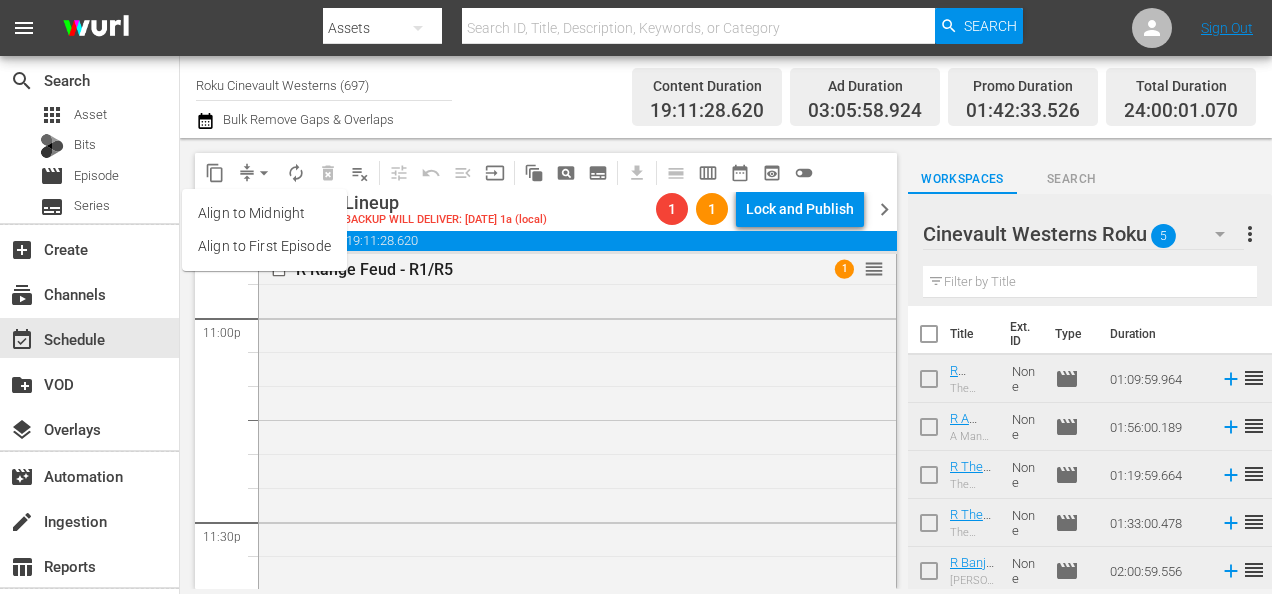 click on "Align to Midnight" at bounding box center [264, 213] 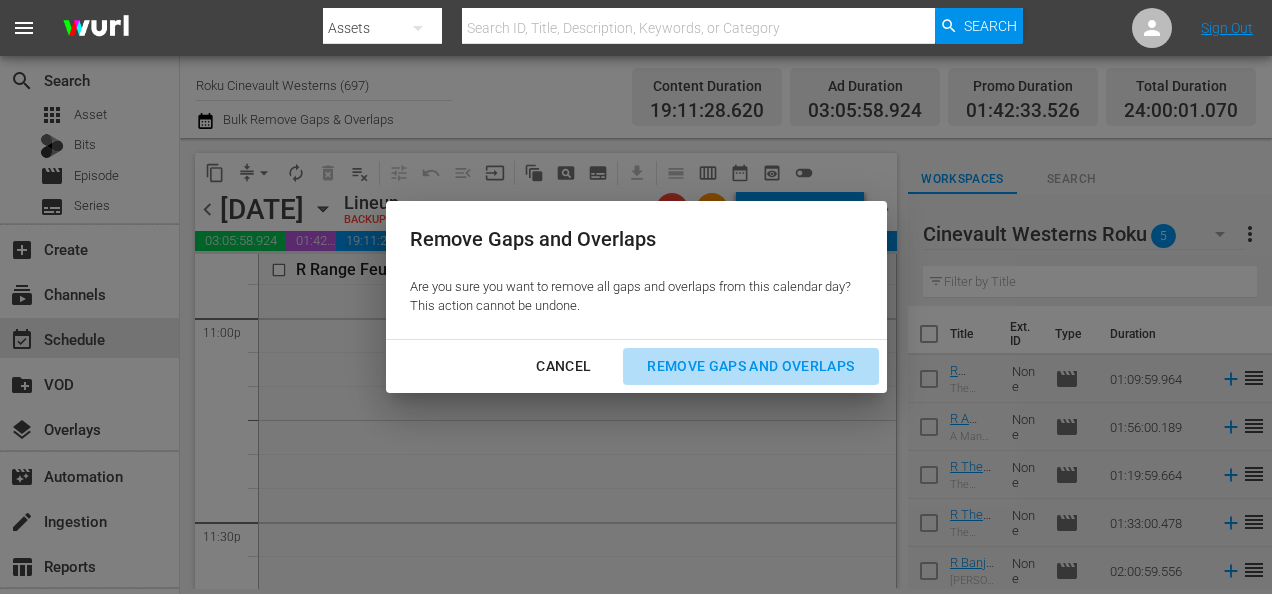 click on "Remove Gaps and Overlaps" at bounding box center [750, 366] 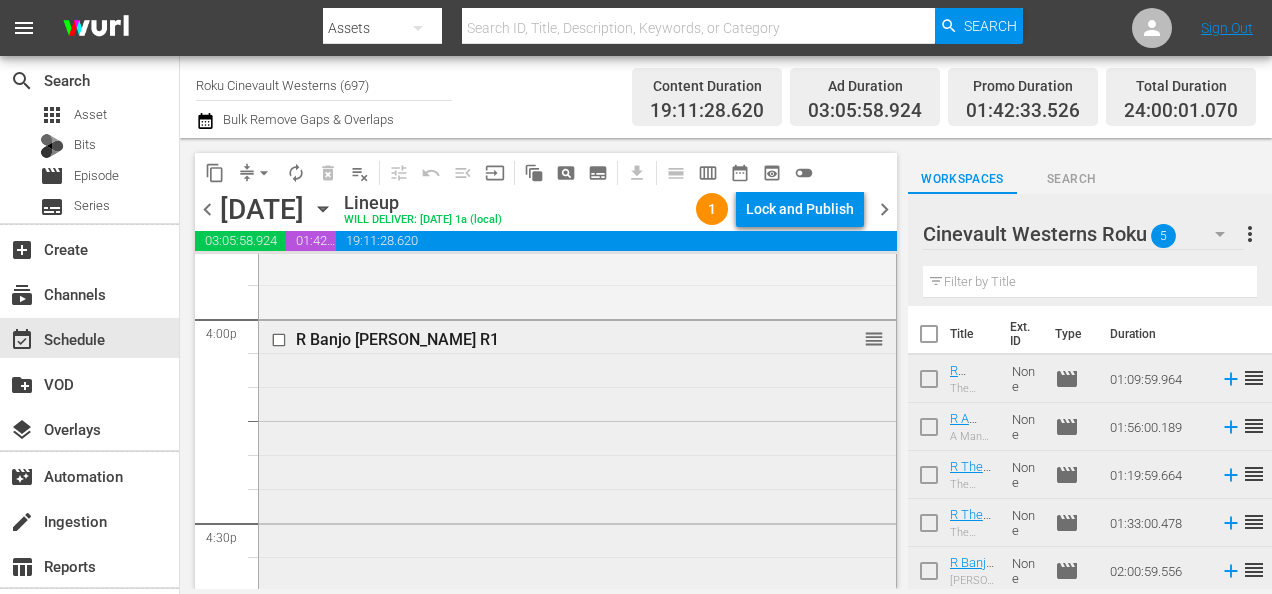 scroll, scrollTop: 6463, scrollLeft: 0, axis: vertical 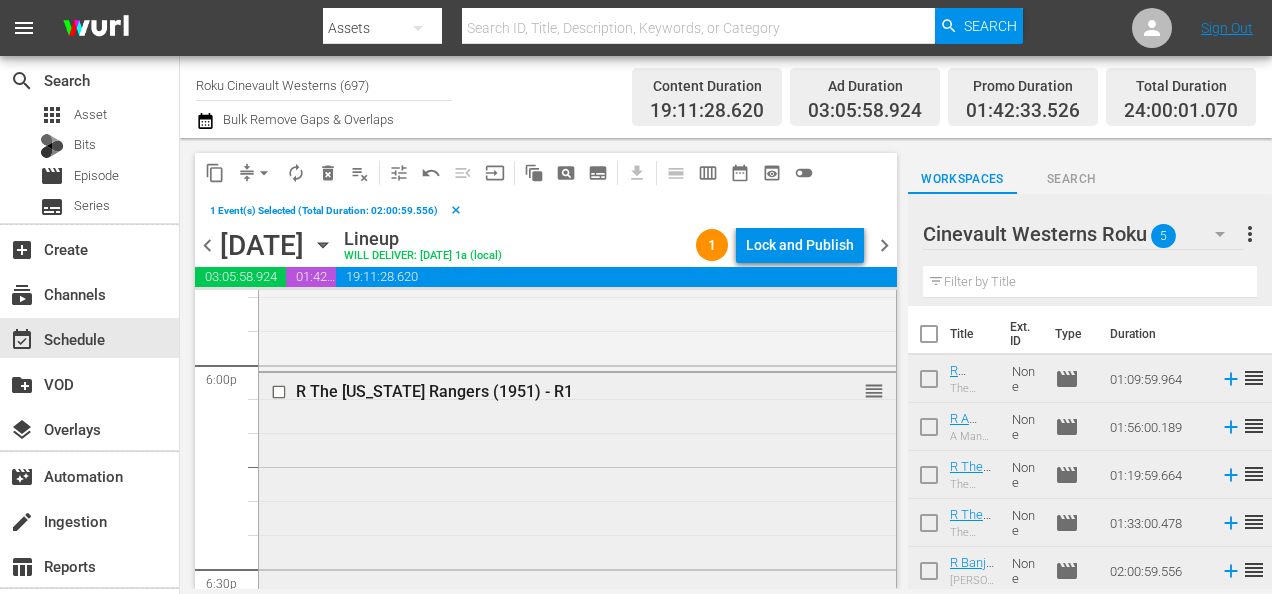 click at bounding box center [281, 391] 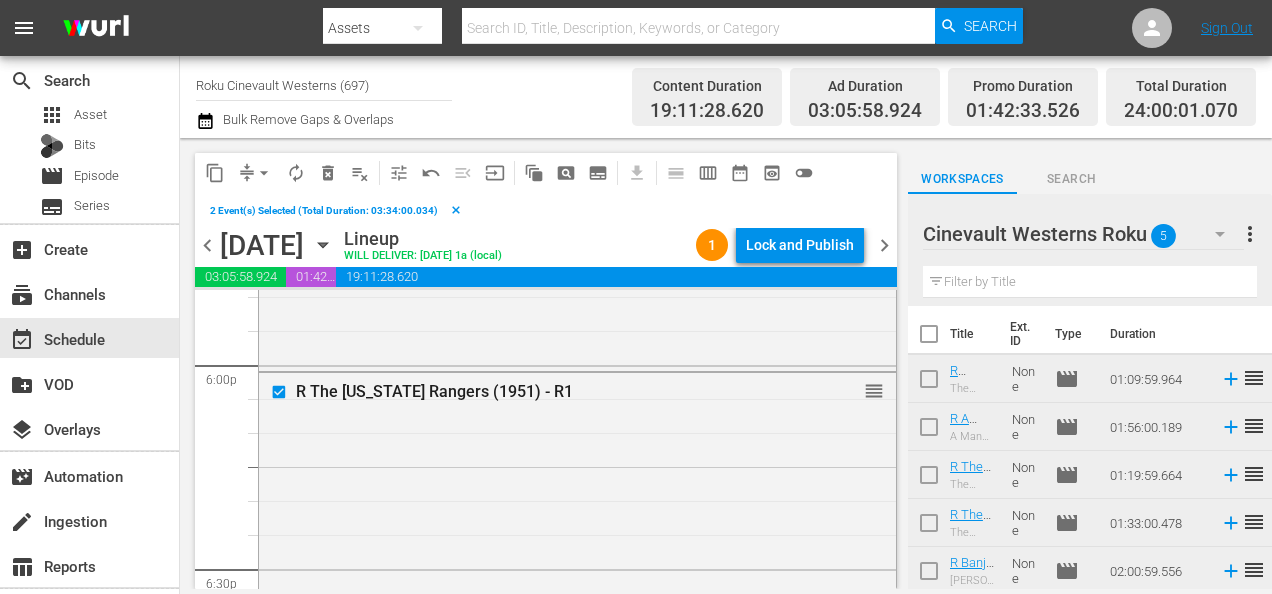 scroll, scrollTop: 7817, scrollLeft: 0, axis: vertical 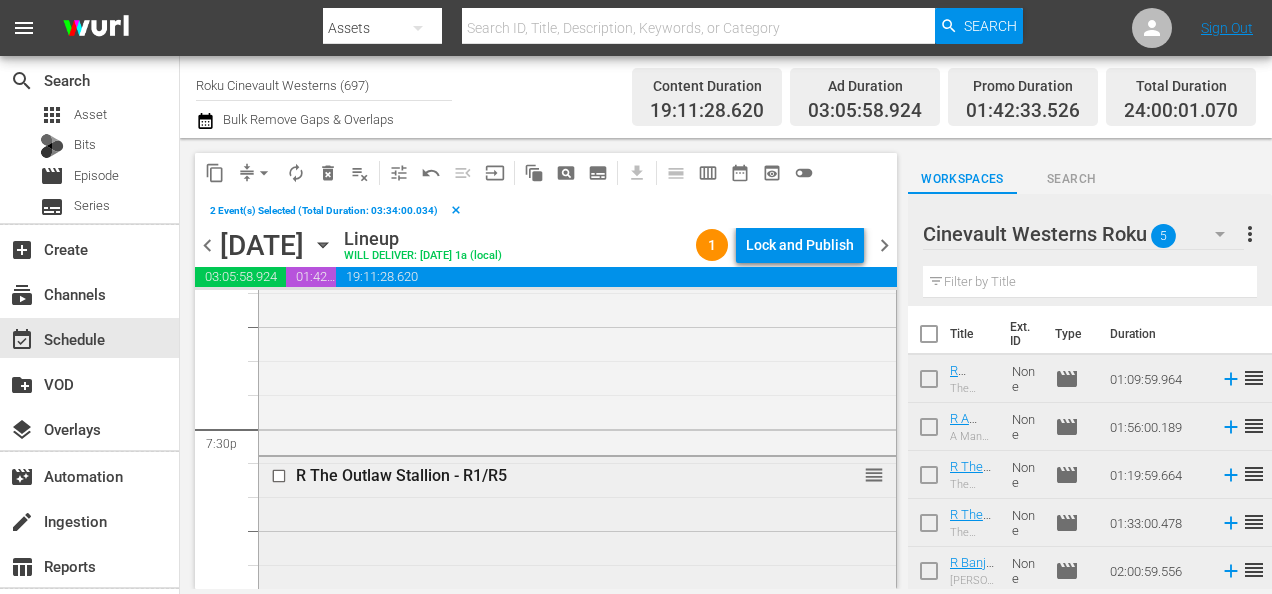 click at bounding box center [281, 476] 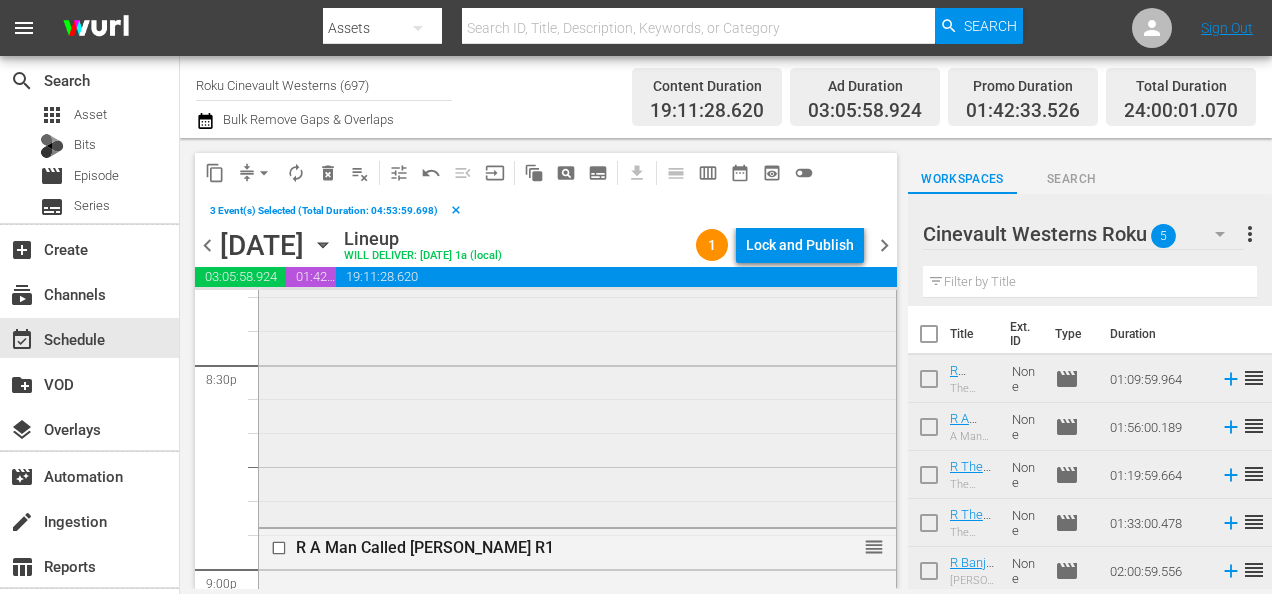 scroll, scrollTop: 8293, scrollLeft: 0, axis: vertical 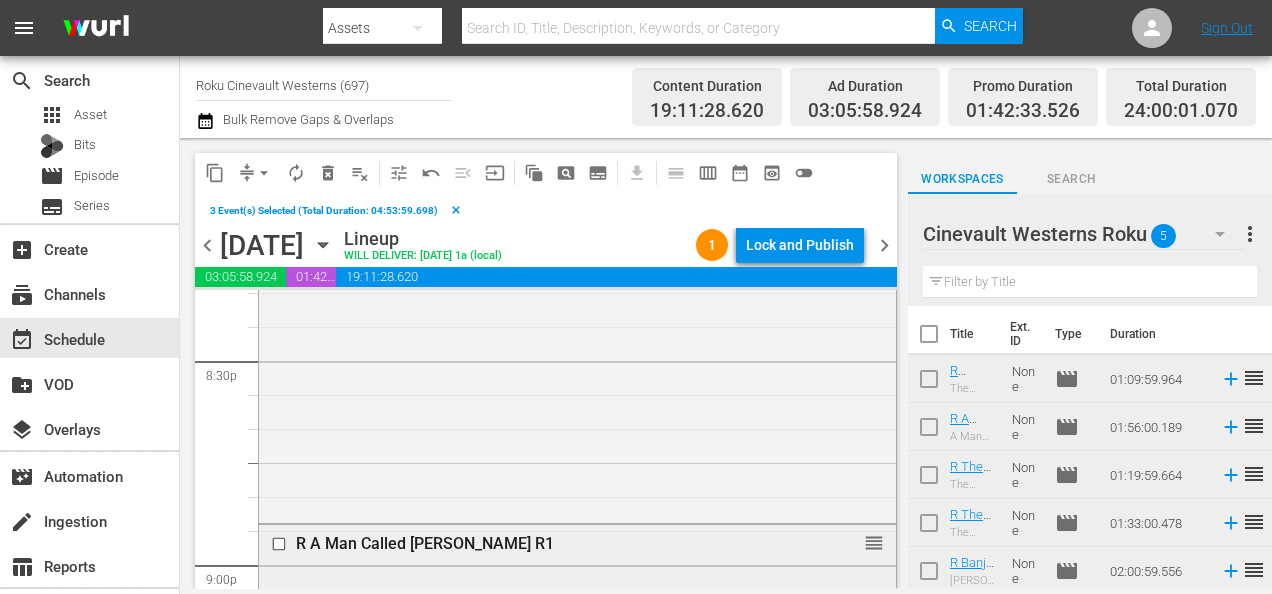 click at bounding box center [281, 543] 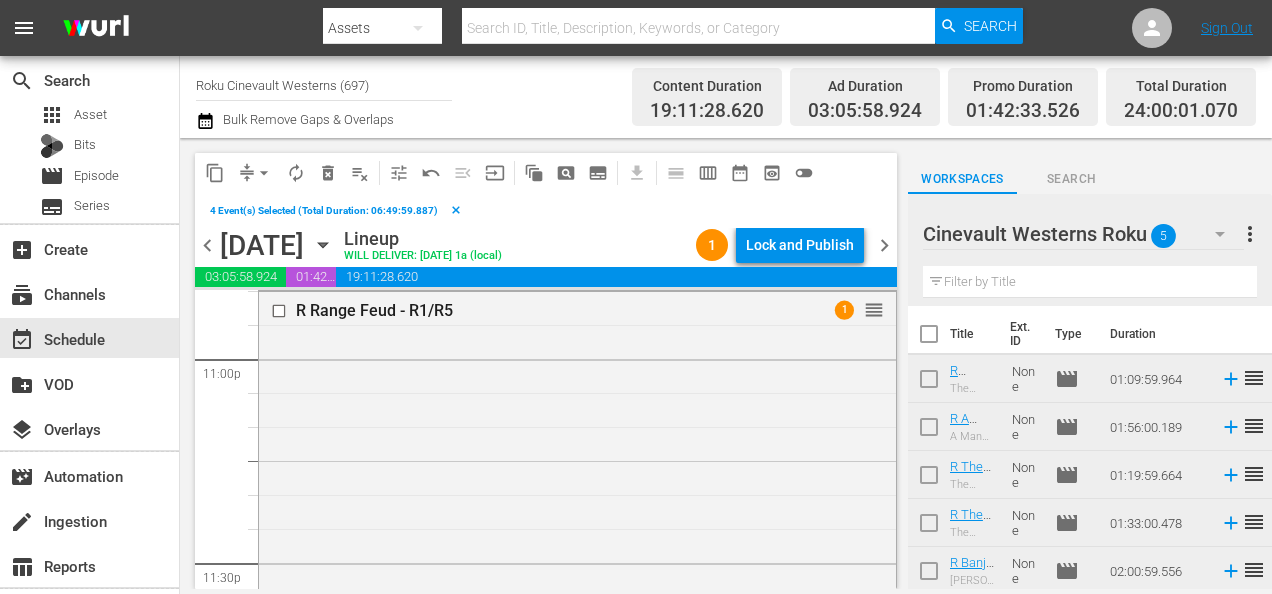 scroll, scrollTop: 9316, scrollLeft: 0, axis: vertical 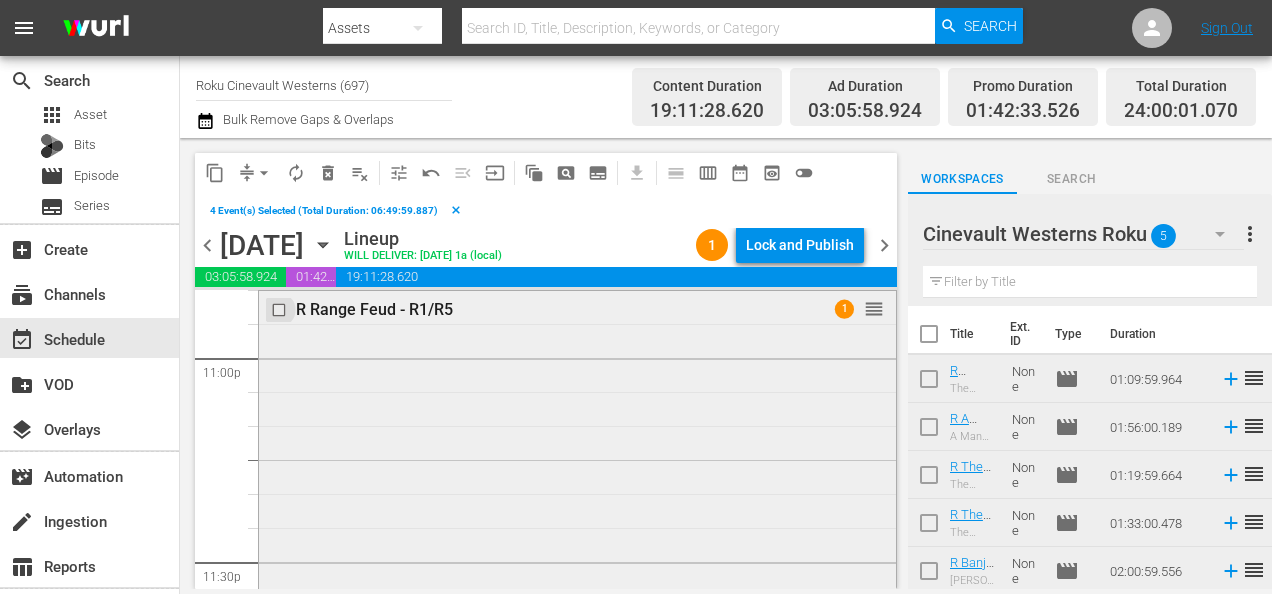 click at bounding box center (281, 310) 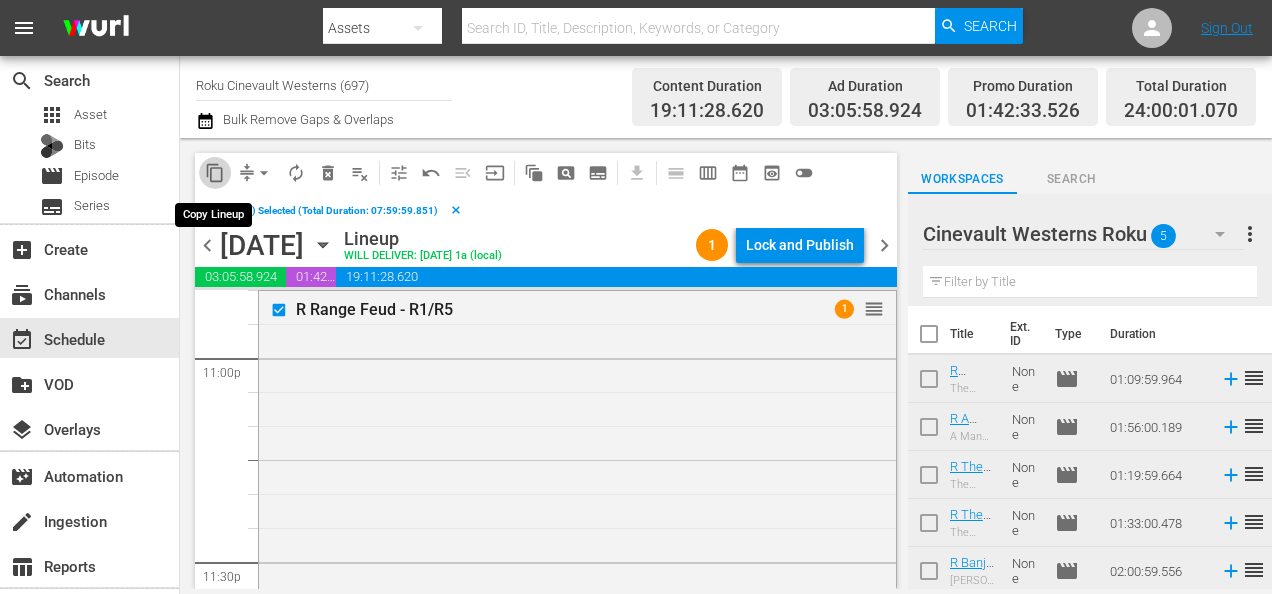 click on "content_copy" at bounding box center [215, 173] 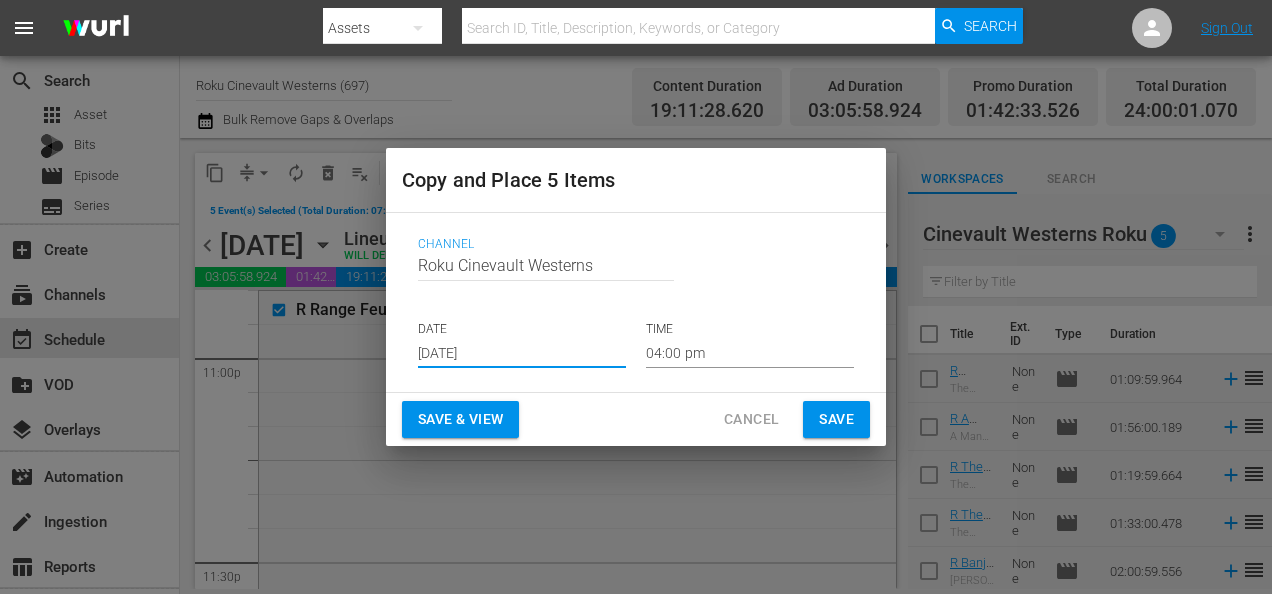 click on "[DATE]" at bounding box center (522, 353) 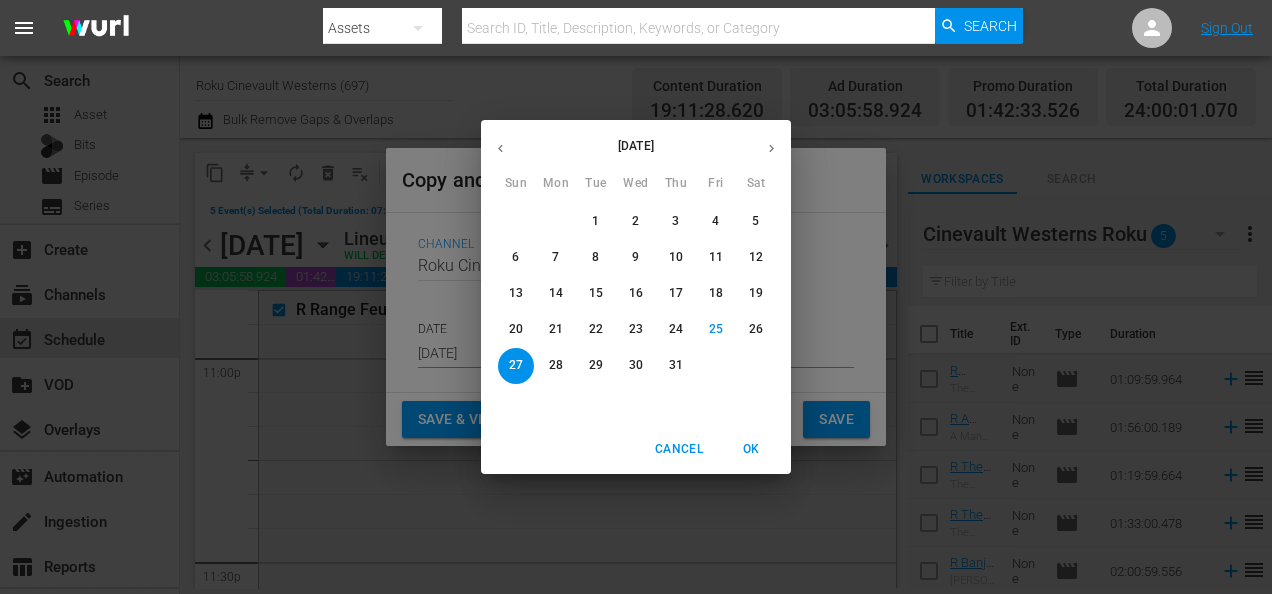 click at bounding box center [771, 148] 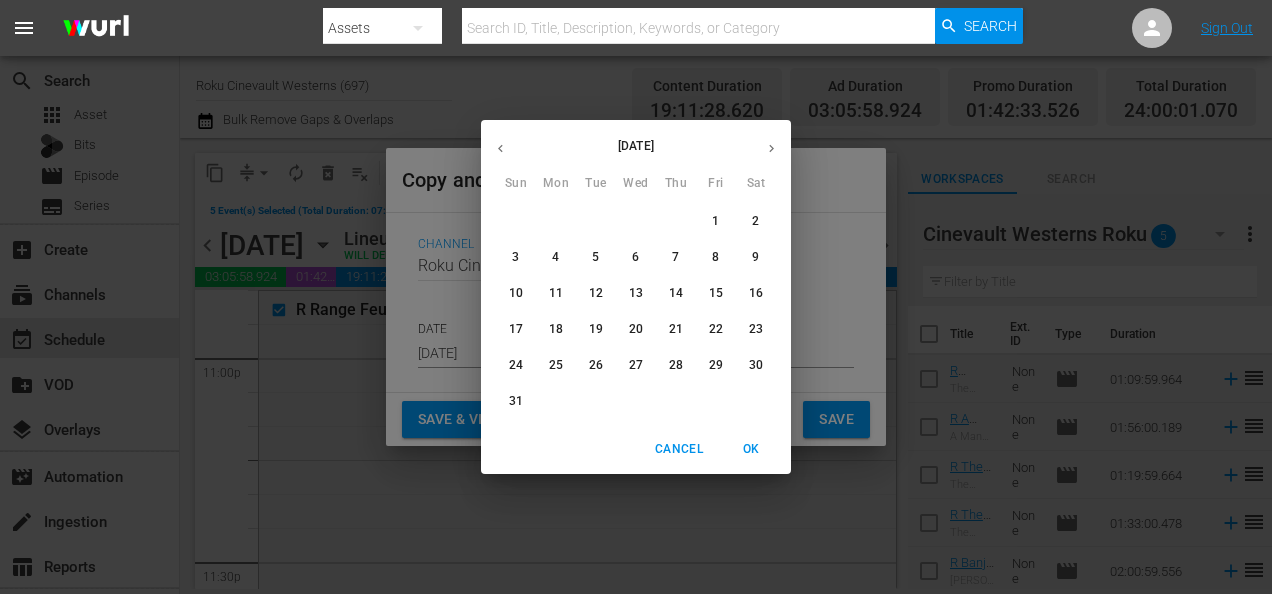click on "8" at bounding box center (716, 257) 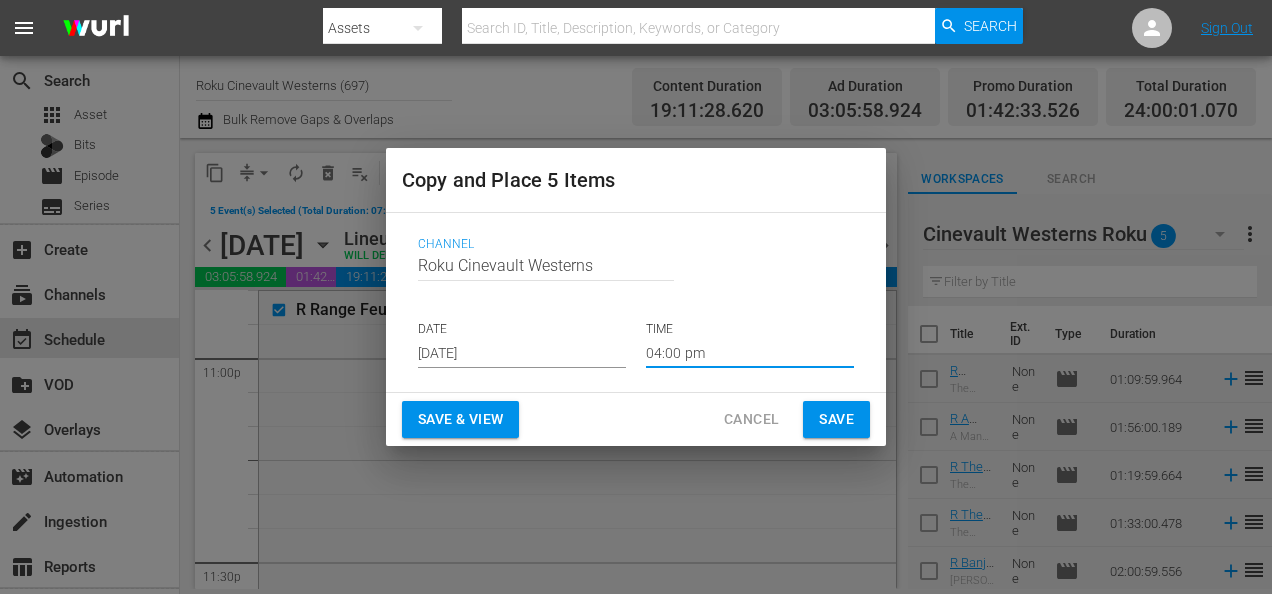 click on "04:00 pm" at bounding box center [750, 353] 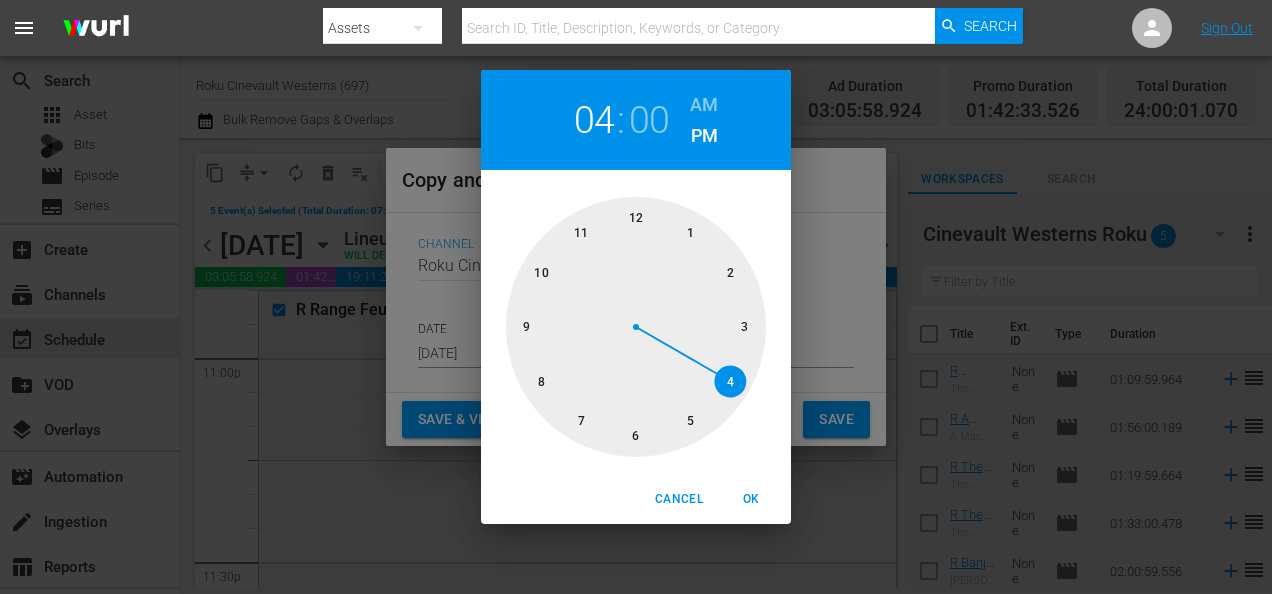 click at bounding box center (636, 327) 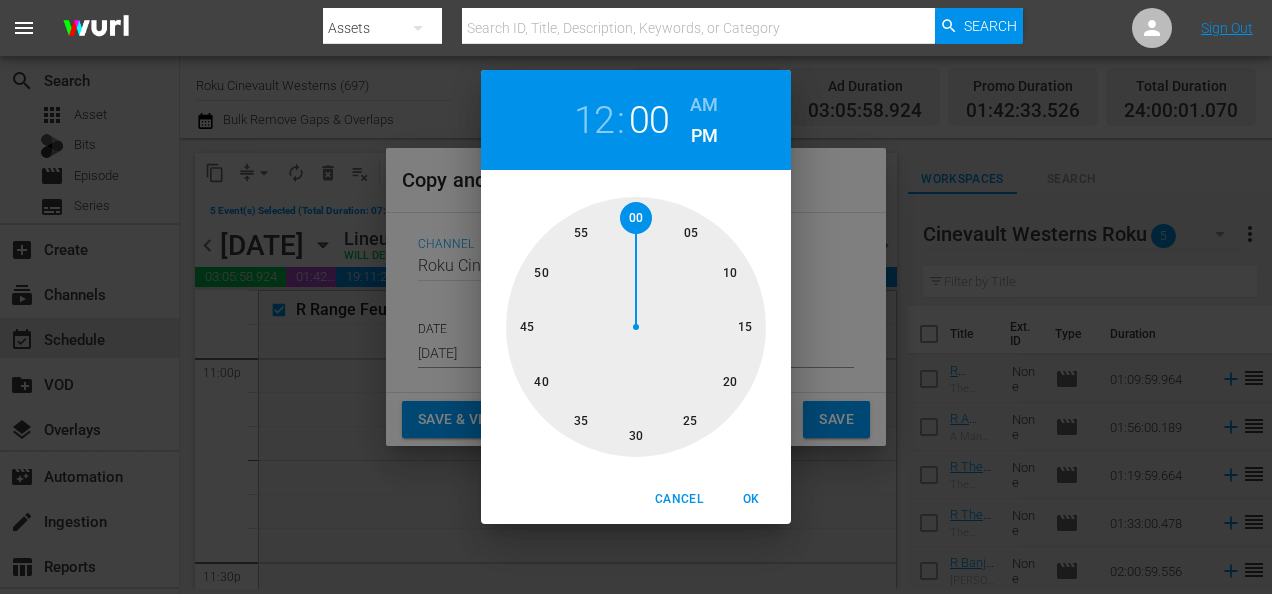 click on "AM" at bounding box center (704, 105) 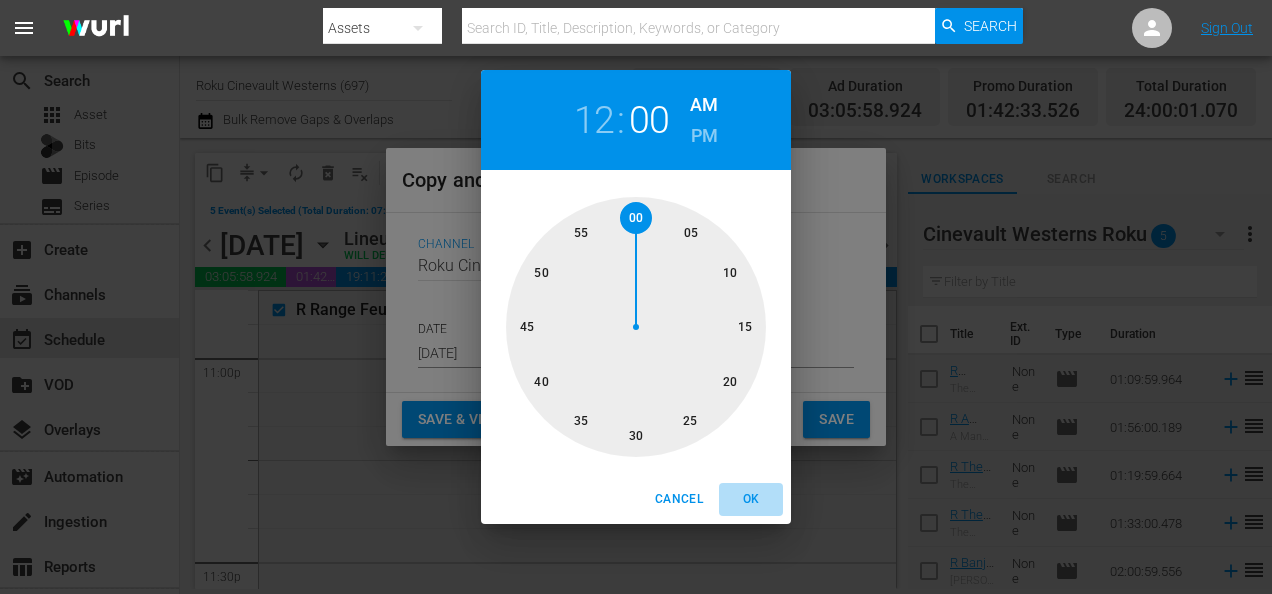 click on "OK" at bounding box center (751, 499) 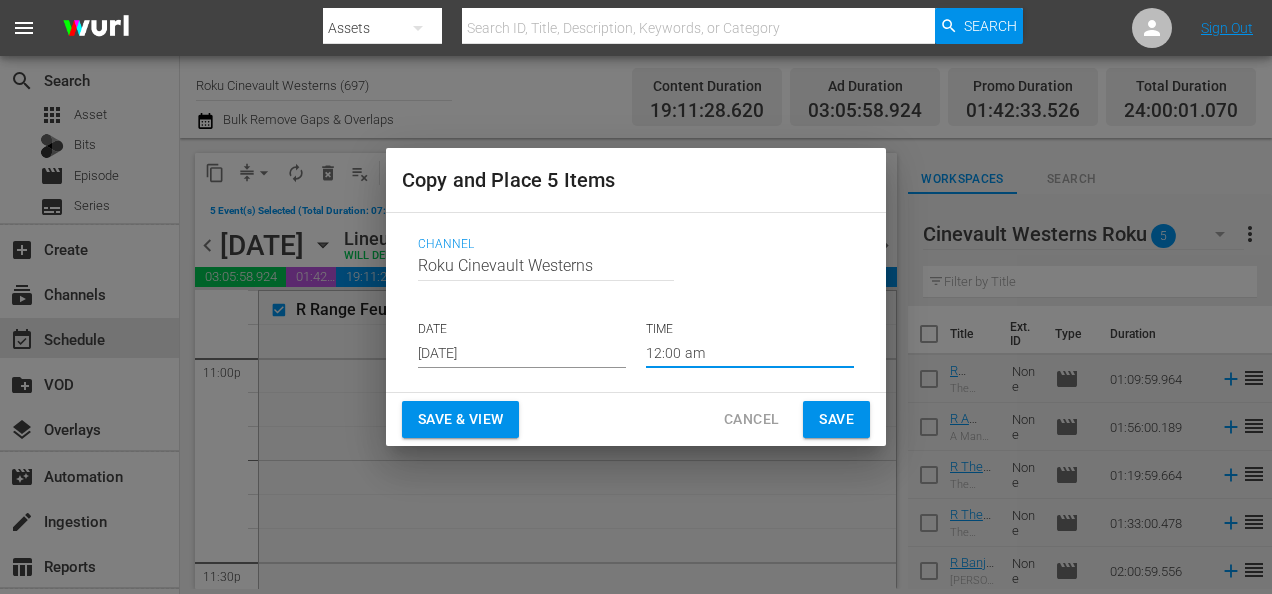 click on "Save" at bounding box center [836, 419] 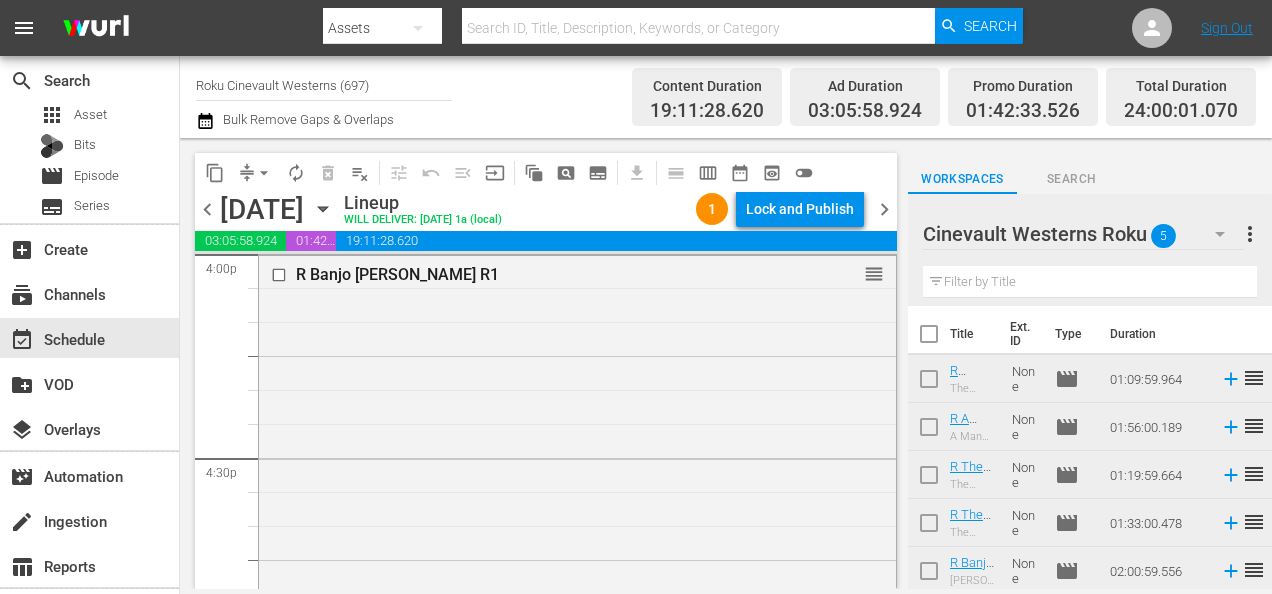 scroll, scrollTop: 6527, scrollLeft: 0, axis: vertical 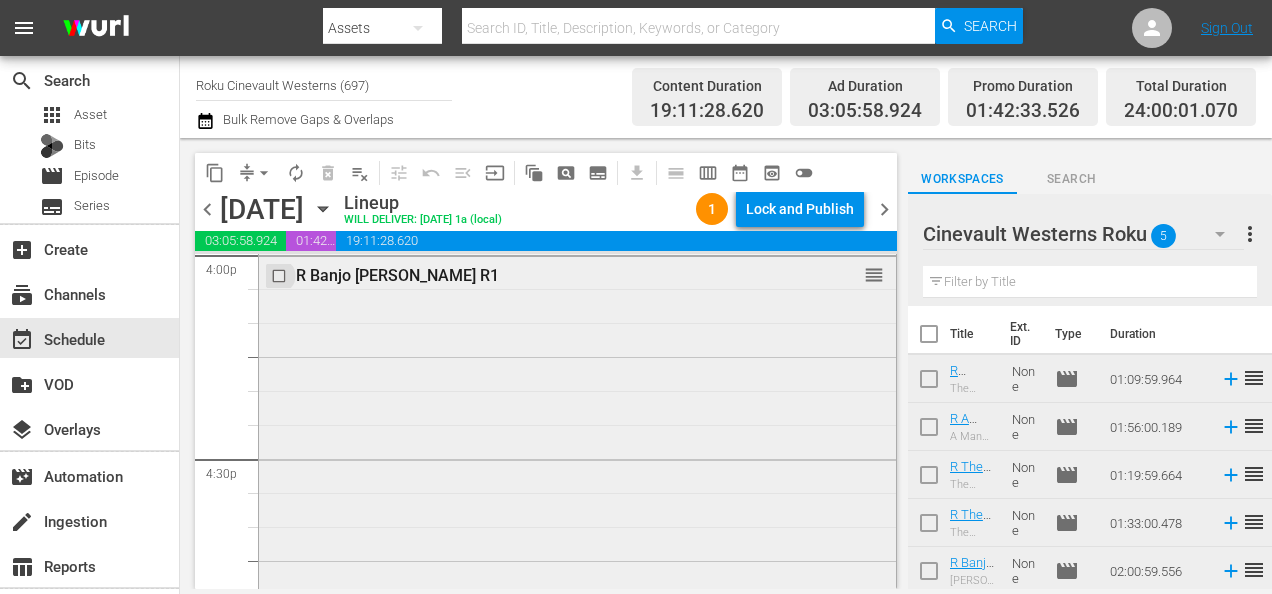 click at bounding box center (281, 275) 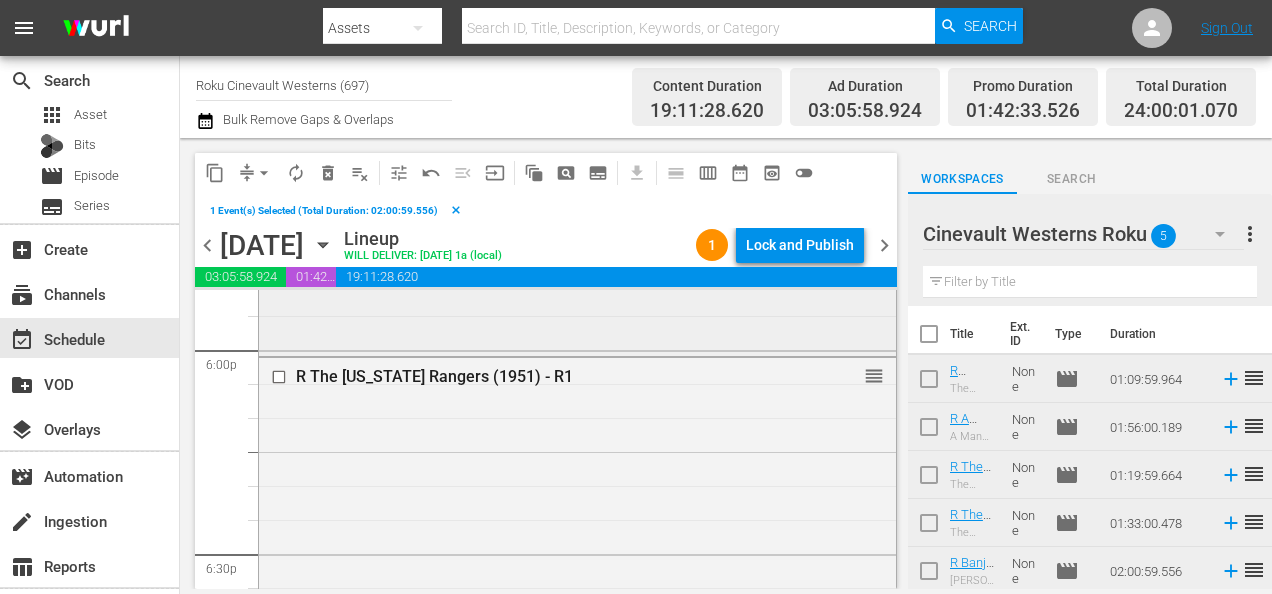 scroll, scrollTop: 7283, scrollLeft: 0, axis: vertical 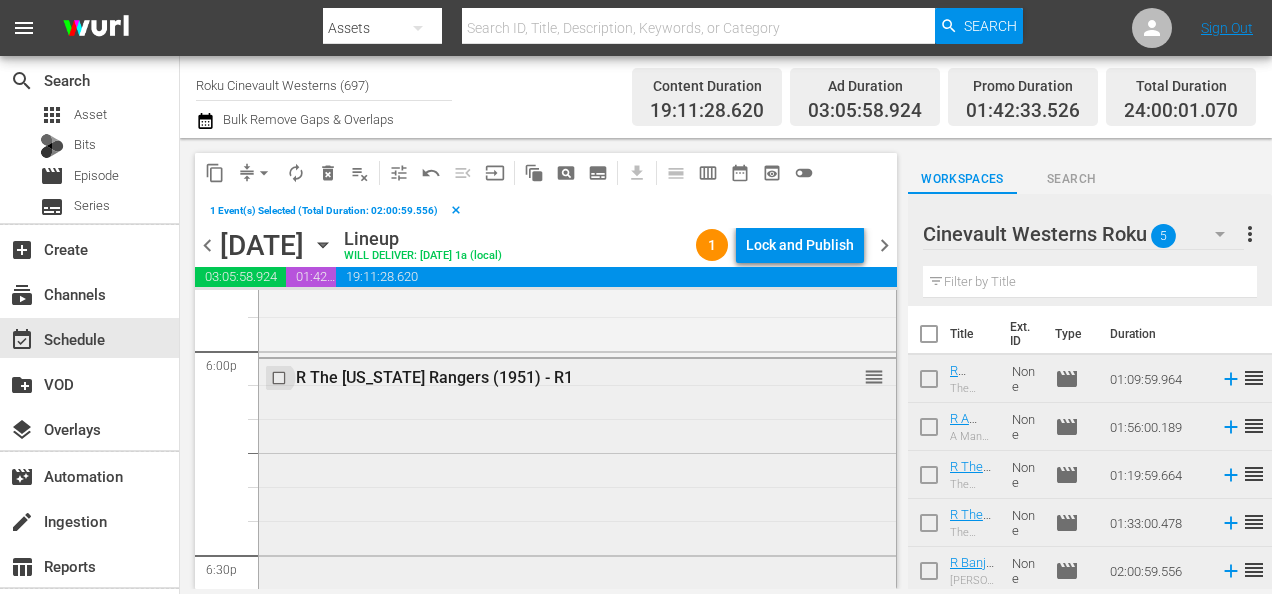 click at bounding box center (281, 377) 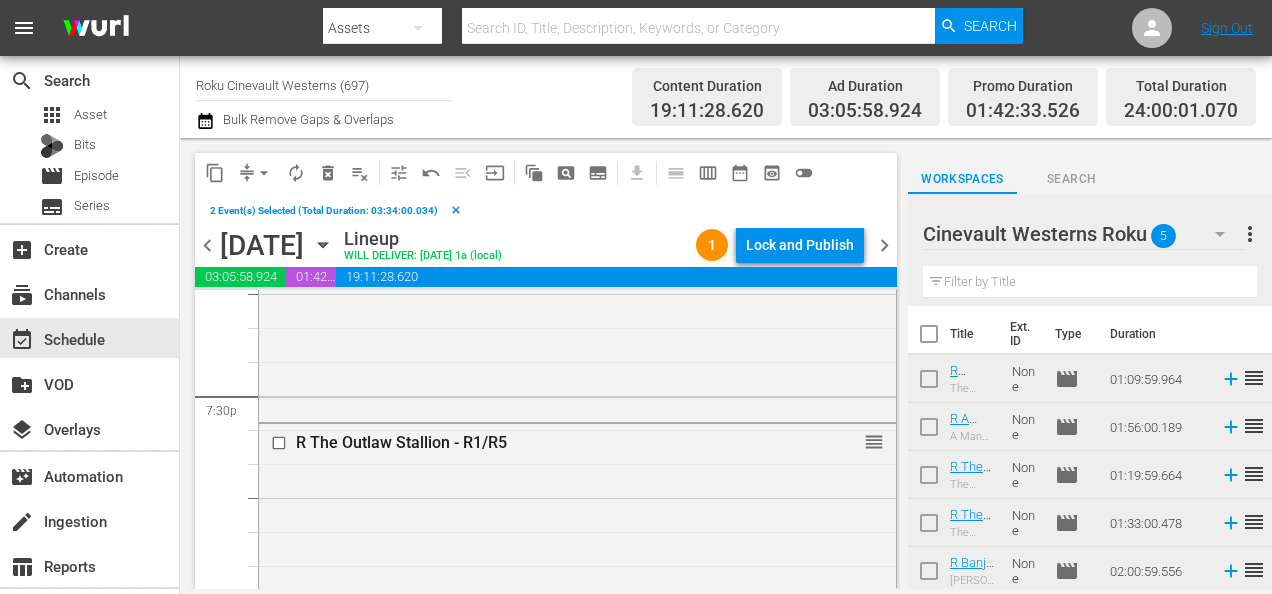 scroll, scrollTop: 7852, scrollLeft: 0, axis: vertical 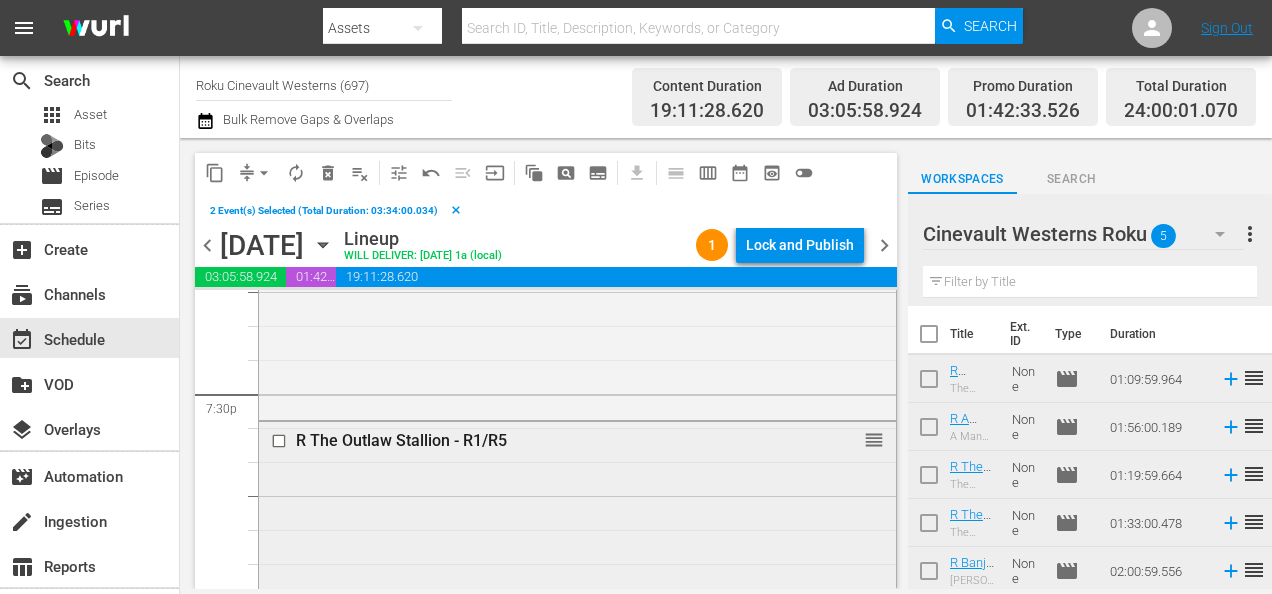 click at bounding box center [281, 441] 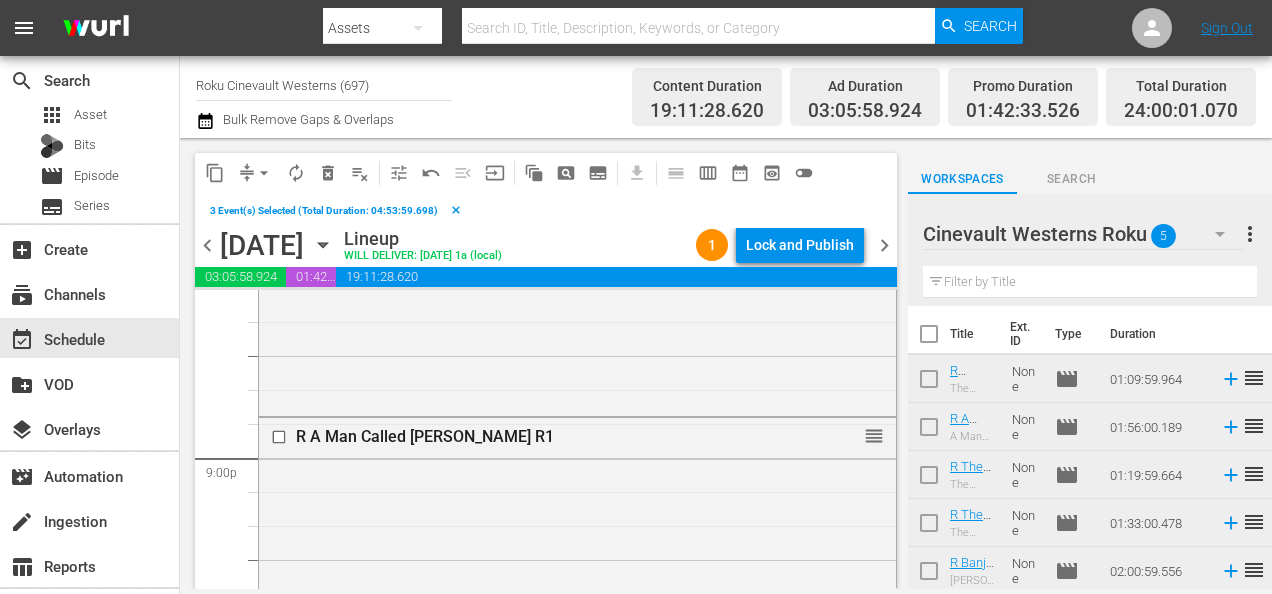 click at bounding box center [281, 436] 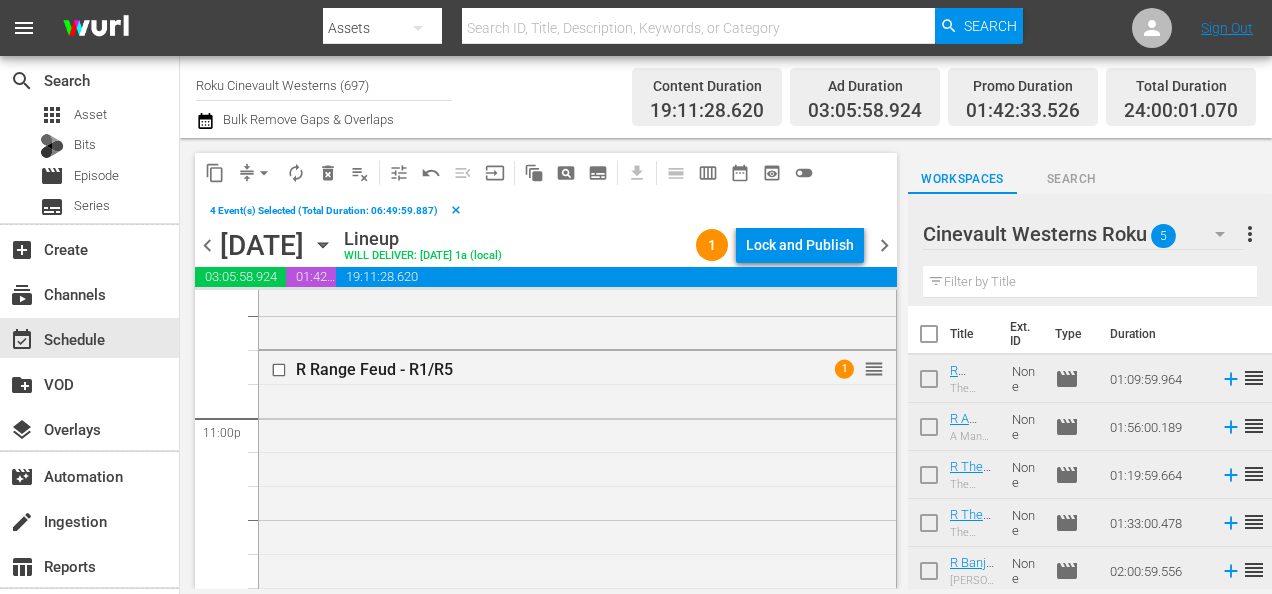 scroll, scrollTop: 9248, scrollLeft: 0, axis: vertical 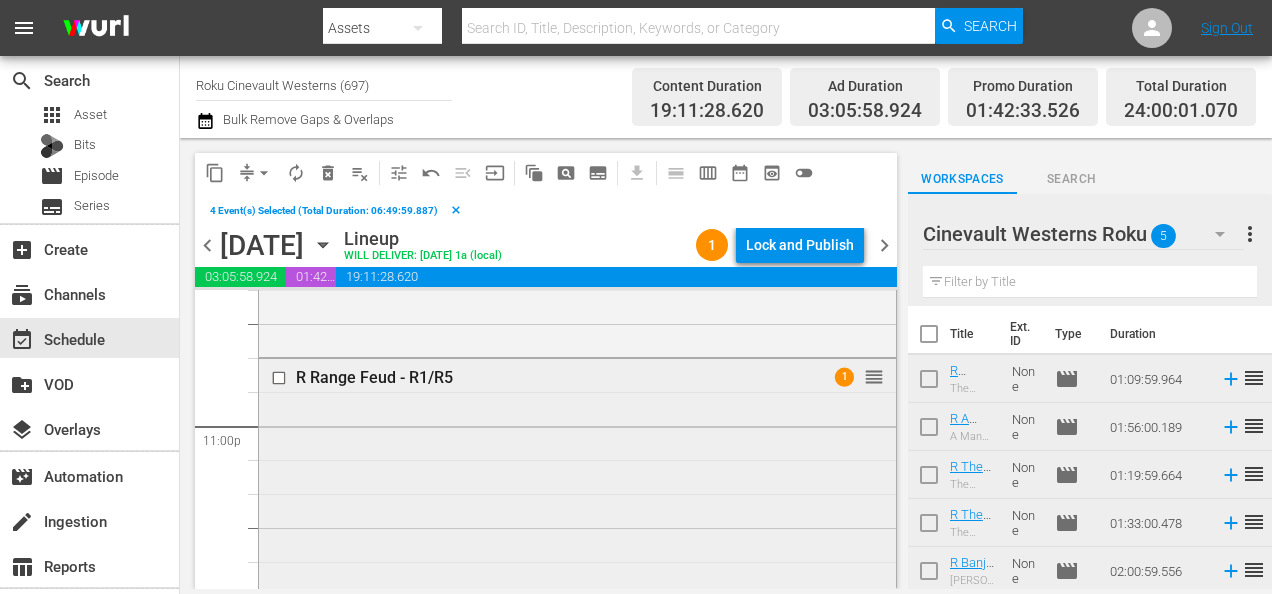 click at bounding box center (281, 378) 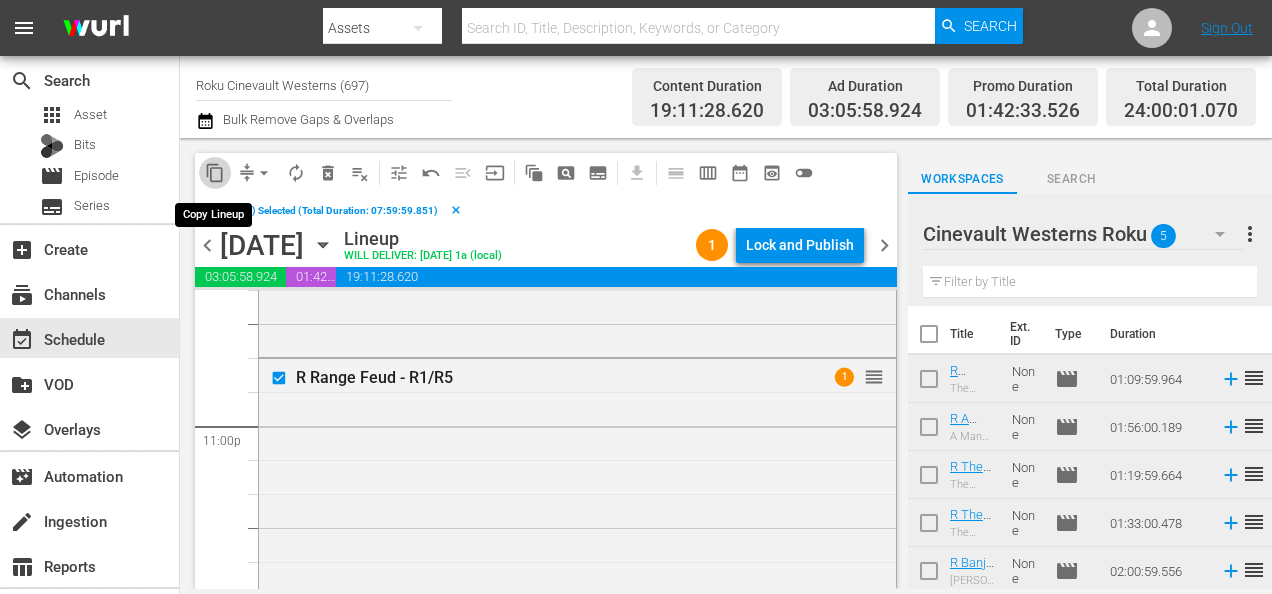 click on "content_copy" at bounding box center [215, 173] 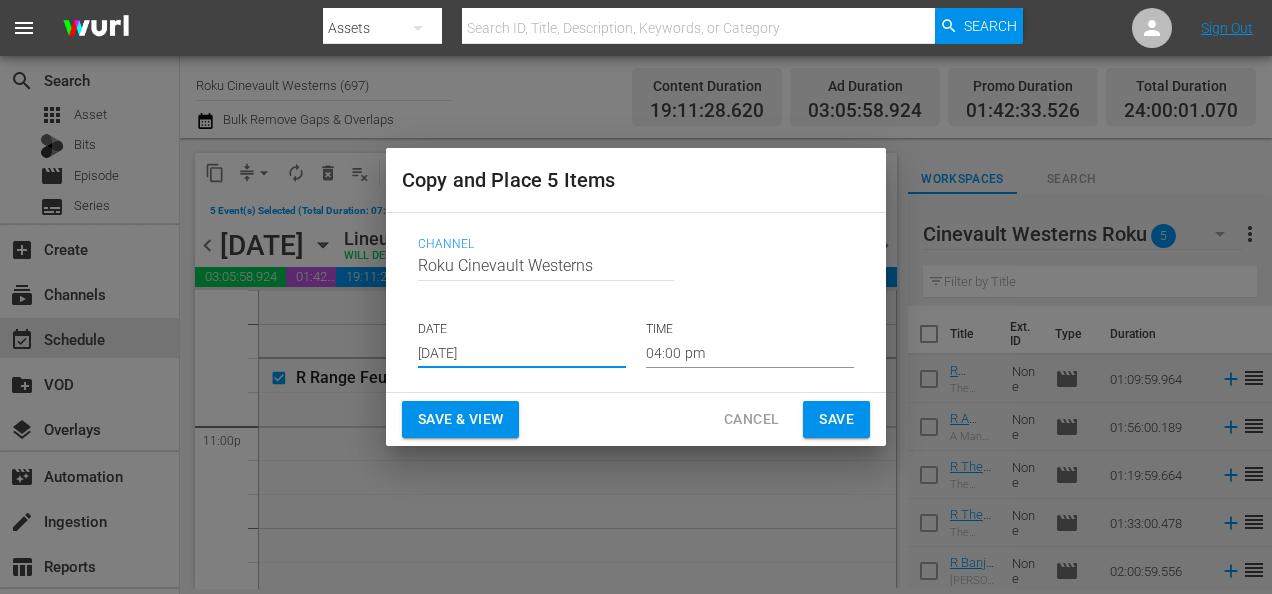click on "[DATE]" at bounding box center (522, 353) 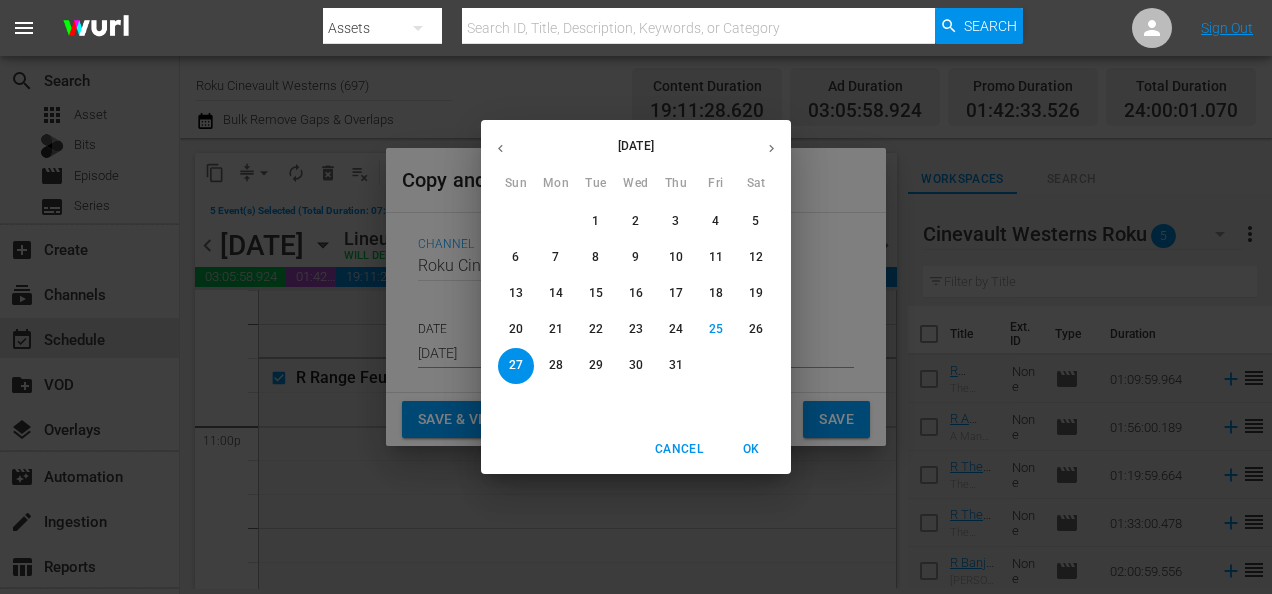 click at bounding box center [771, 148] 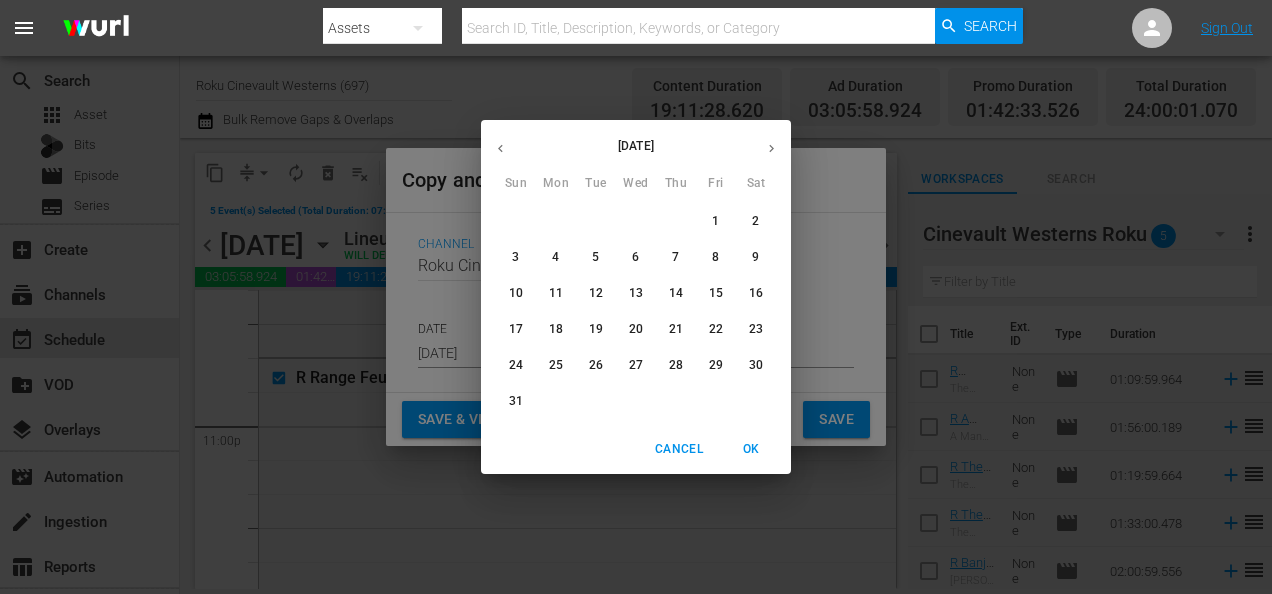 click on "10" at bounding box center [516, 293] 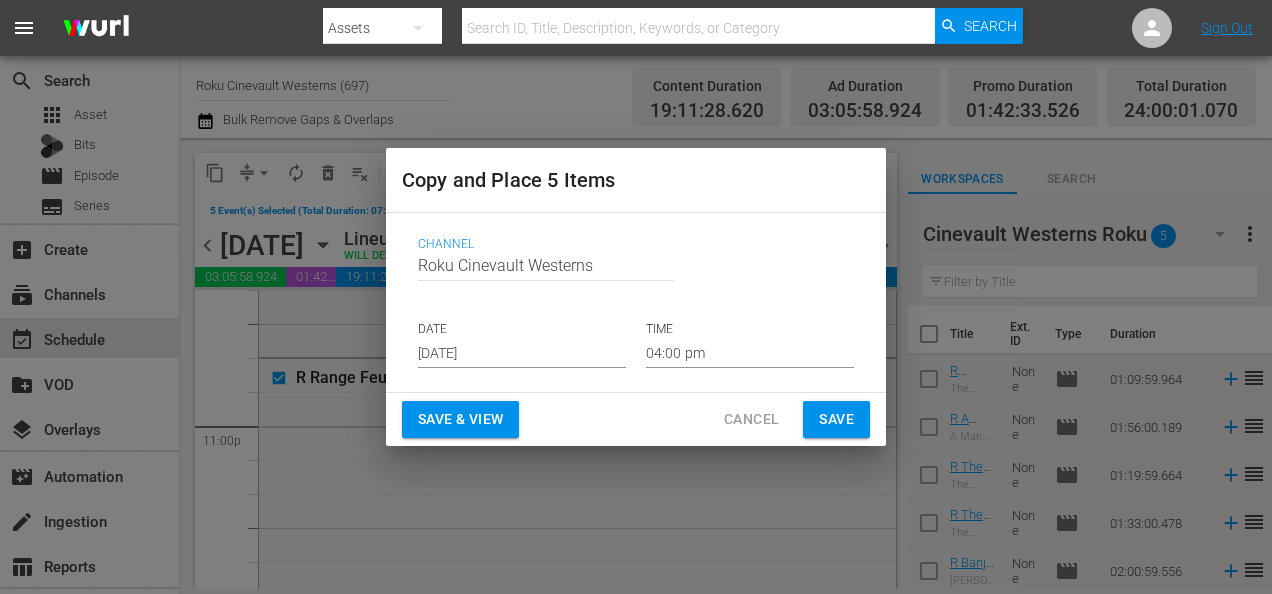 click on "Channel Channel Title Roku Cinevault Westerns DATE [DATE] TIME 04:00 pm" at bounding box center (636, 302) 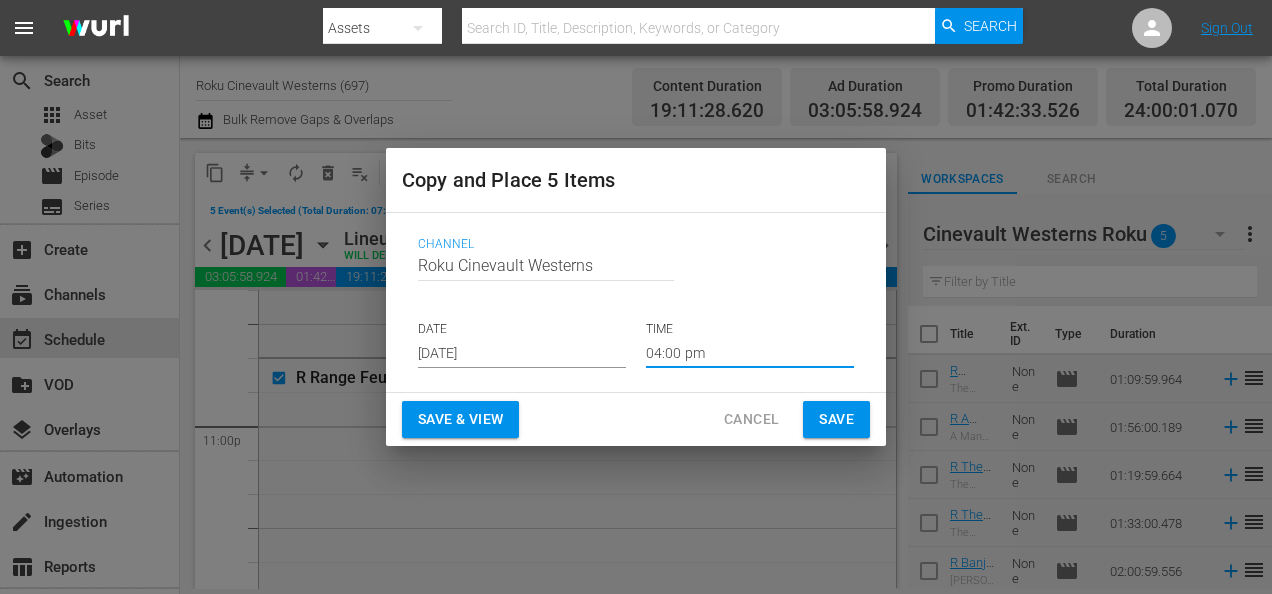 click on "04:00 pm" at bounding box center [750, 353] 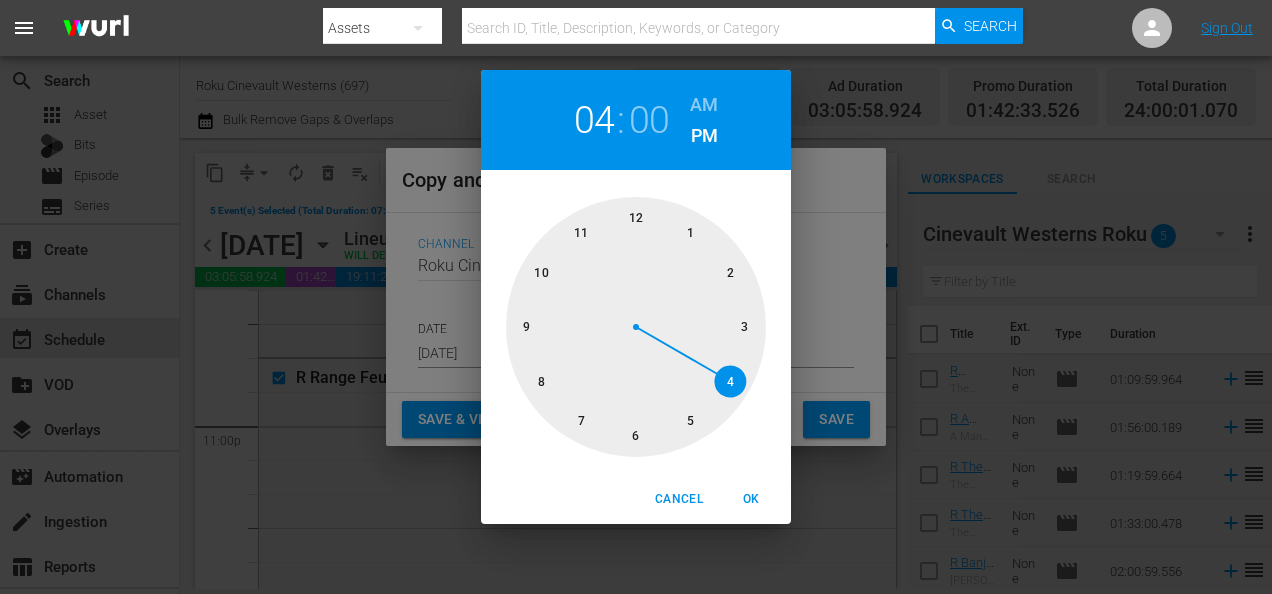 click at bounding box center (636, 327) 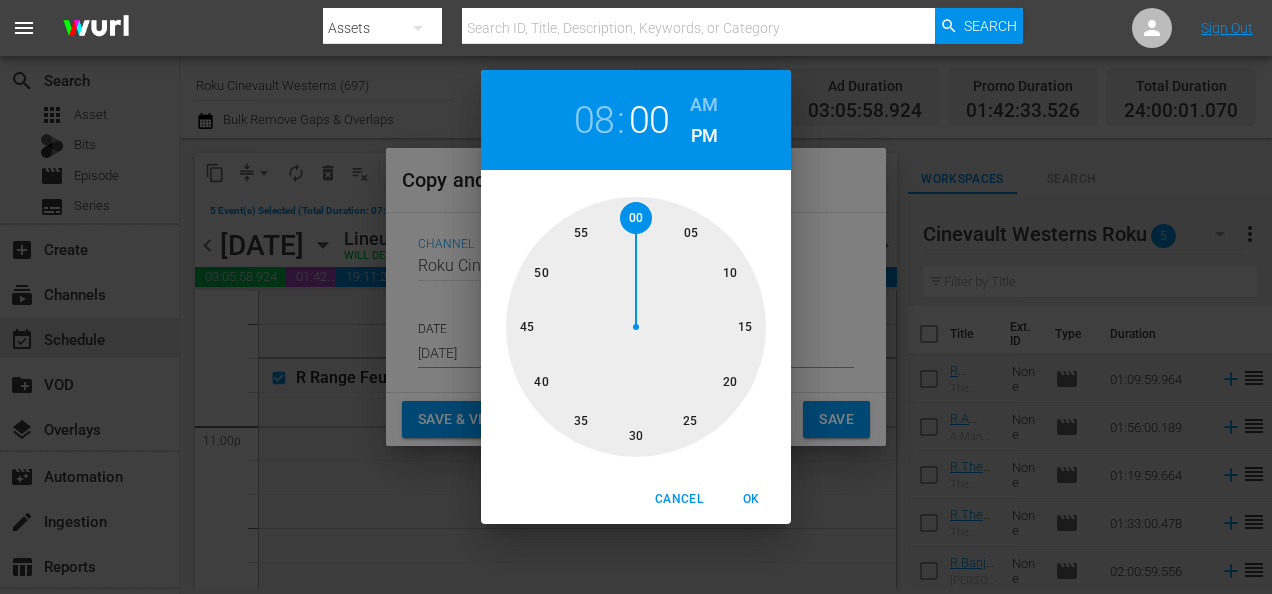 click on "AM" at bounding box center [704, 105] 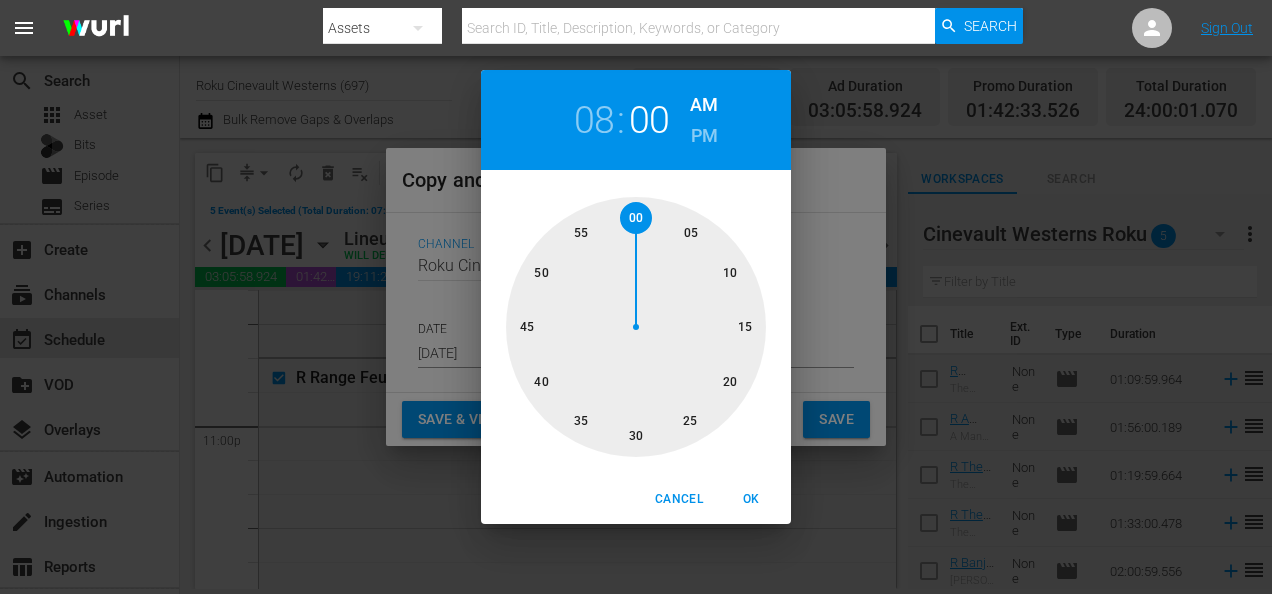 click on "OK" at bounding box center (751, 499) 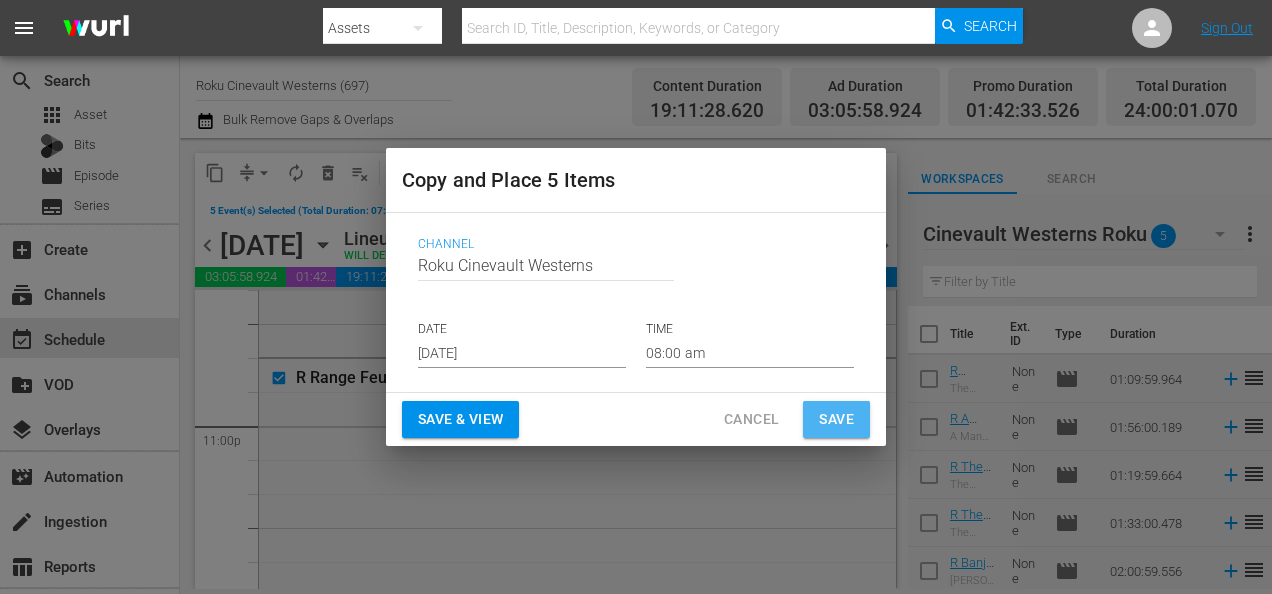 click on "Save" at bounding box center [836, 419] 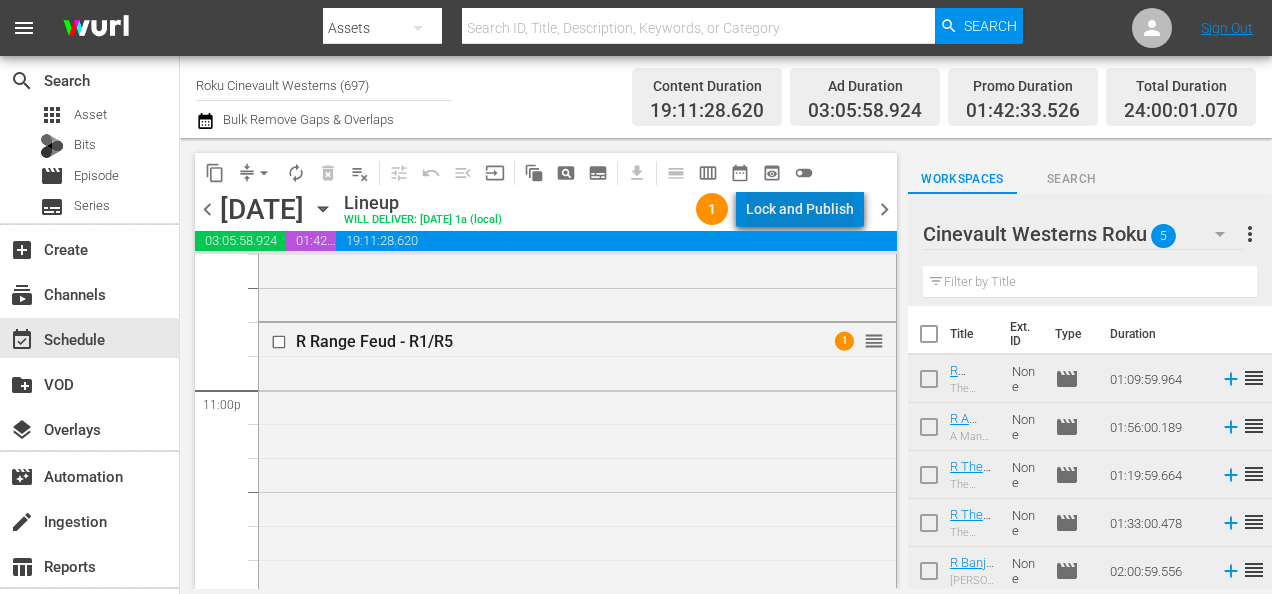 click on "Lock and Publish" at bounding box center (800, 209) 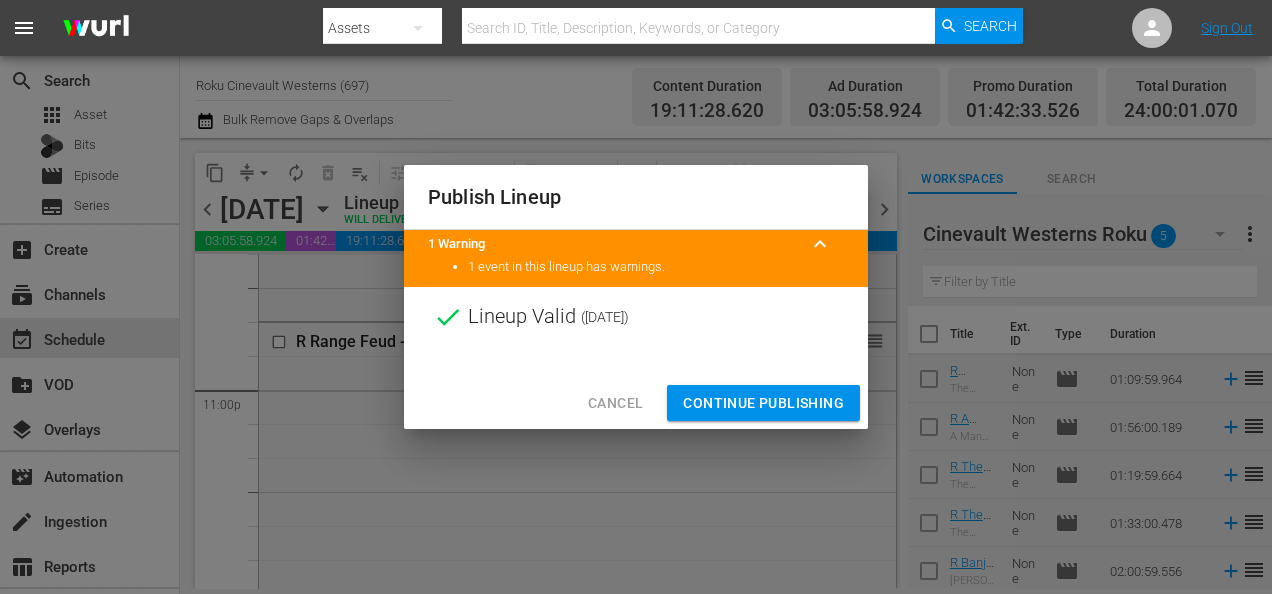 click on "Continue Publishing" at bounding box center [763, 403] 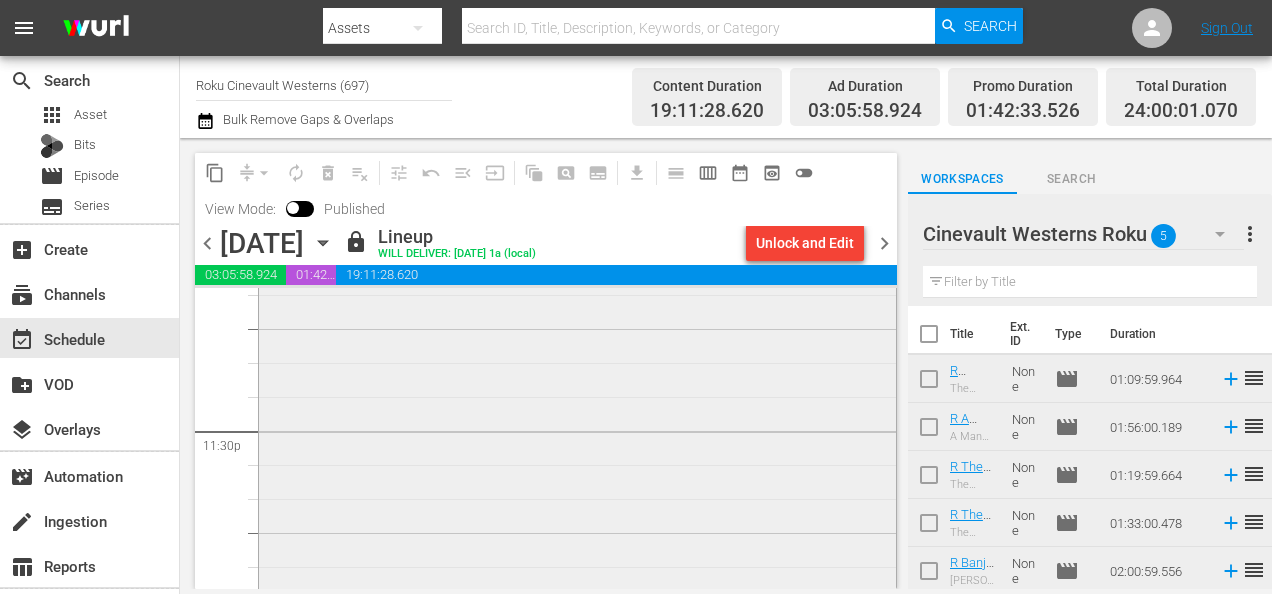 scroll, scrollTop: 9490, scrollLeft: 0, axis: vertical 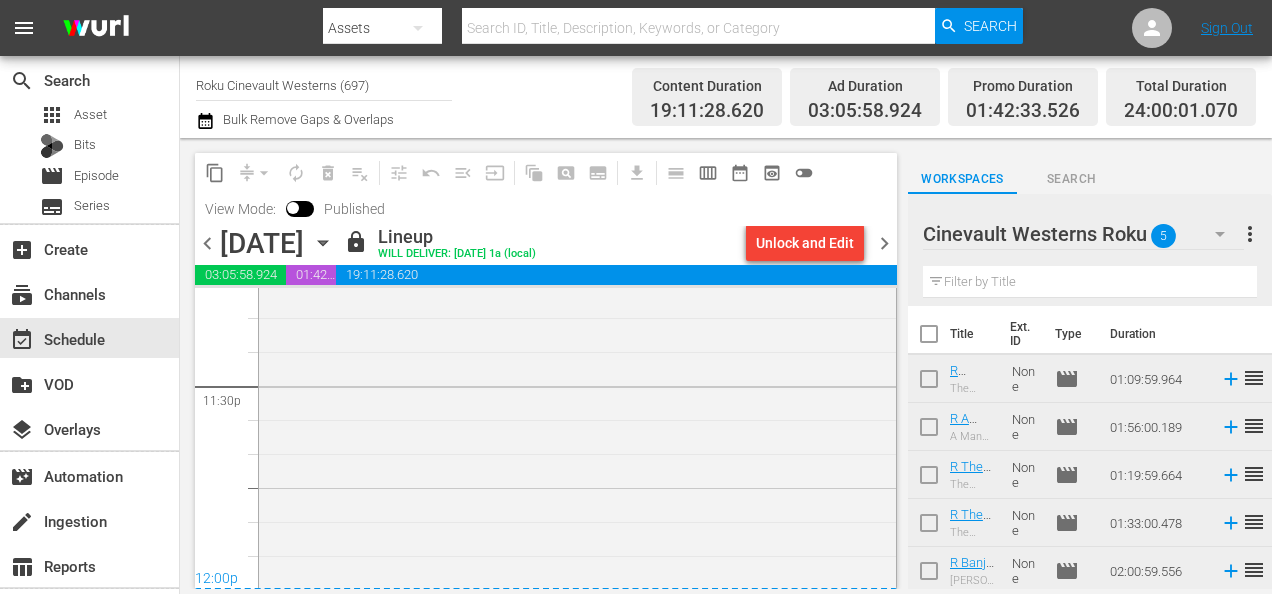 click on "chevron_right" at bounding box center (884, 243) 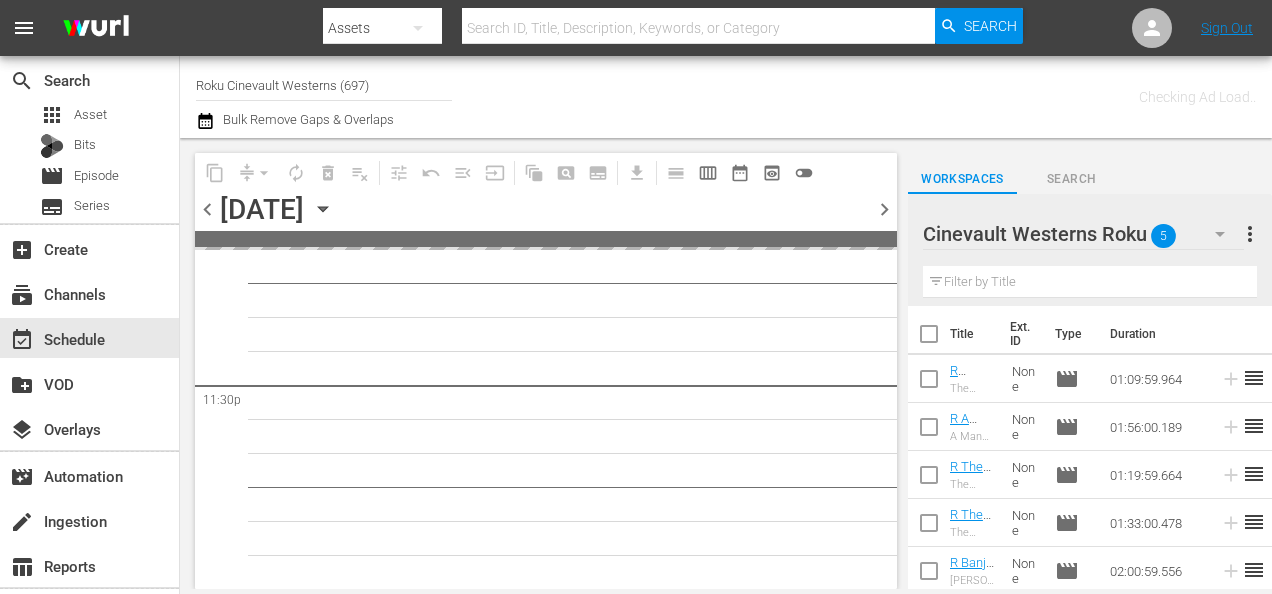 scroll, scrollTop: 9453, scrollLeft: 0, axis: vertical 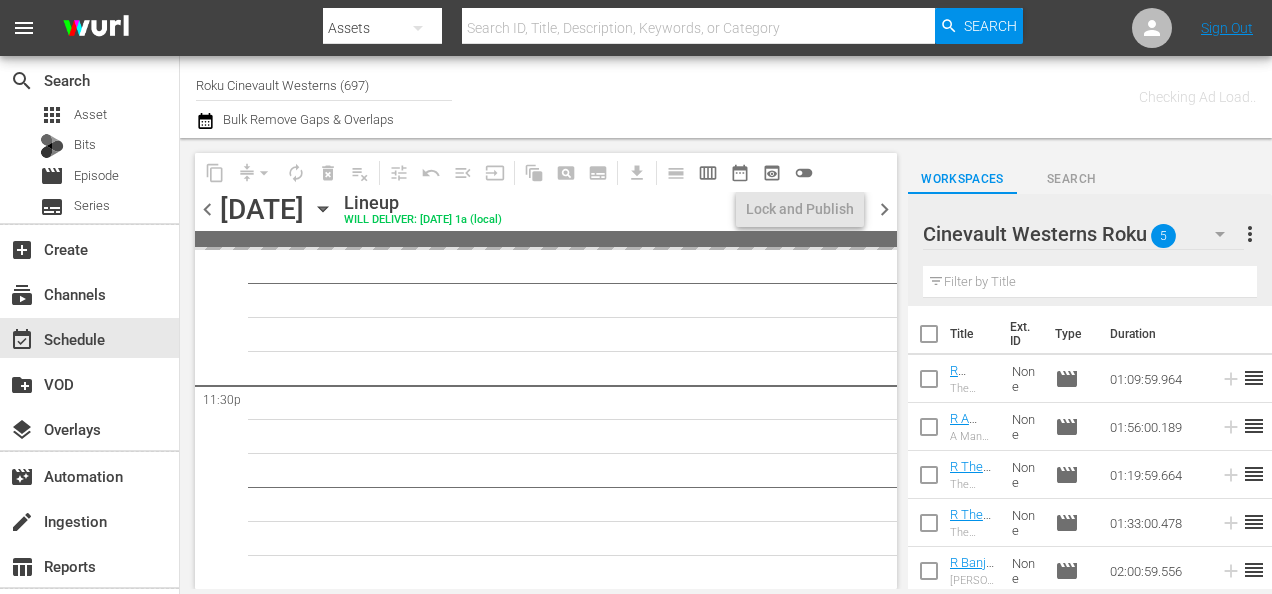 click at bounding box center (929, 338) 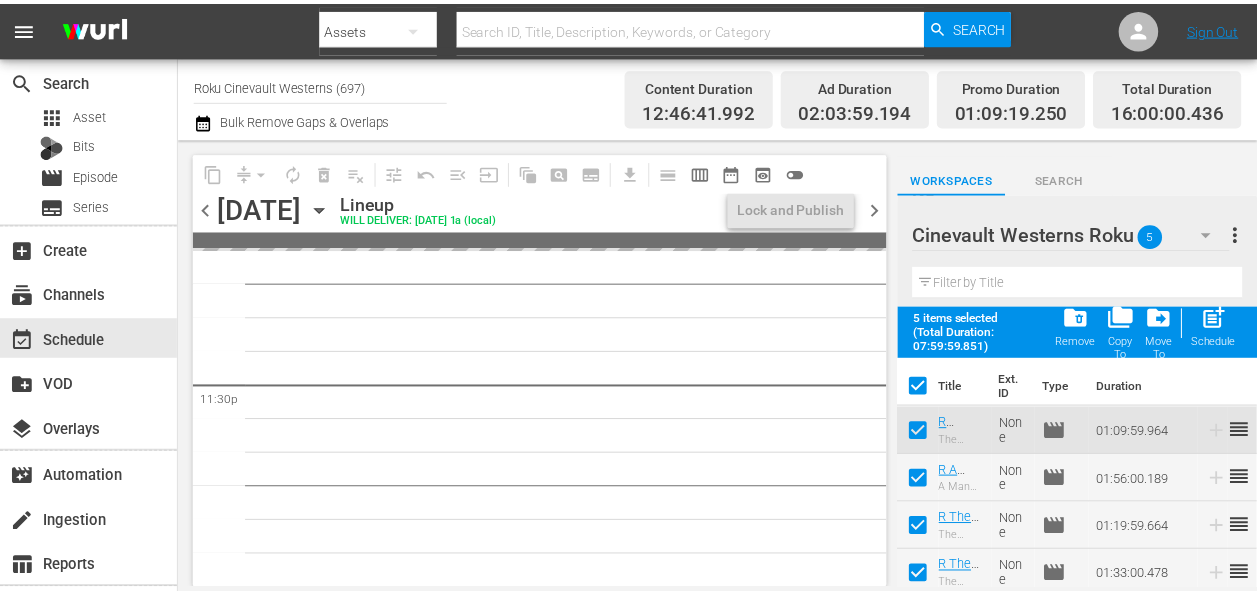 scroll, scrollTop: 9456, scrollLeft: 0, axis: vertical 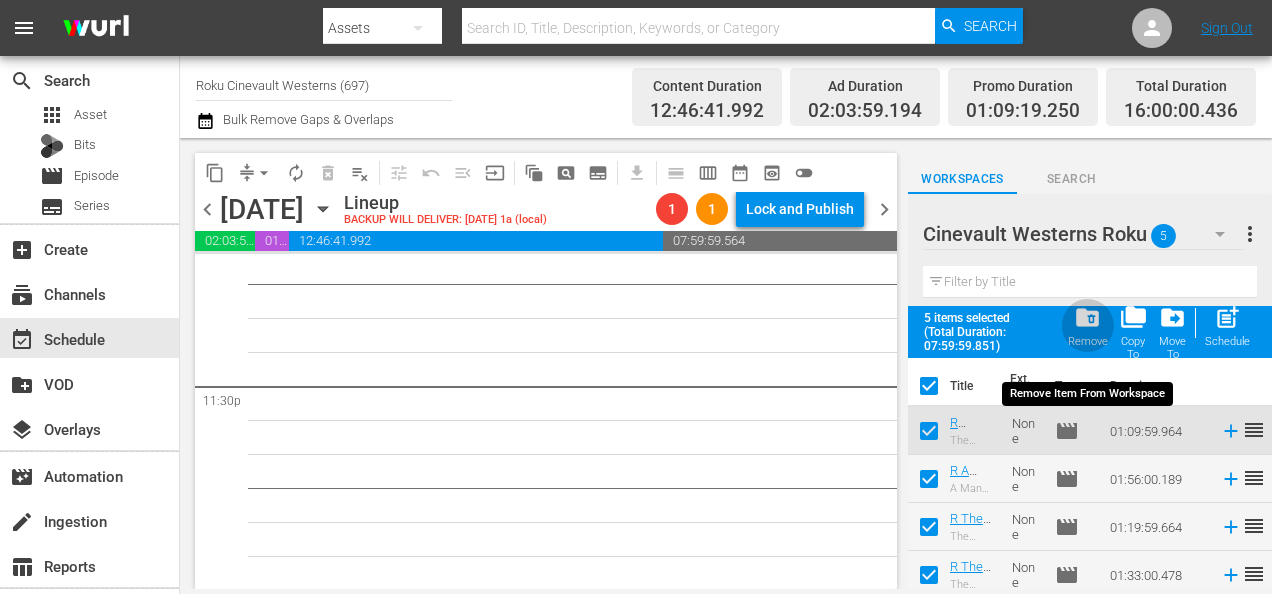 click on "folder_delete" at bounding box center [1087, 317] 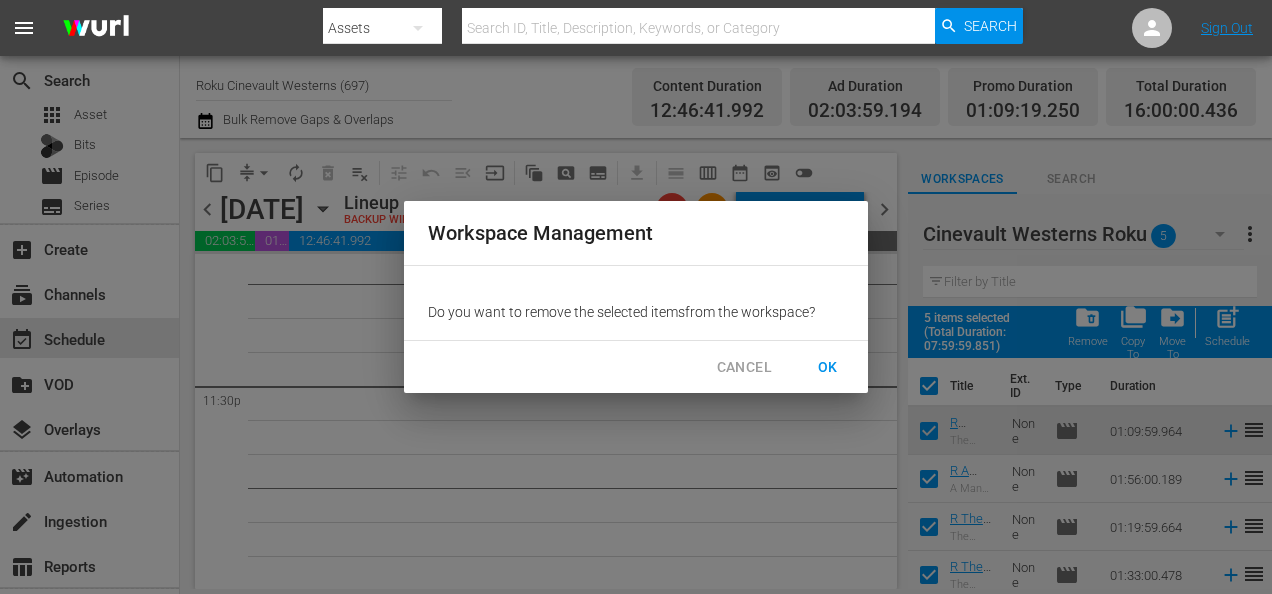 drag, startPoint x: 1092, startPoint y: 326, endPoint x: 838, endPoint y: 356, distance: 255.76552 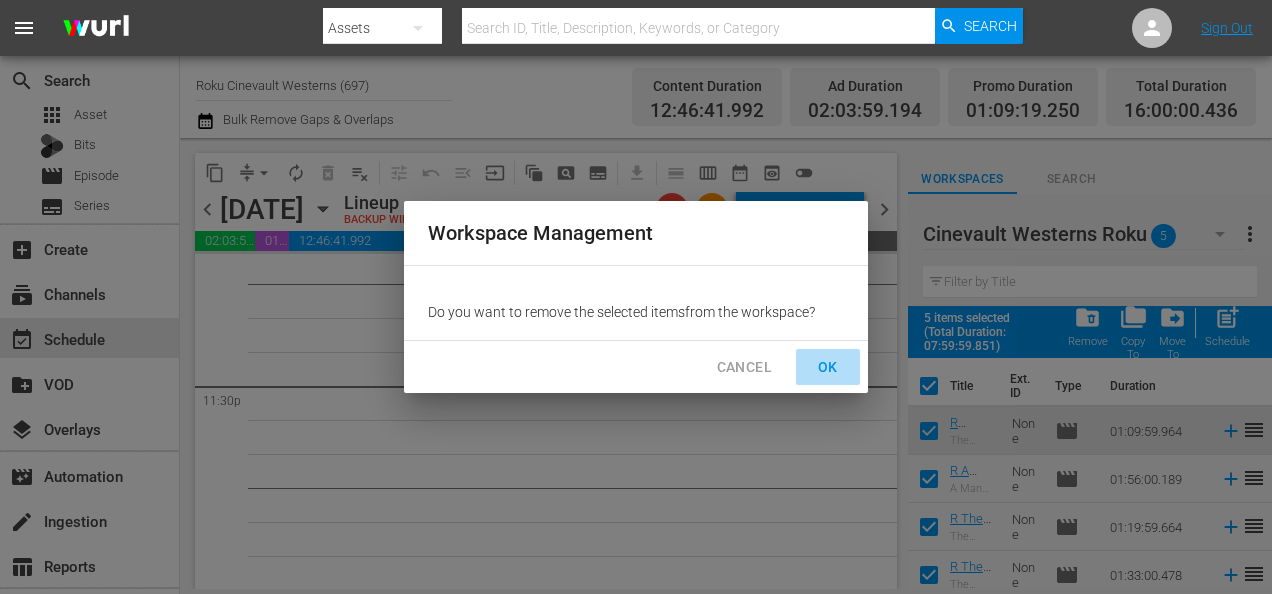 click on "OK" at bounding box center [828, 367] 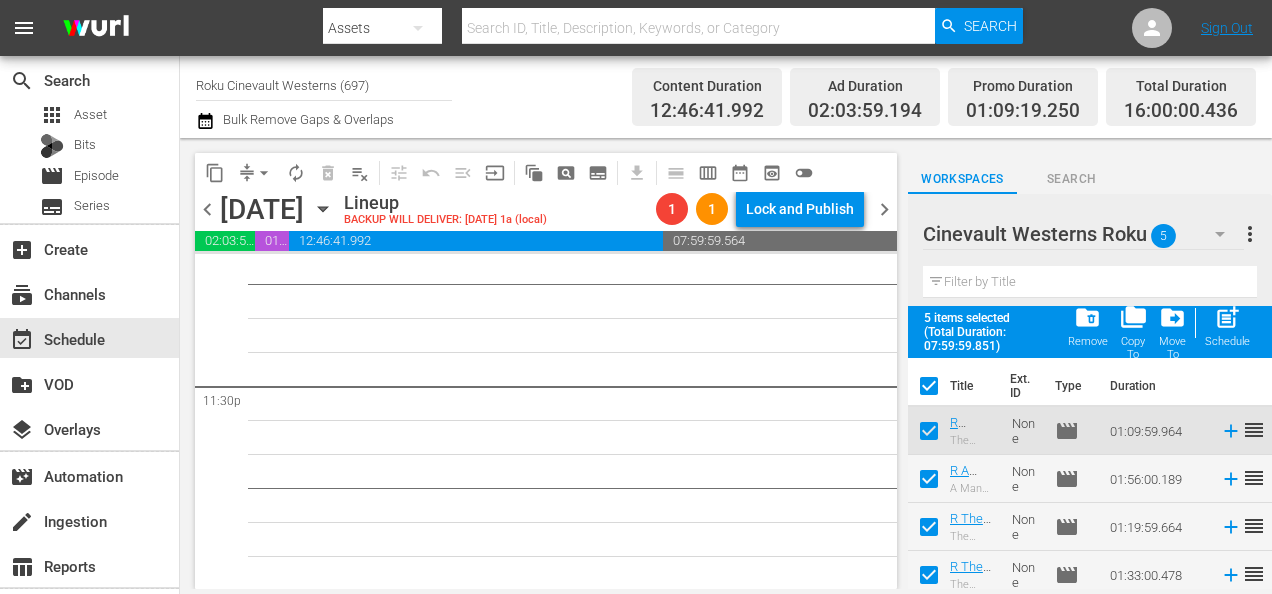 checkbox on "false" 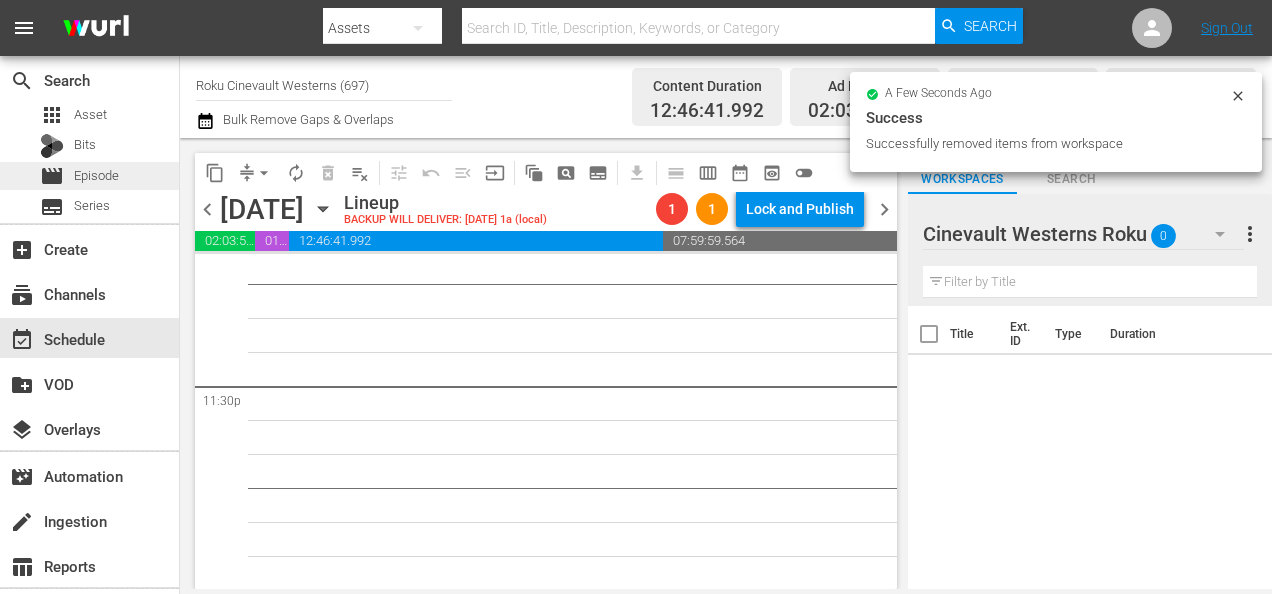 click on "movie Episode" at bounding box center (89, 176) 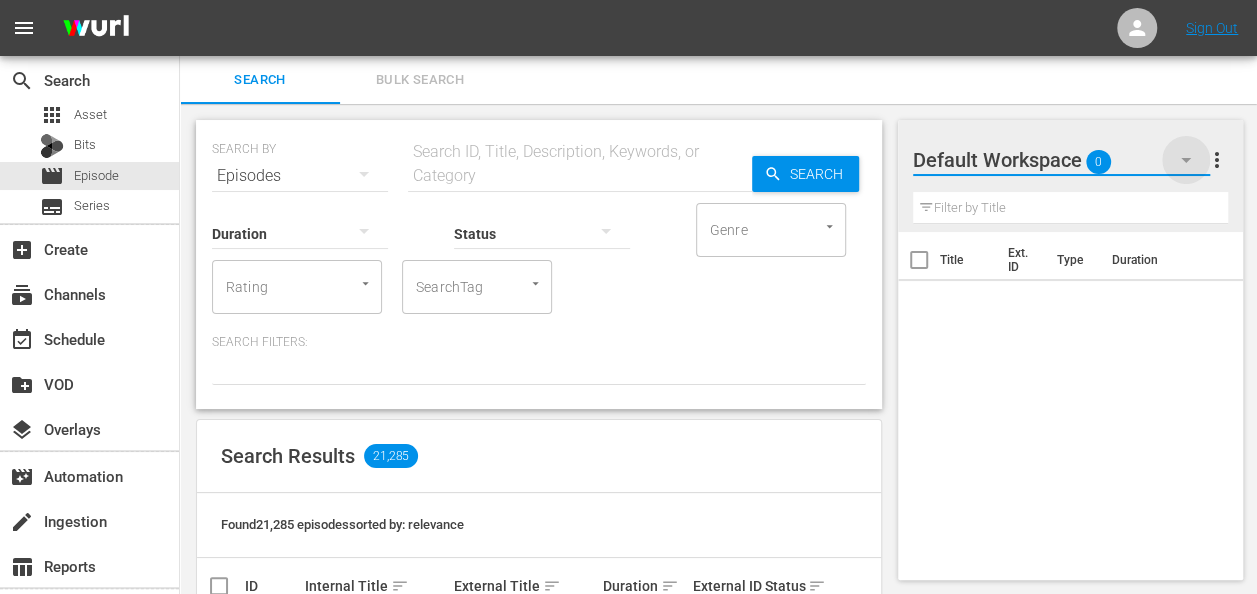 click 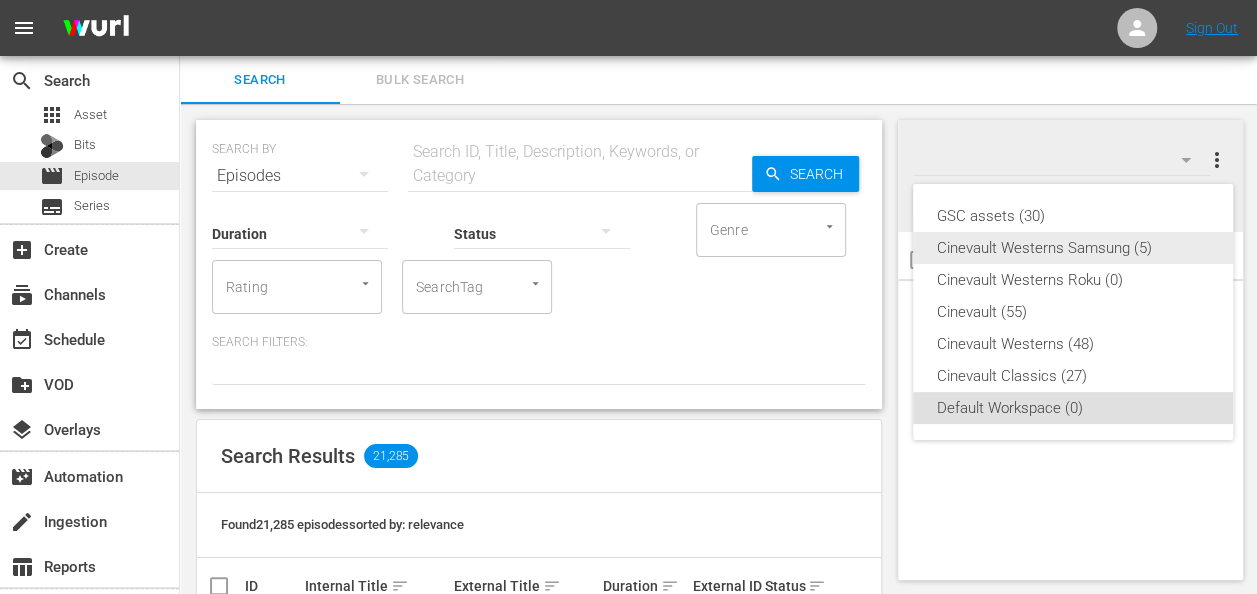 click on "Cinevault Westerns Samsung (5)" at bounding box center (1073, 248) 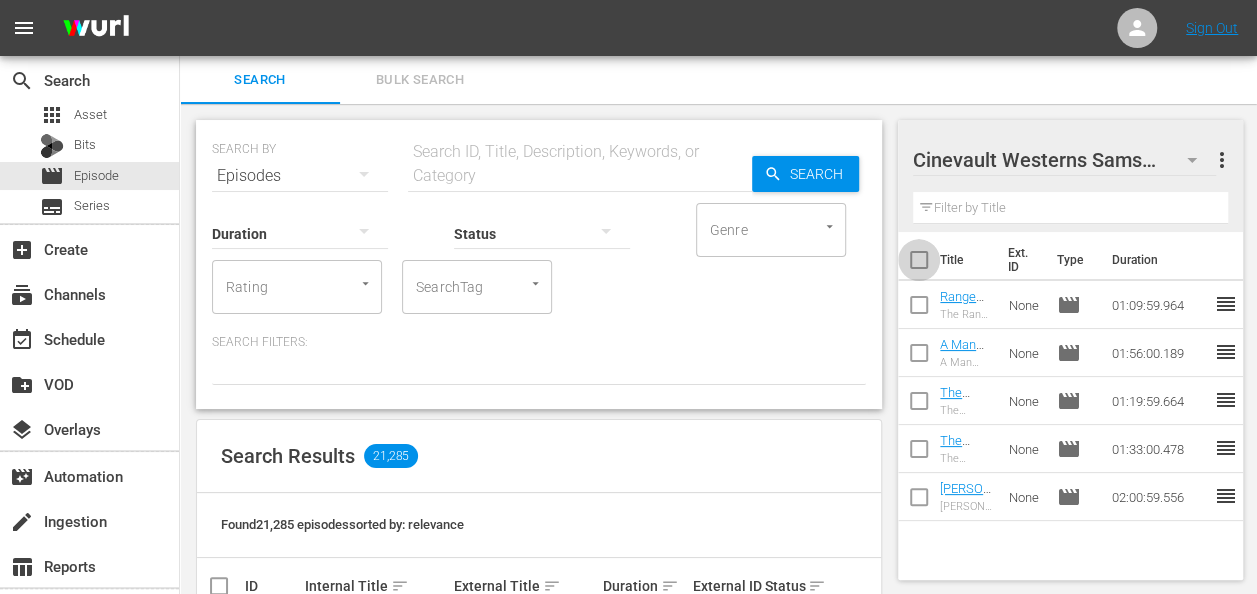 click at bounding box center (919, 264) 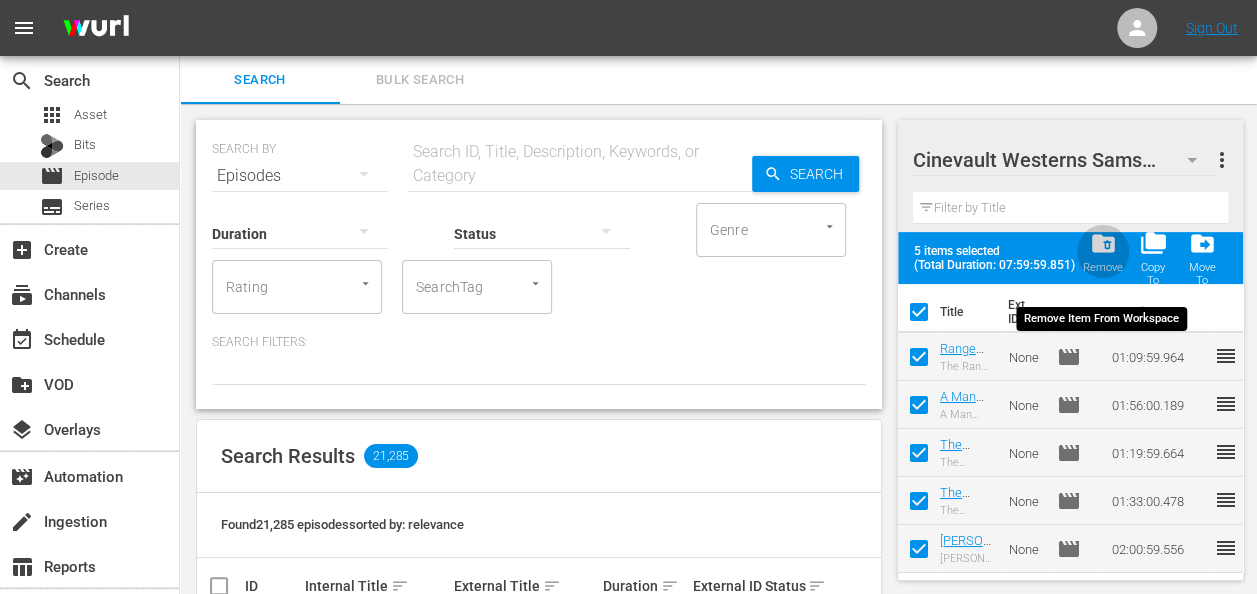click on "folder_delete" at bounding box center (1102, 243) 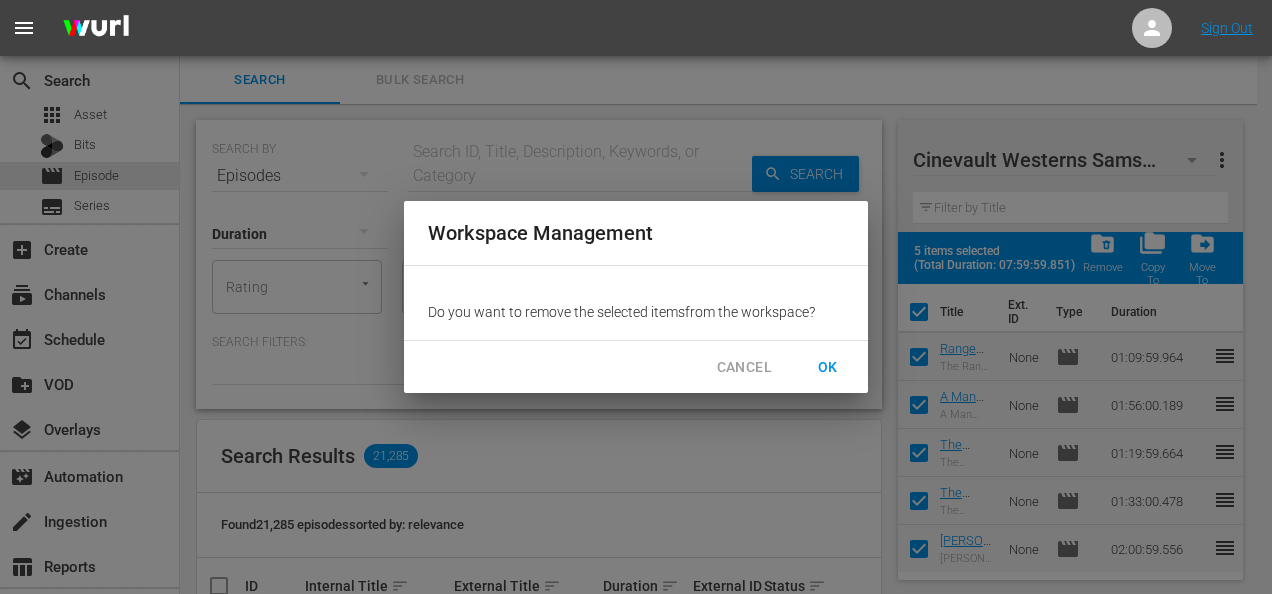 click on "OK" at bounding box center (828, 367) 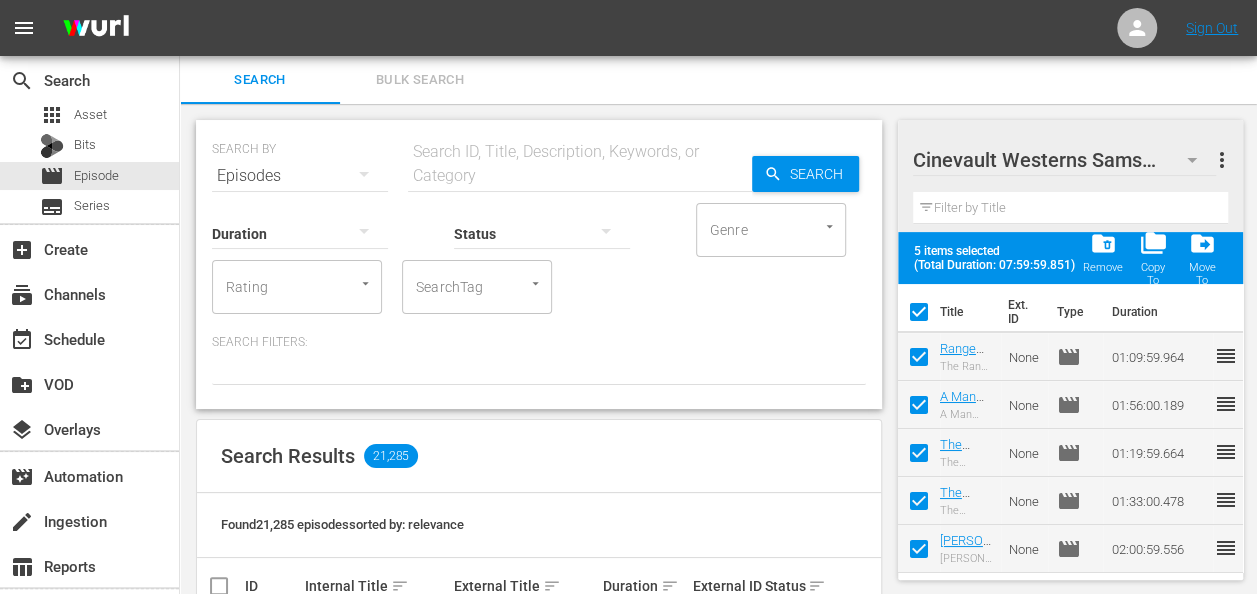 checkbox on "false" 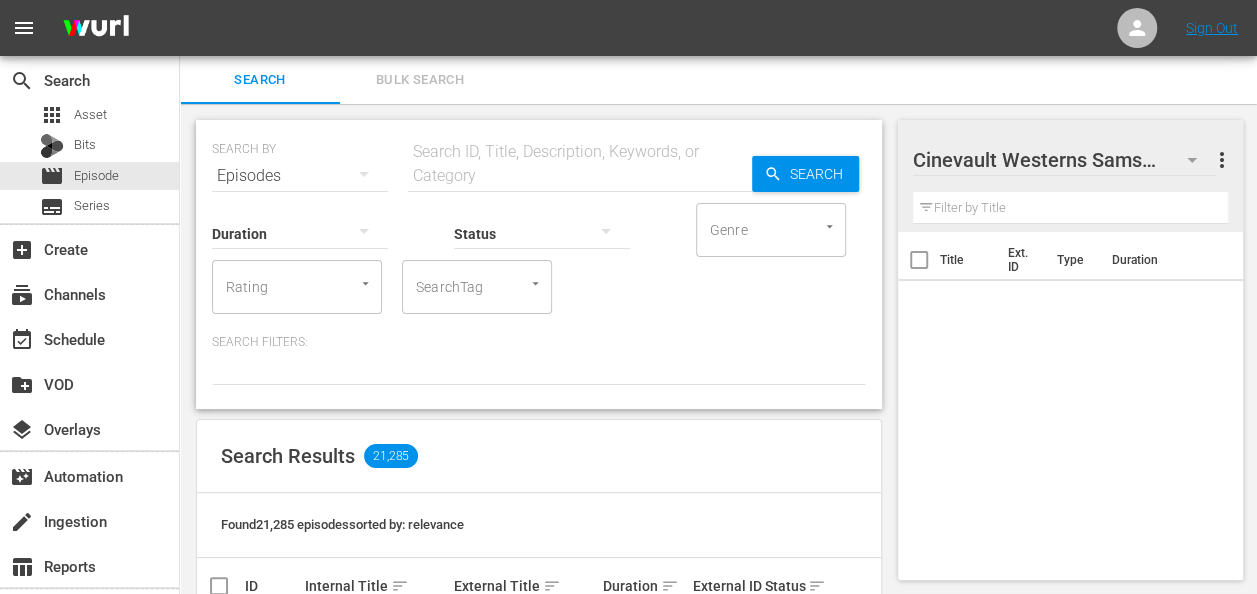 click at bounding box center (580, 176) 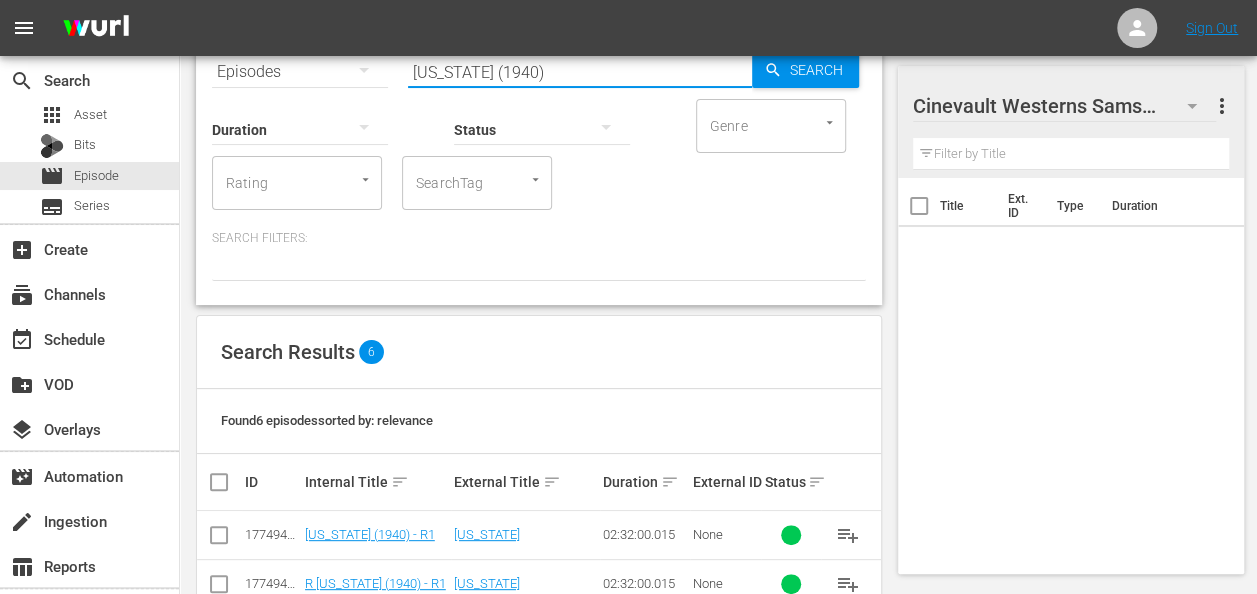 scroll, scrollTop: 348, scrollLeft: 0, axis: vertical 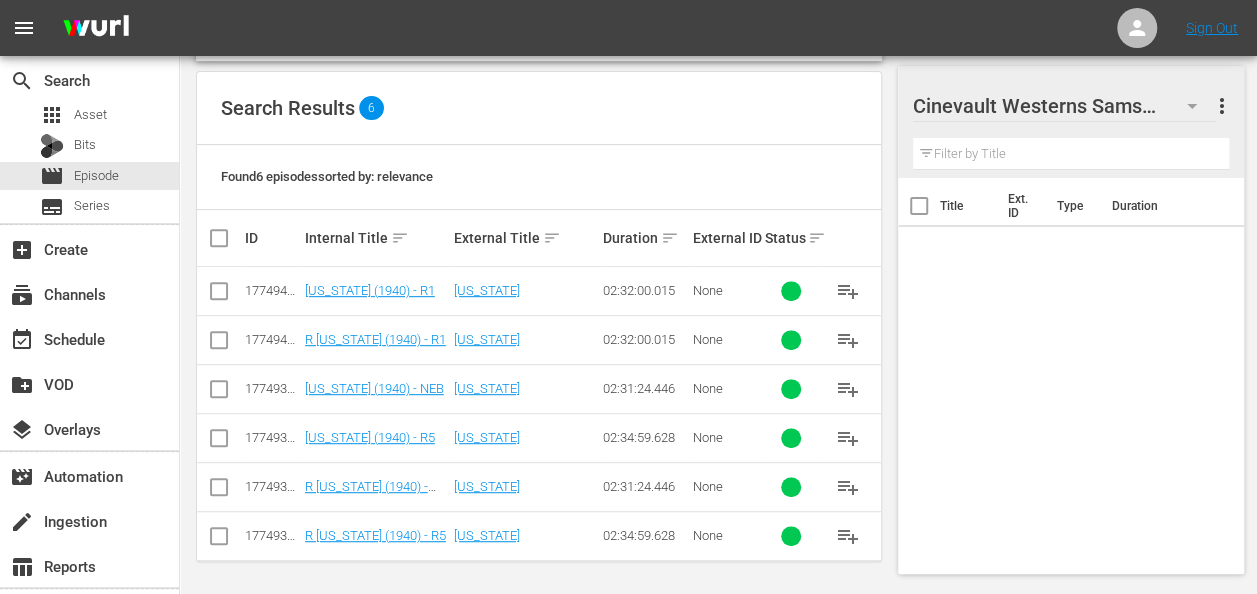 type on "[US_STATE] (1940)" 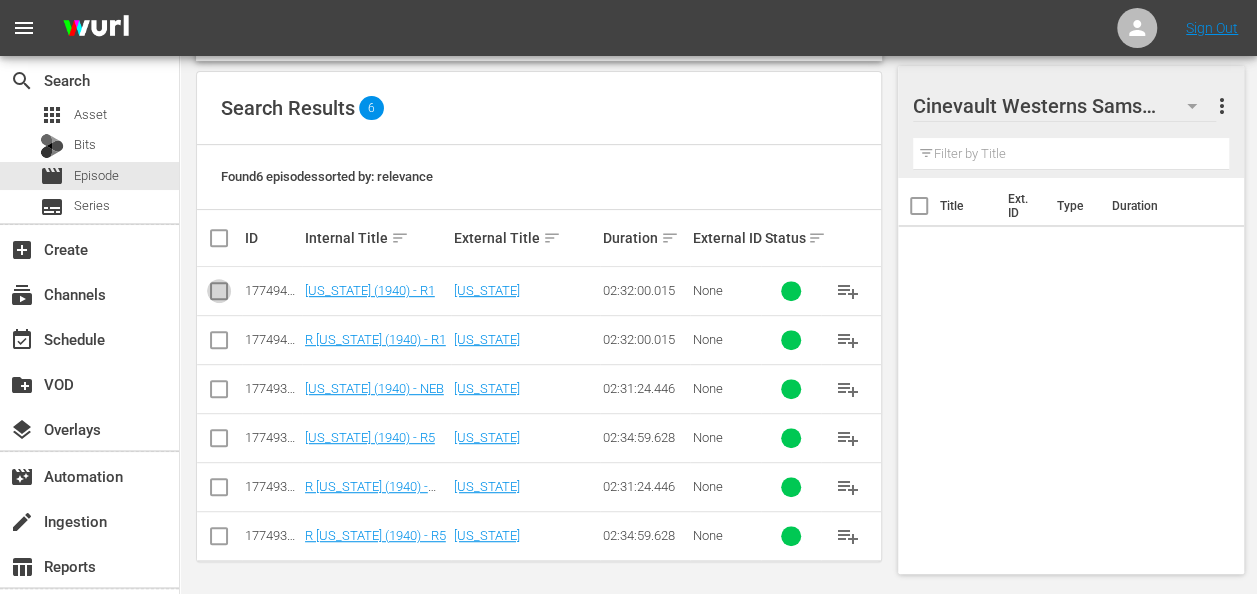 click at bounding box center (219, 295) 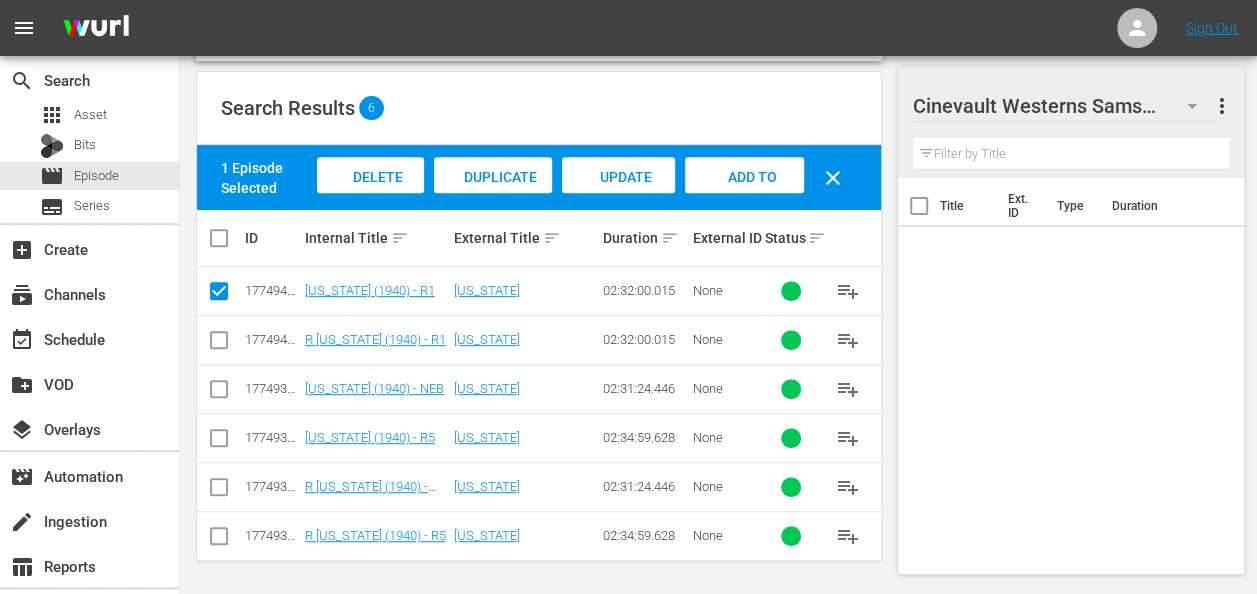 click on "Add to Workspace" at bounding box center (744, 194) 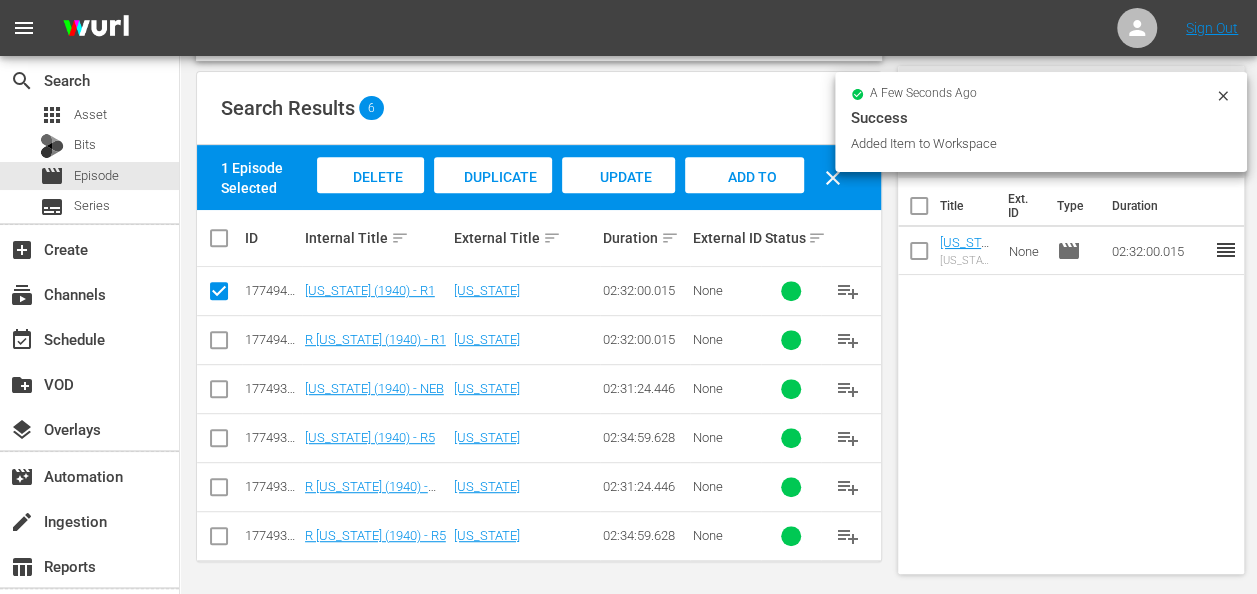 click 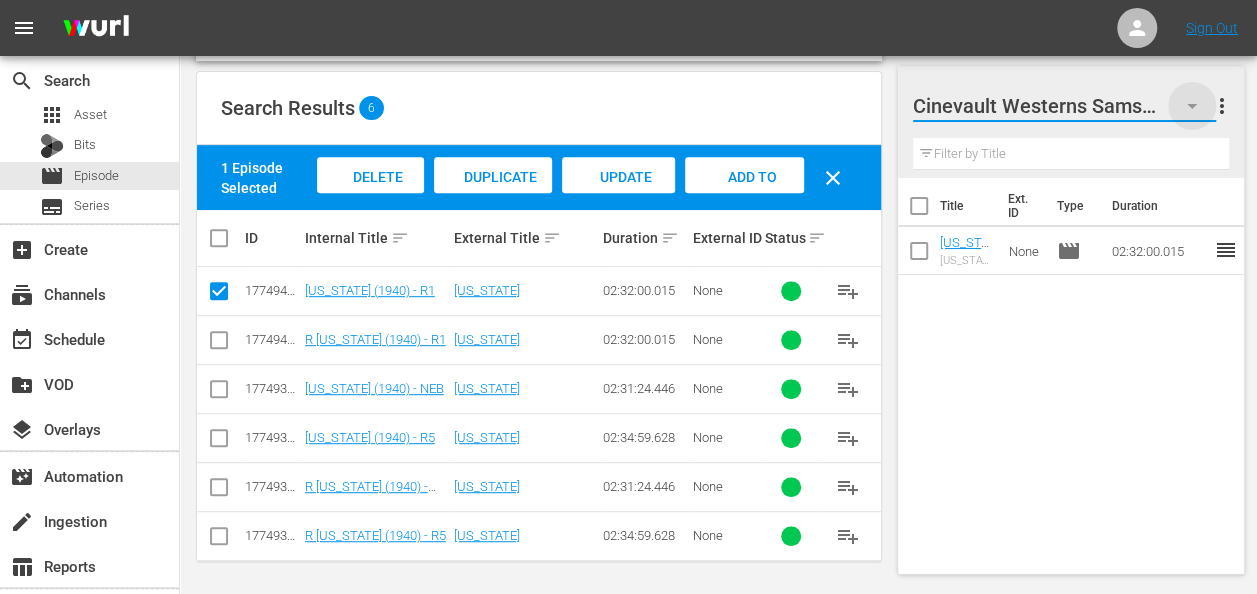 click 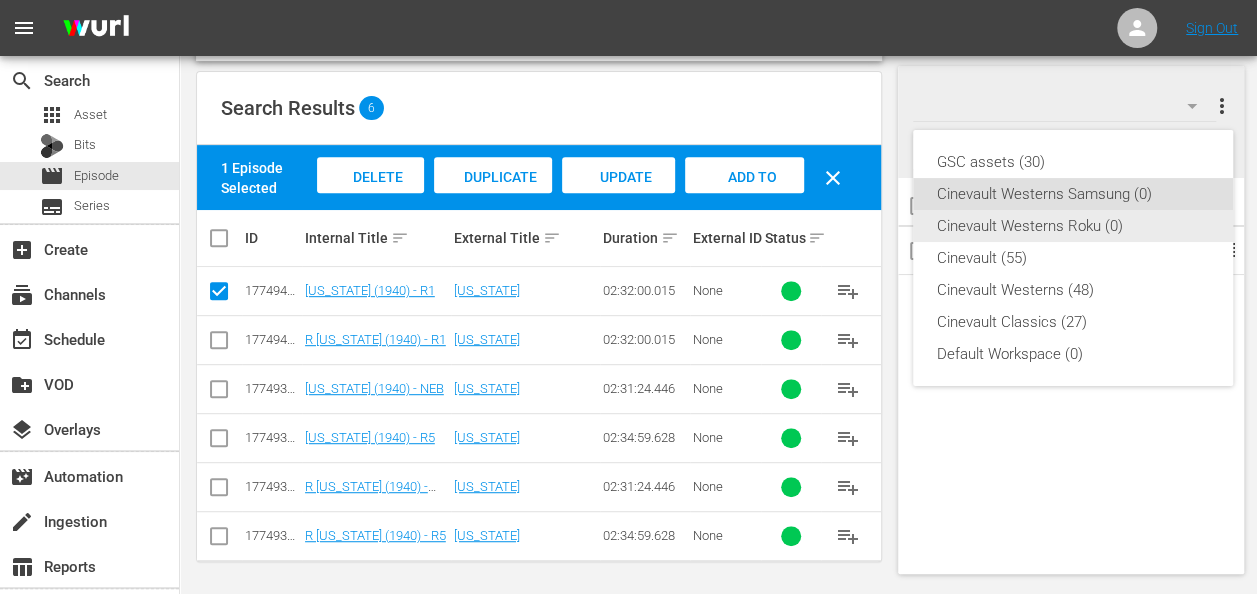 click on "Cinevault Westerns Roku  (0)" at bounding box center [1073, 226] 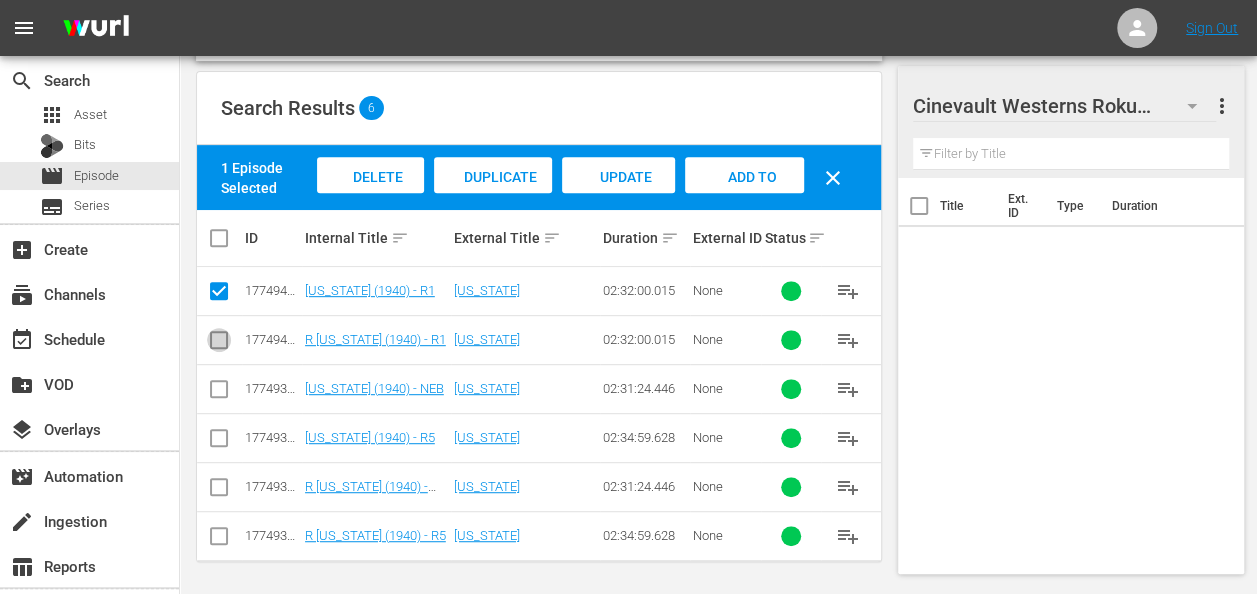 click at bounding box center [219, 344] 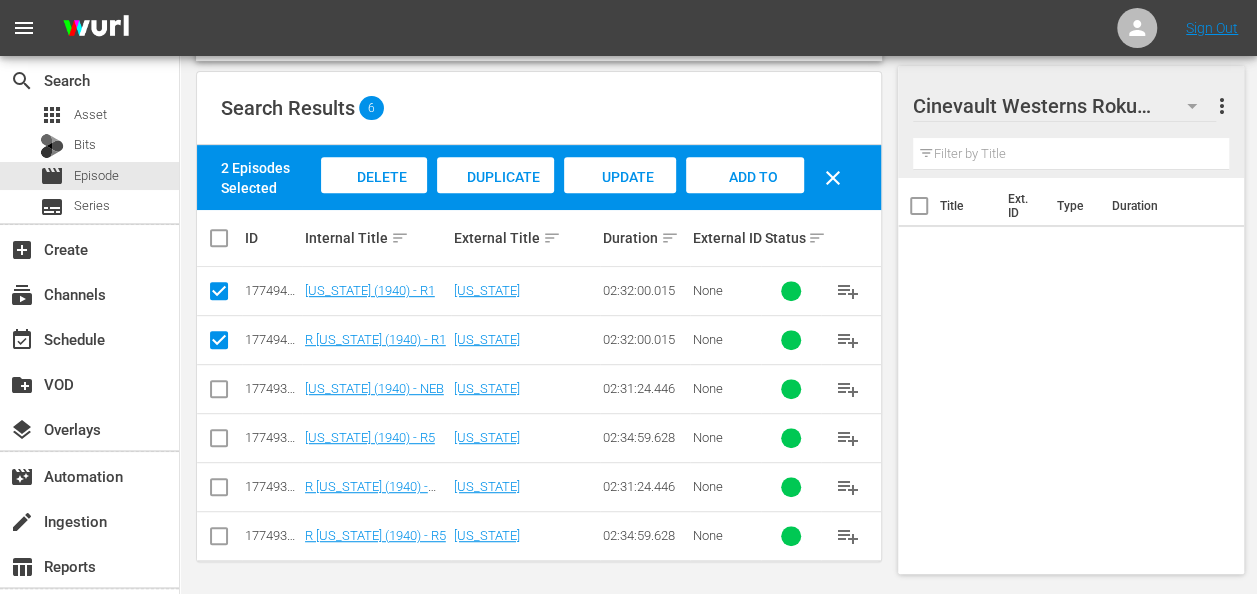 click at bounding box center [219, 295] 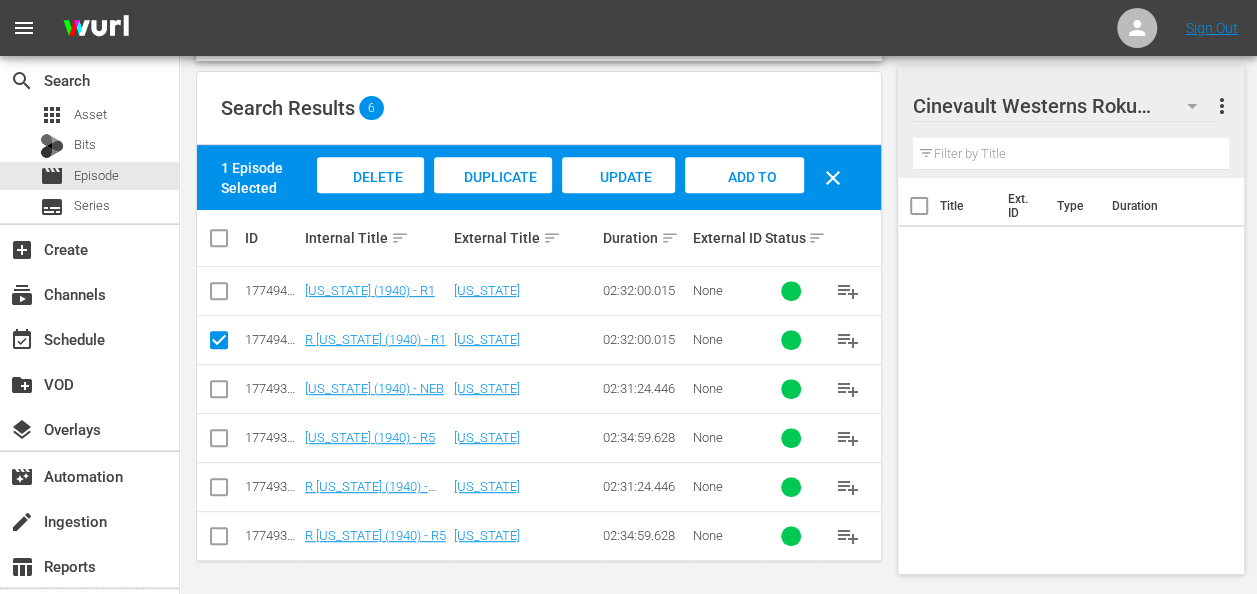 click on "Add to Workspace" at bounding box center [744, 194] 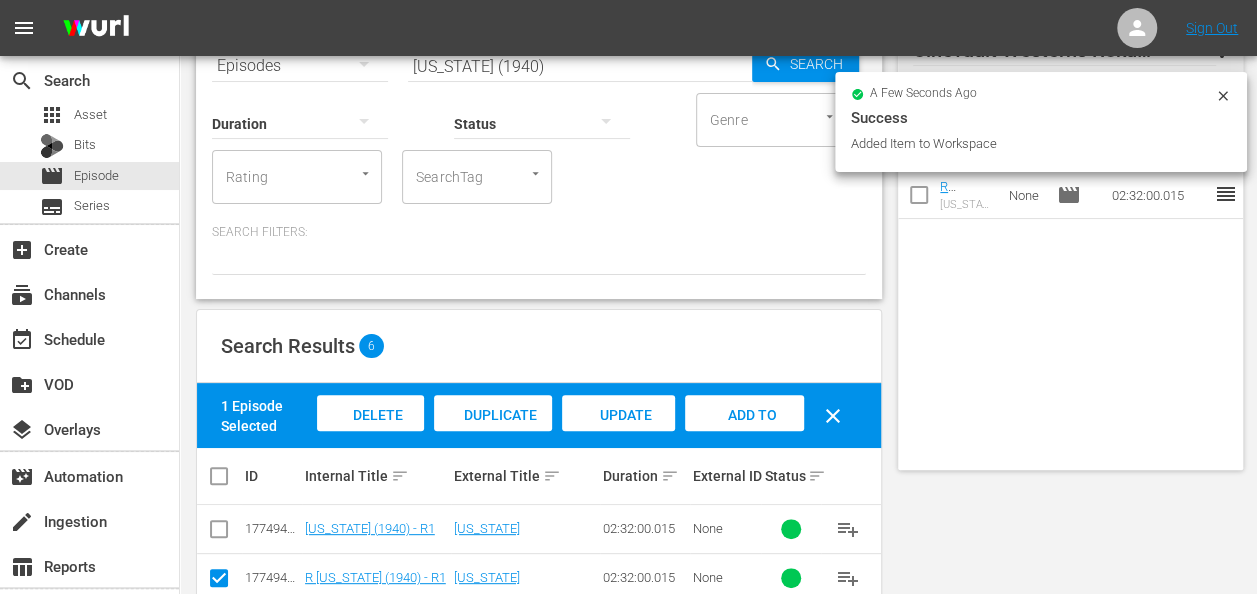 scroll, scrollTop: 0, scrollLeft: 0, axis: both 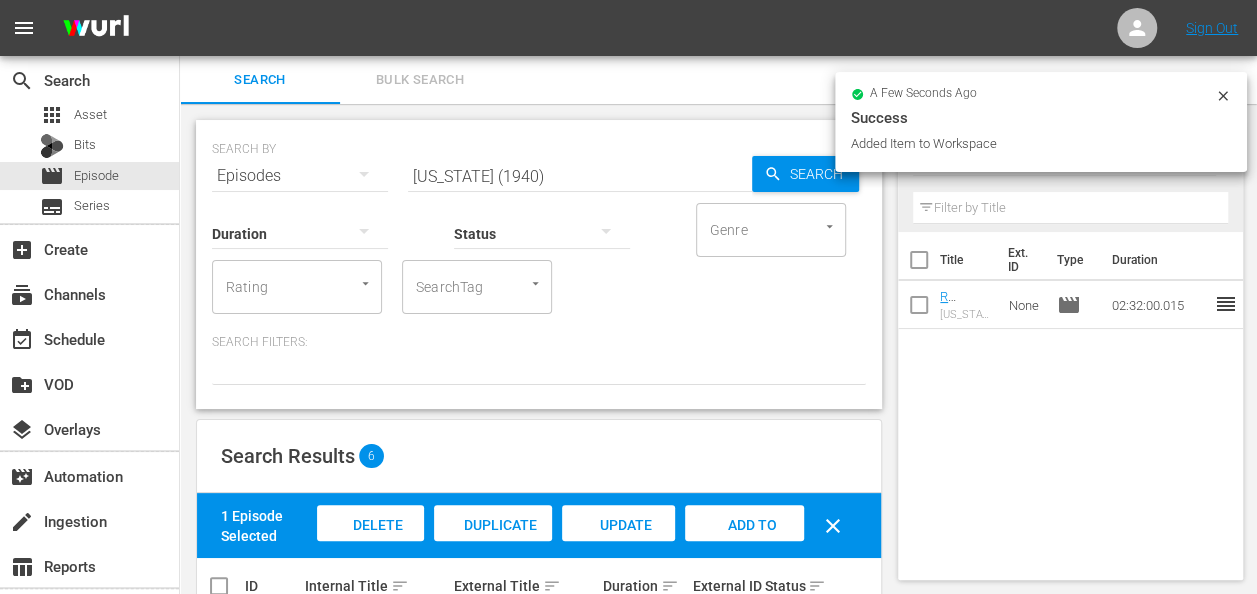 click on "Status" at bounding box center [542, 221] 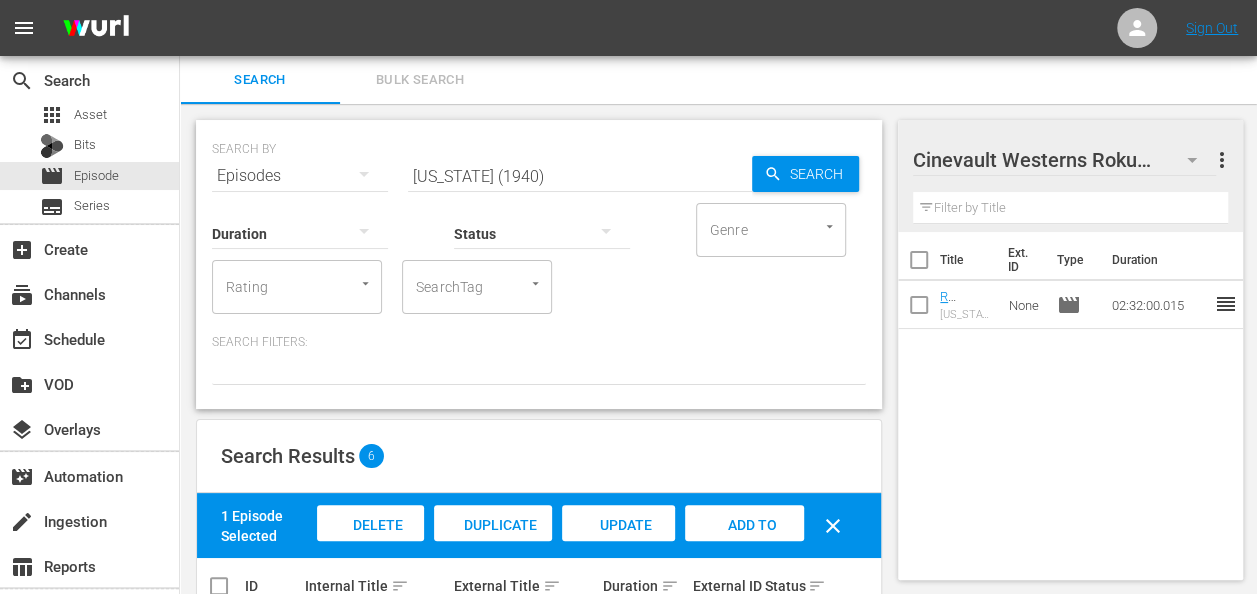 click on "[US_STATE] (1940)" at bounding box center [580, 176] 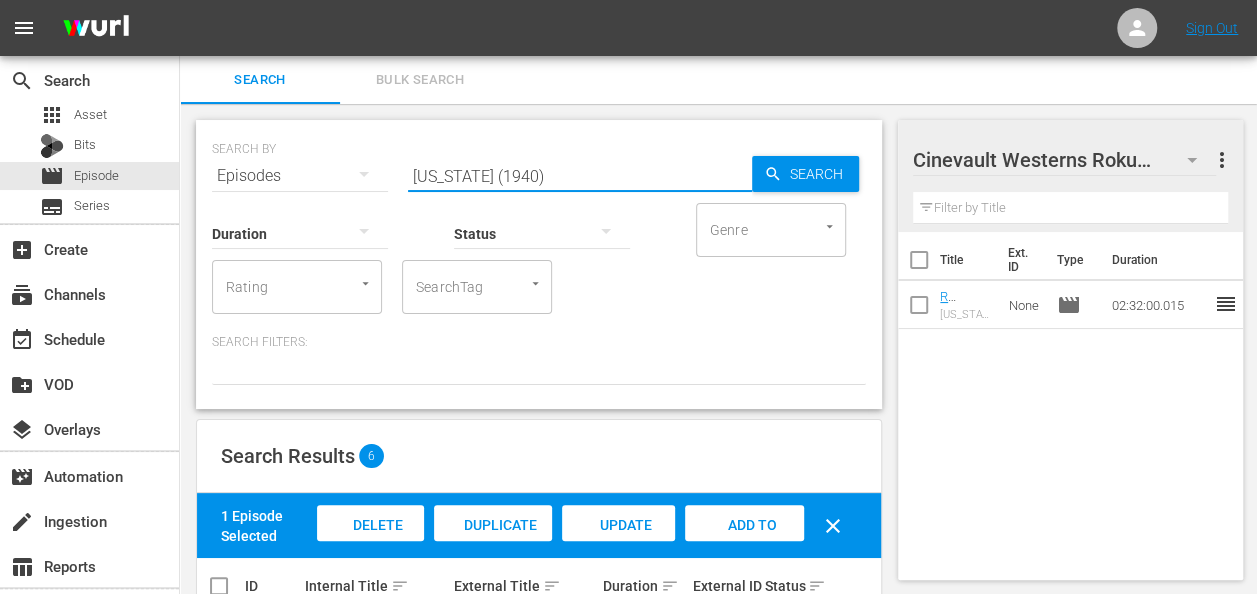 click on "[US_STATE] (1940)" at bounding box center (580, 176) 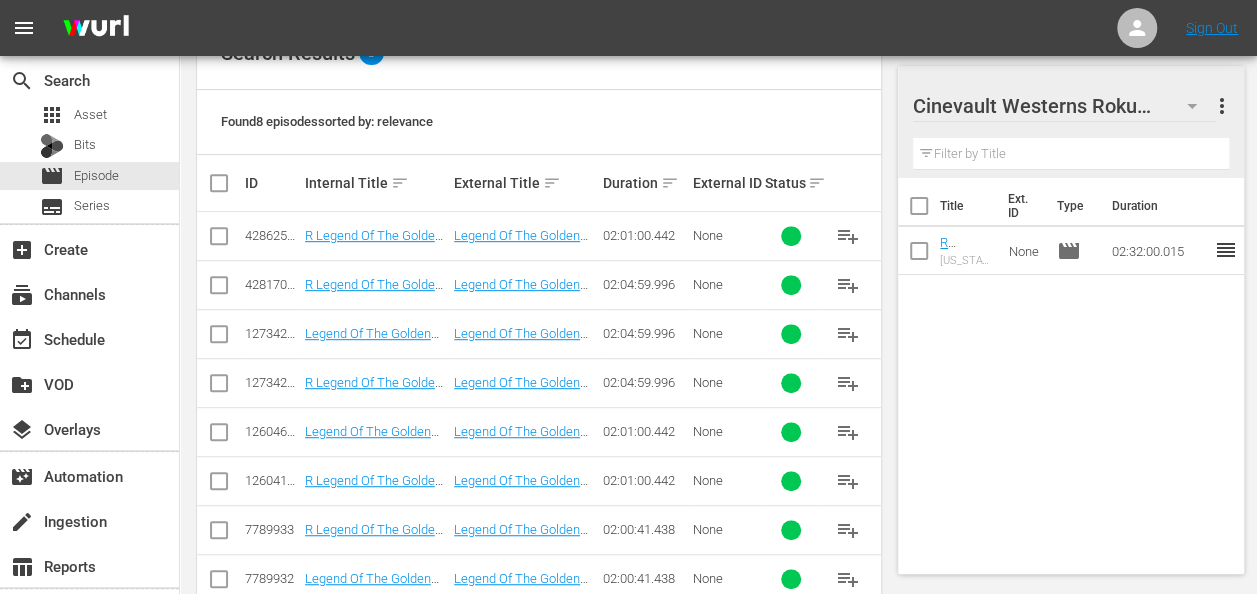 scroll, scrollTop: 446, scrollLeft: 0, axis: vertical 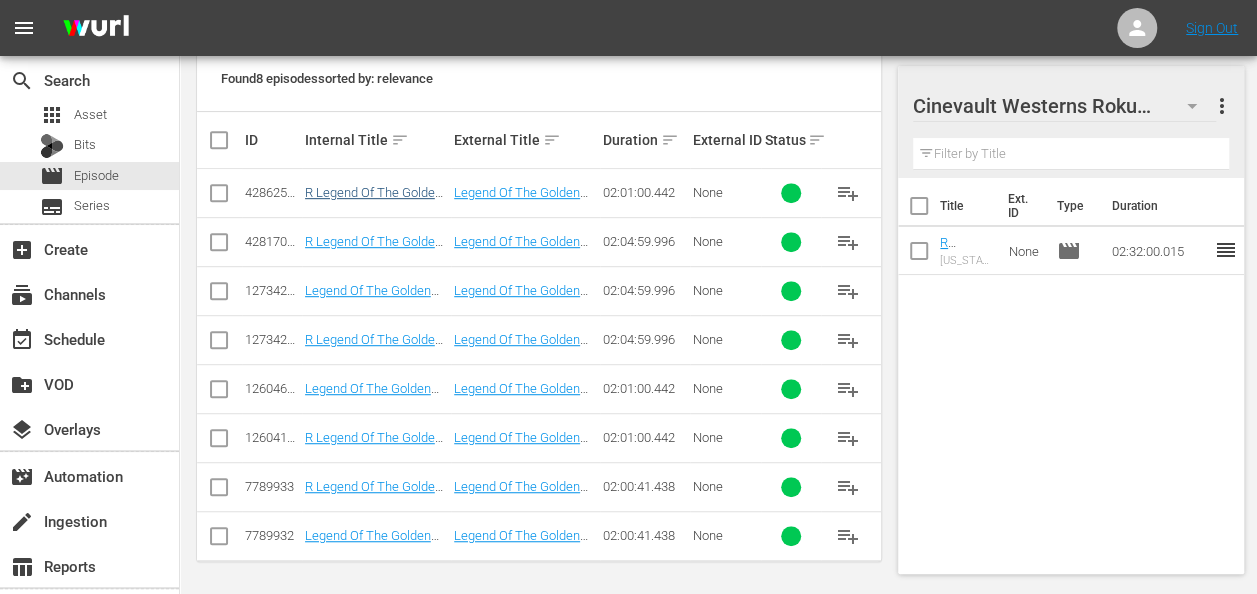 type on "legend of the golden gun" 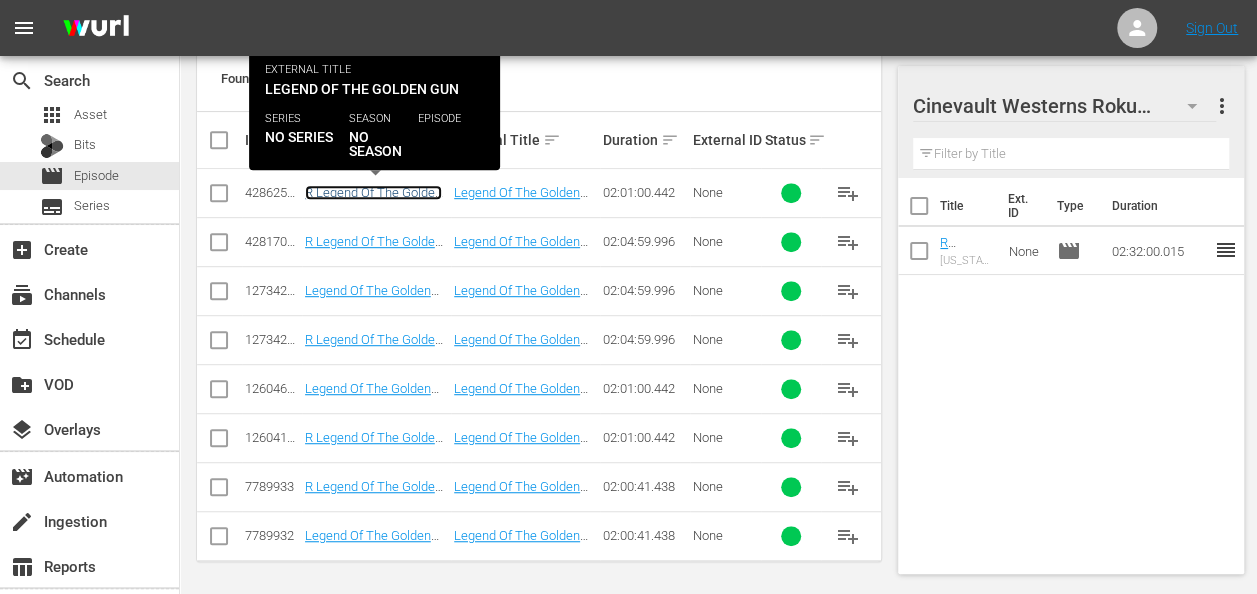 click on "R Legend Of The Golden Gun - R1 (CVW STUNT)" at bounding box center (373, 200) 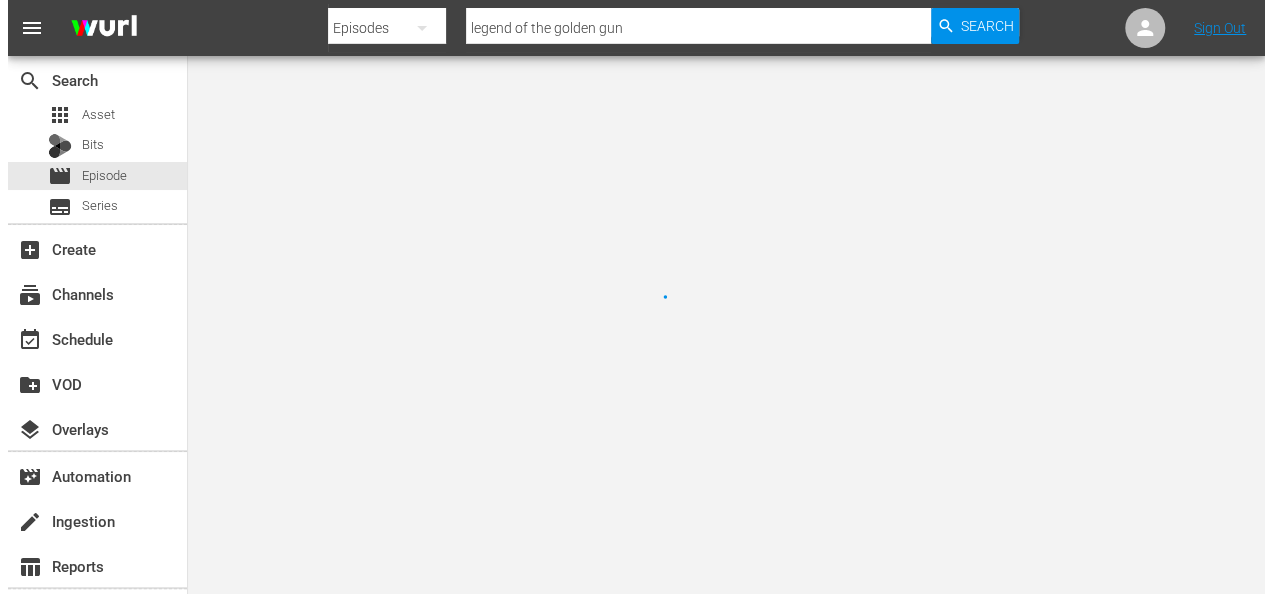 scroll, scrollTop: 0, scrollLeft: 0, axis: both 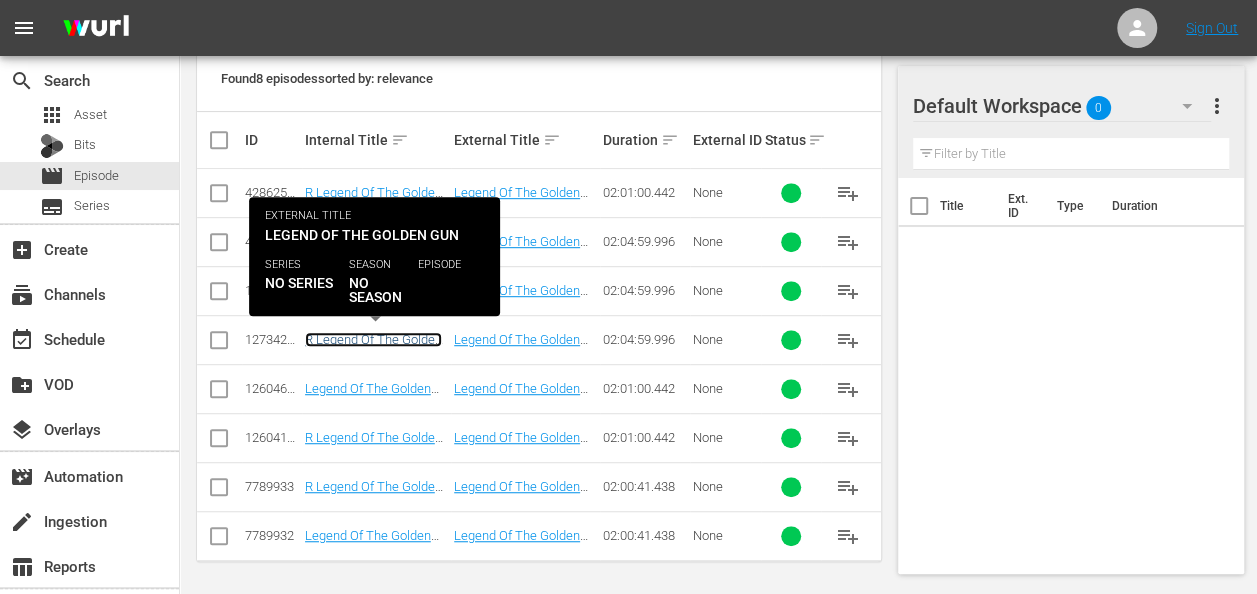 click on "R Legend Of The Golden Gun - R5" at bounding box center (373, 347) 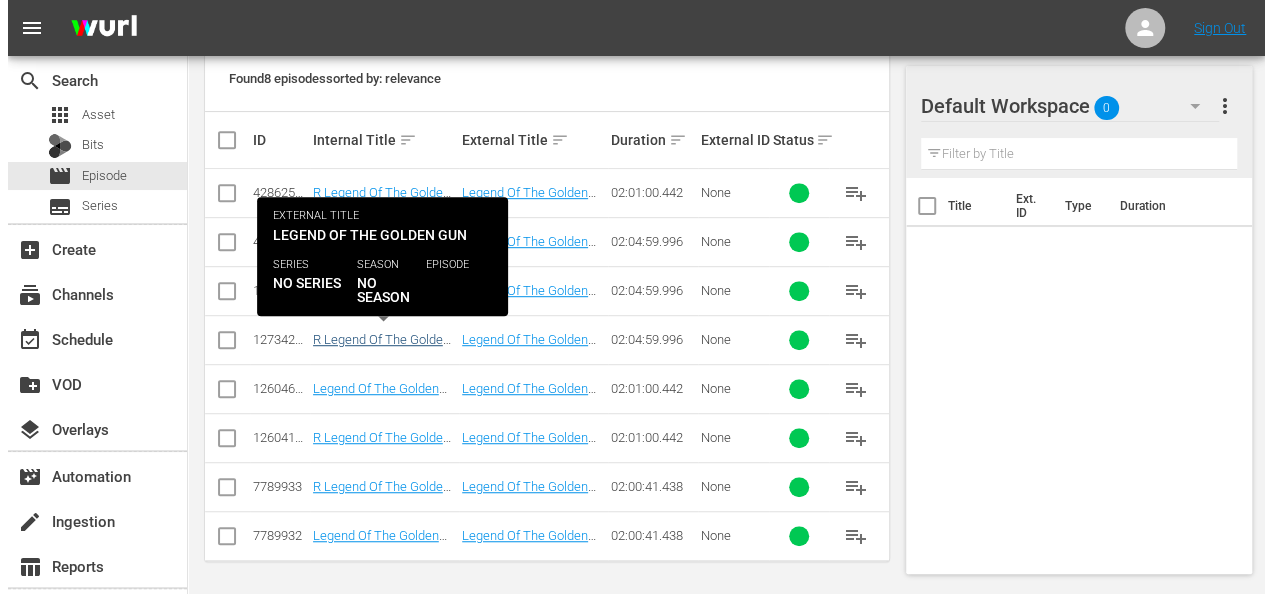 scroll, scrollTop: 0, scrollLeft: 0, axis: both 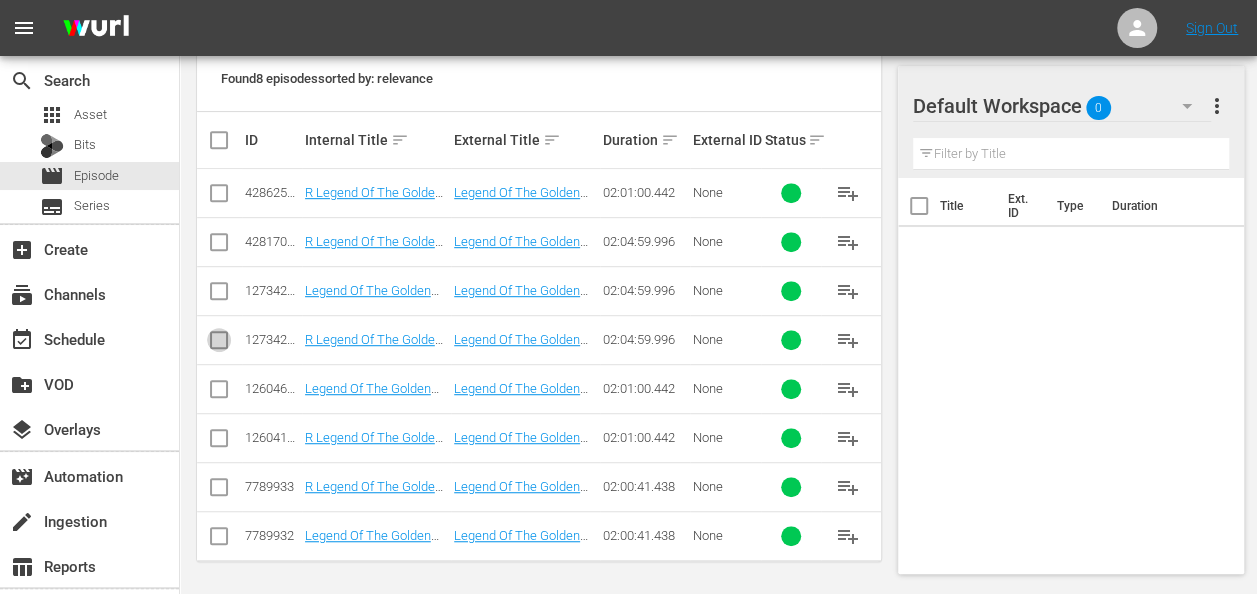 click at bounding box center [219, 344] 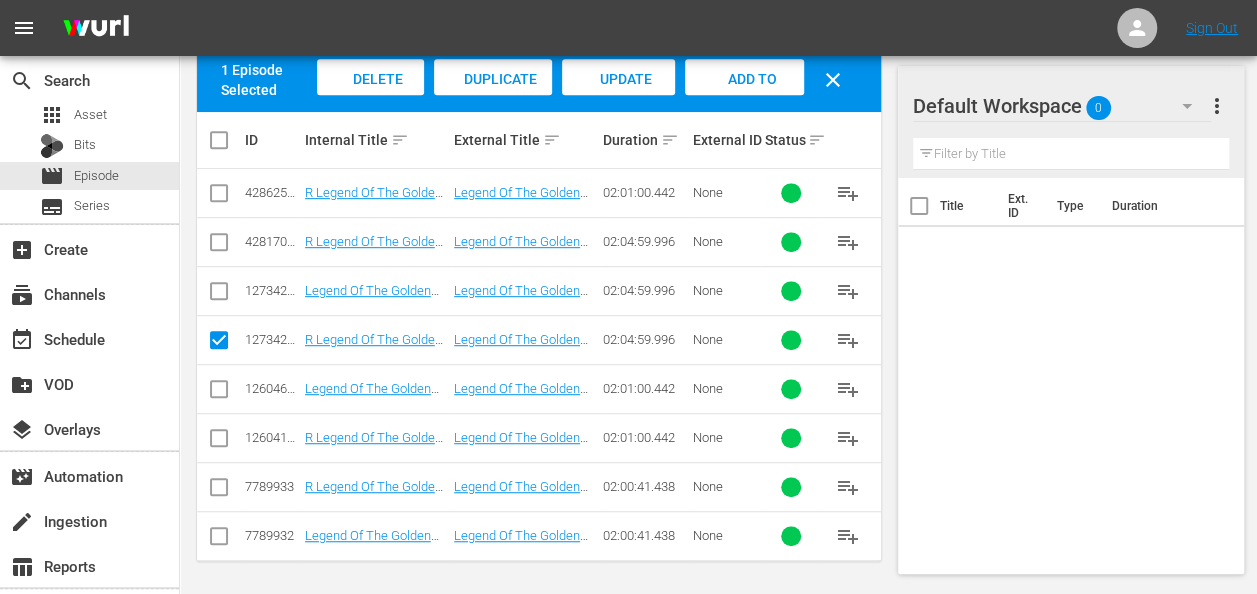 click 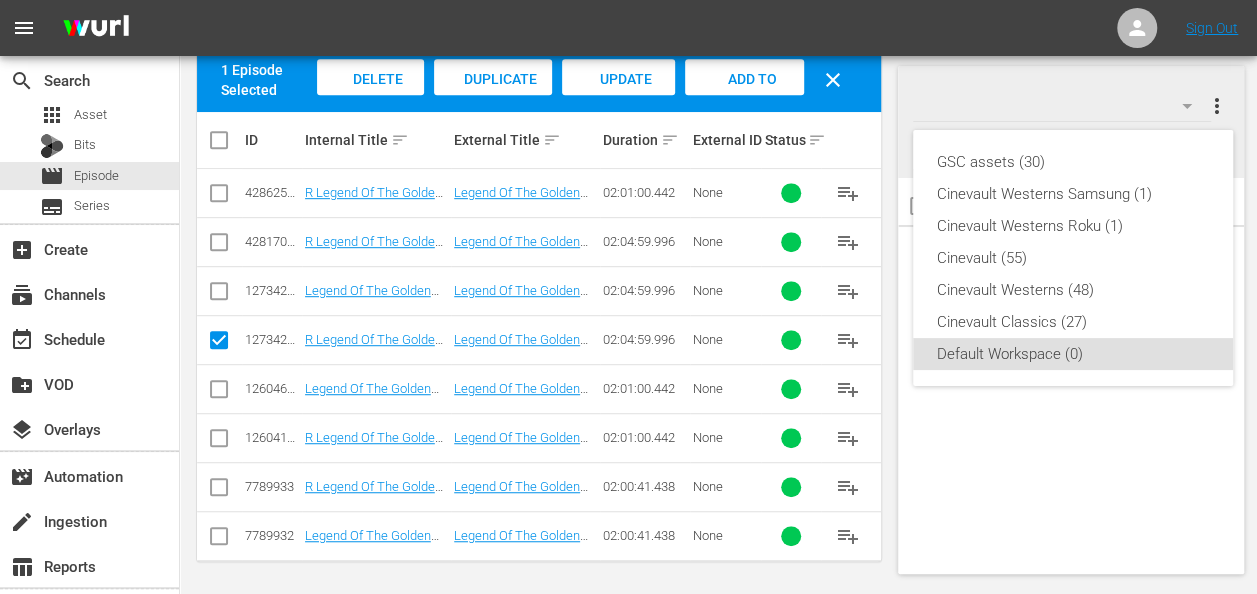 click on "GSC assets (30) Cinevault Westerns Samsung (1) Cinevault Westerns Roku  (1) Cinevault (55) Cinevault Westerns (48) Cinevault Classics (27) Default Workspace (0)" at bounding box center (628, 297) 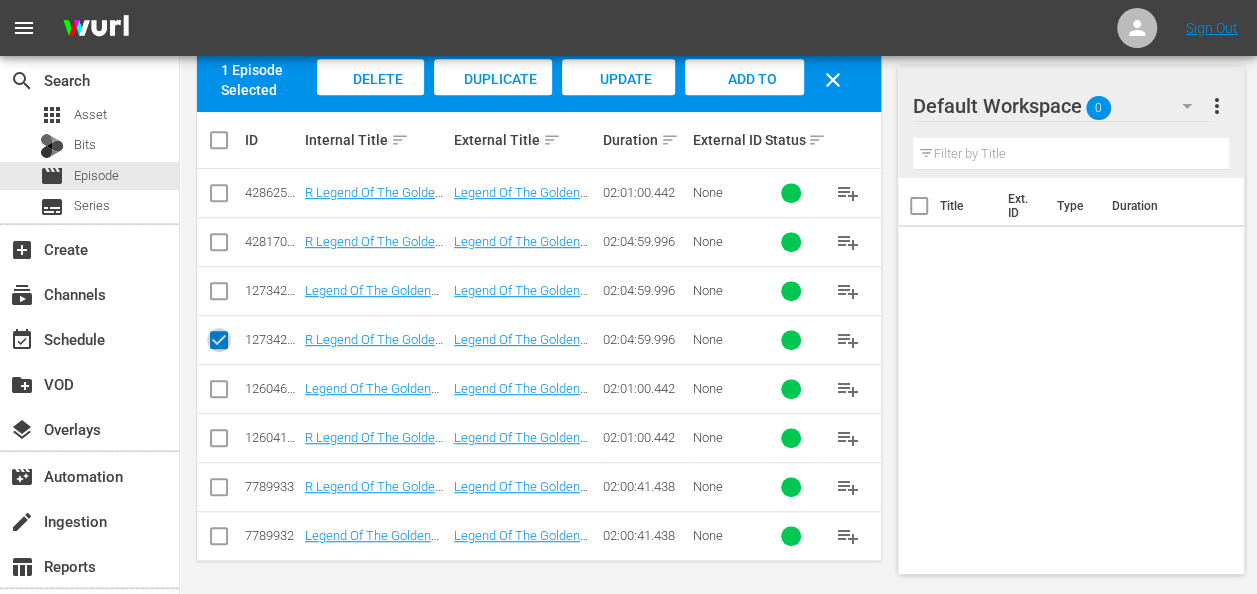 click 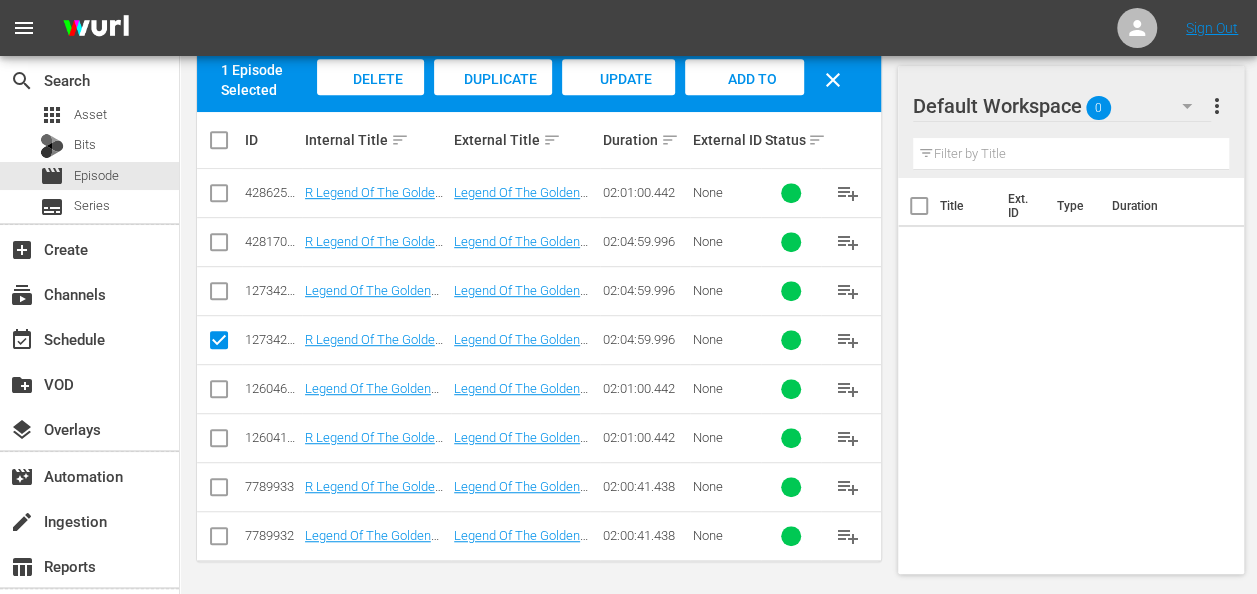 click at bounding box center (219, 344) 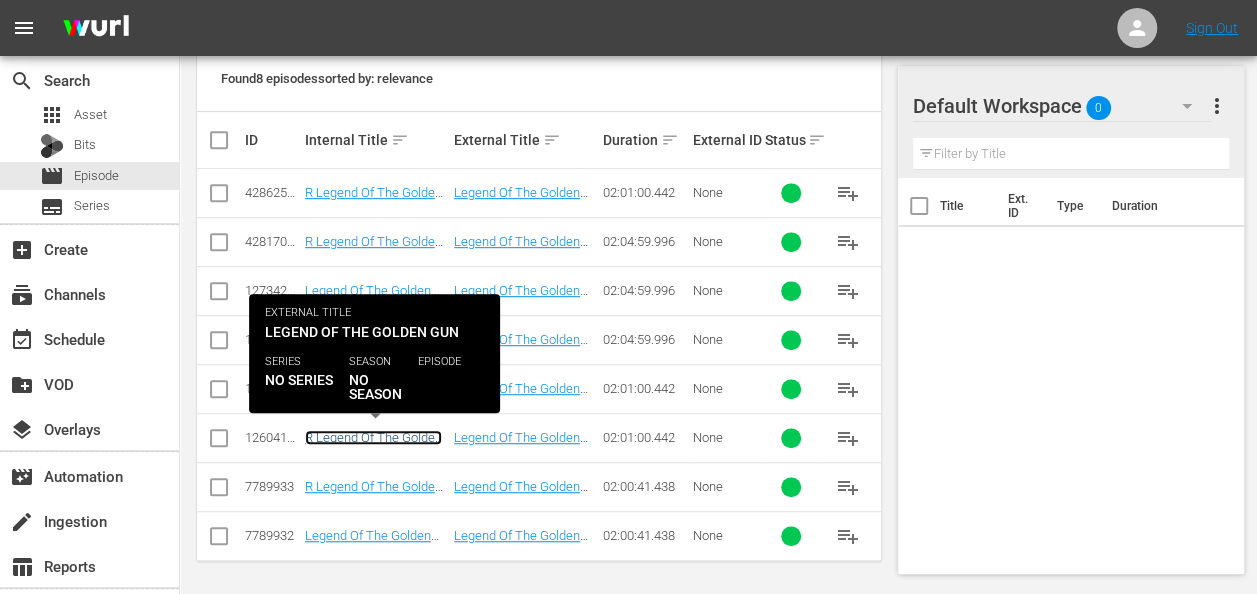 click on "R Legend Of The Golden Gun - R1" at bounding box center [373, 445] 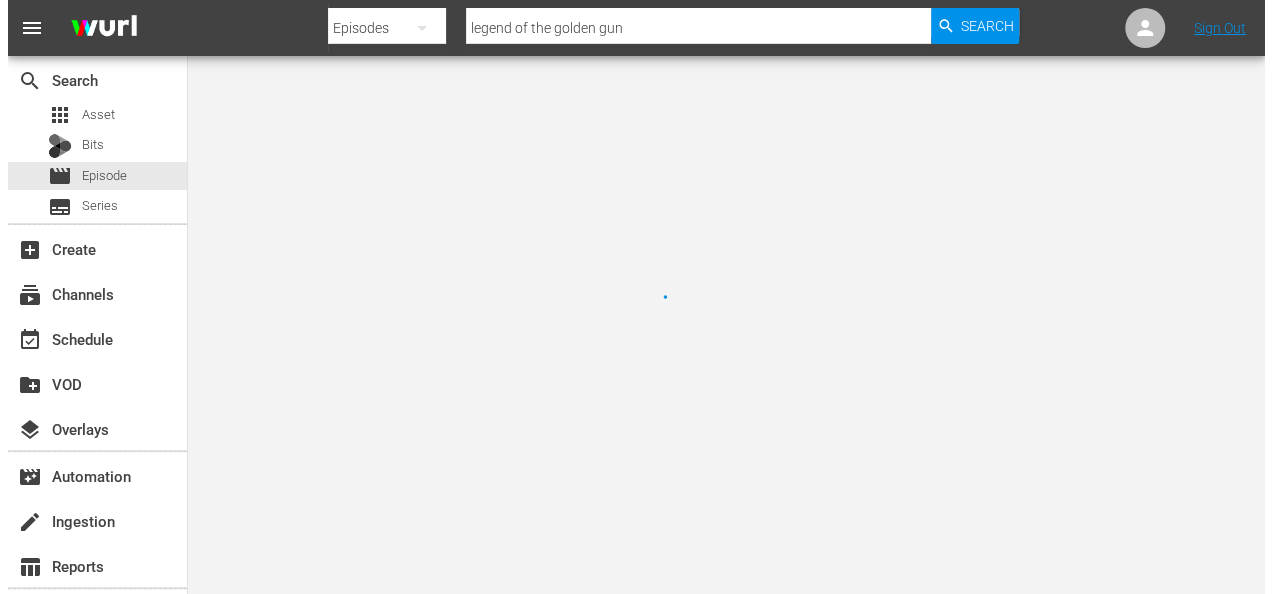 scroll, scrollTop: 0, scrollLeft: 0, axis: both 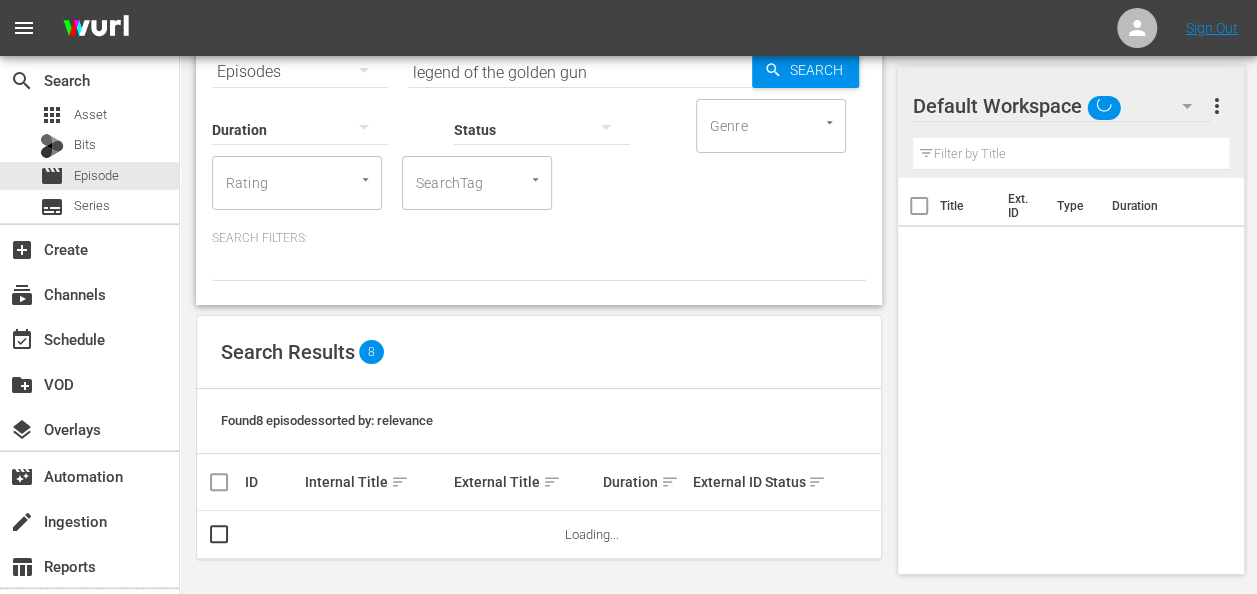 click 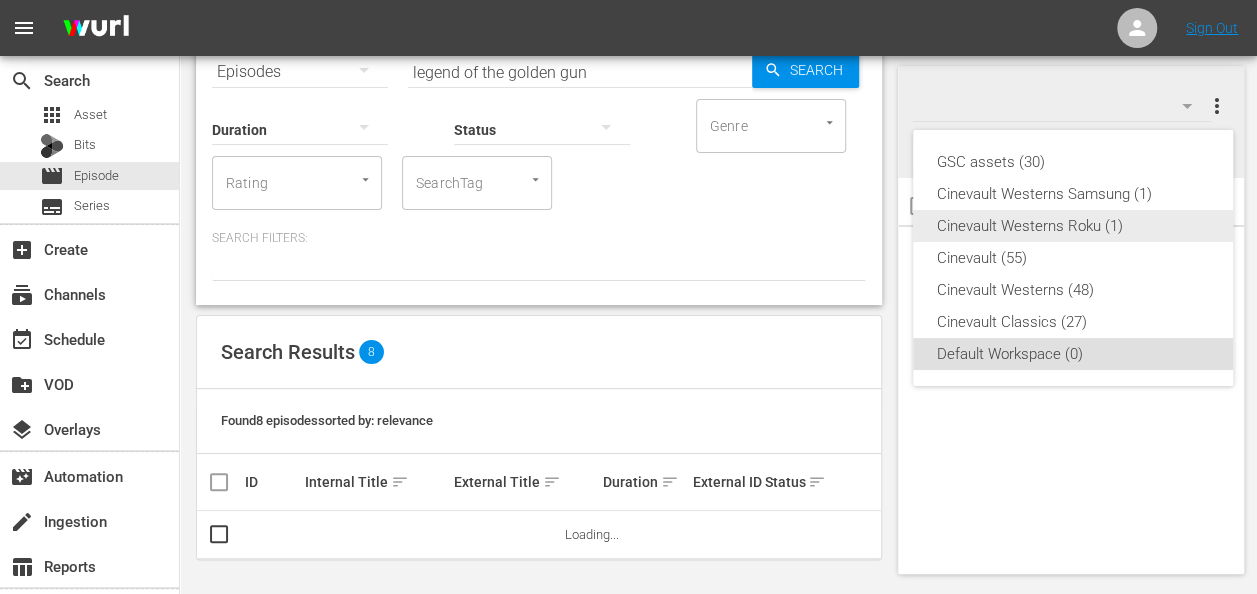 click on "Cinevault Westerns Roku  (1)" at bounding box center [1073, 226] 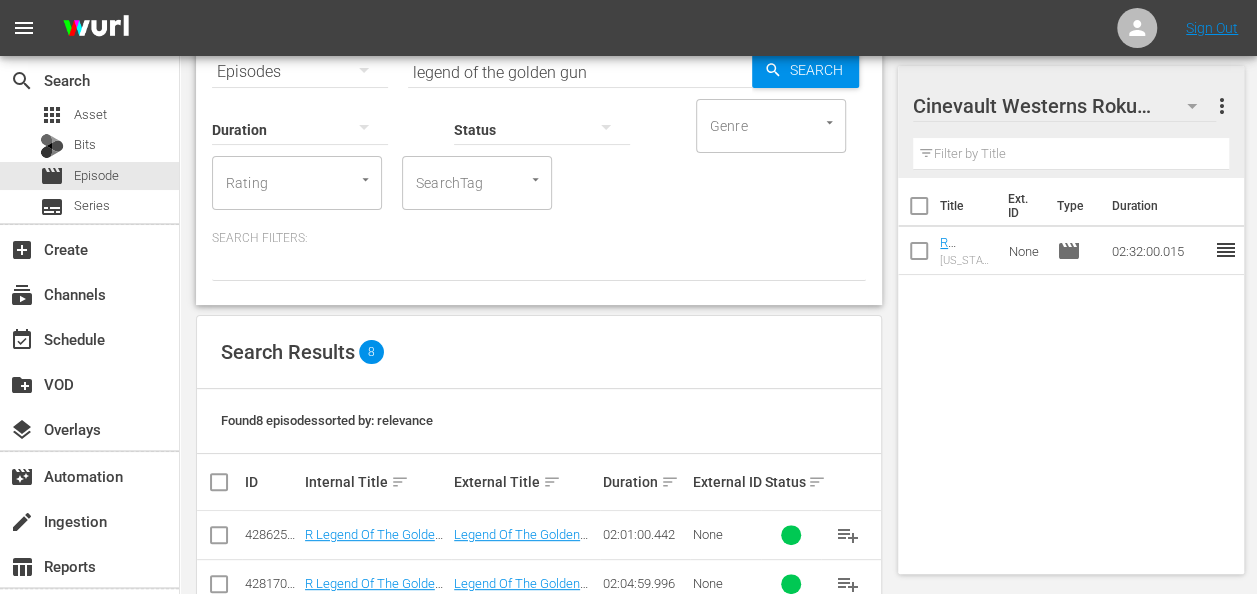 scroll, scrollTop: 446, scrollLeft: 0, axis: vertical 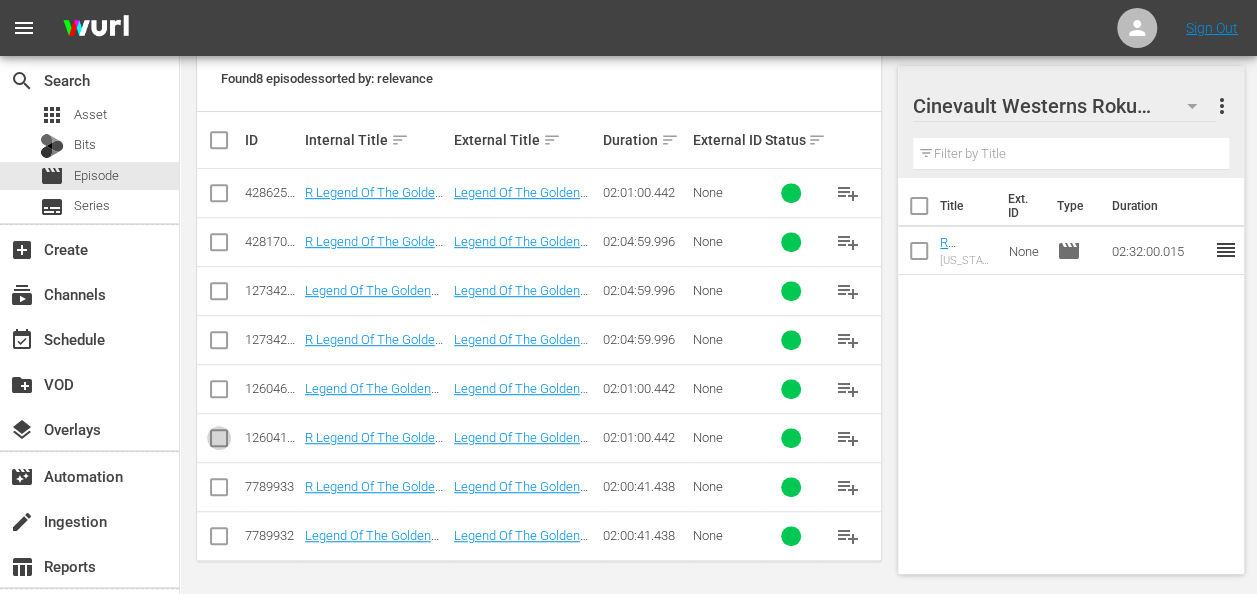 click at bounding box center (219, 442) 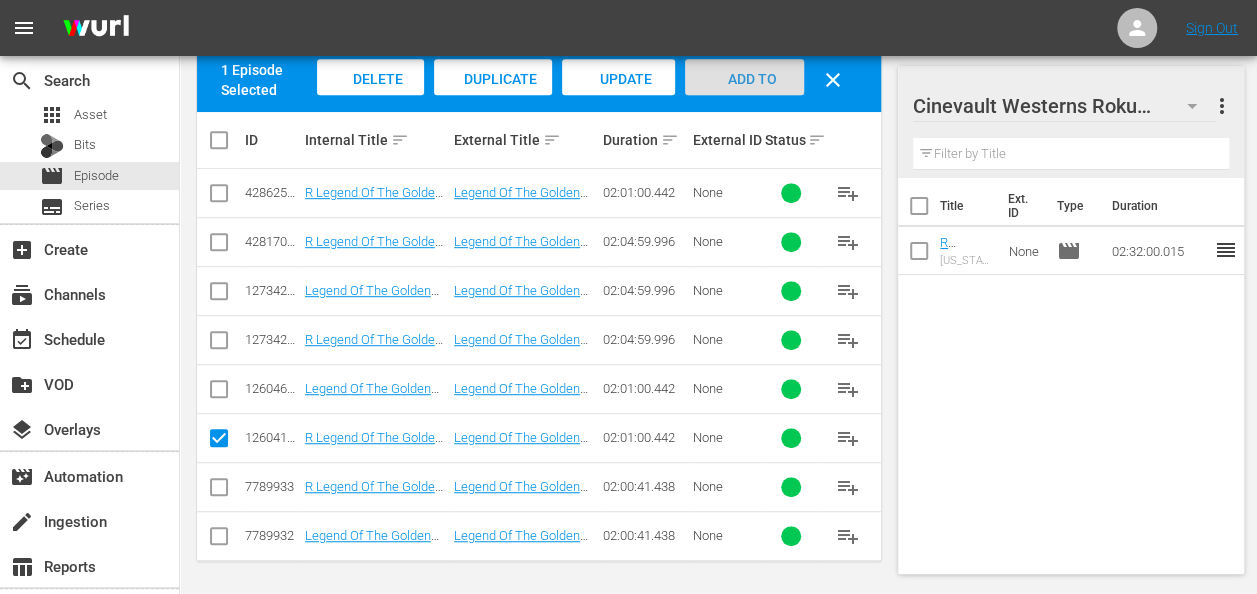 click on "Add to Workspace" at bounding box center (744, 98) 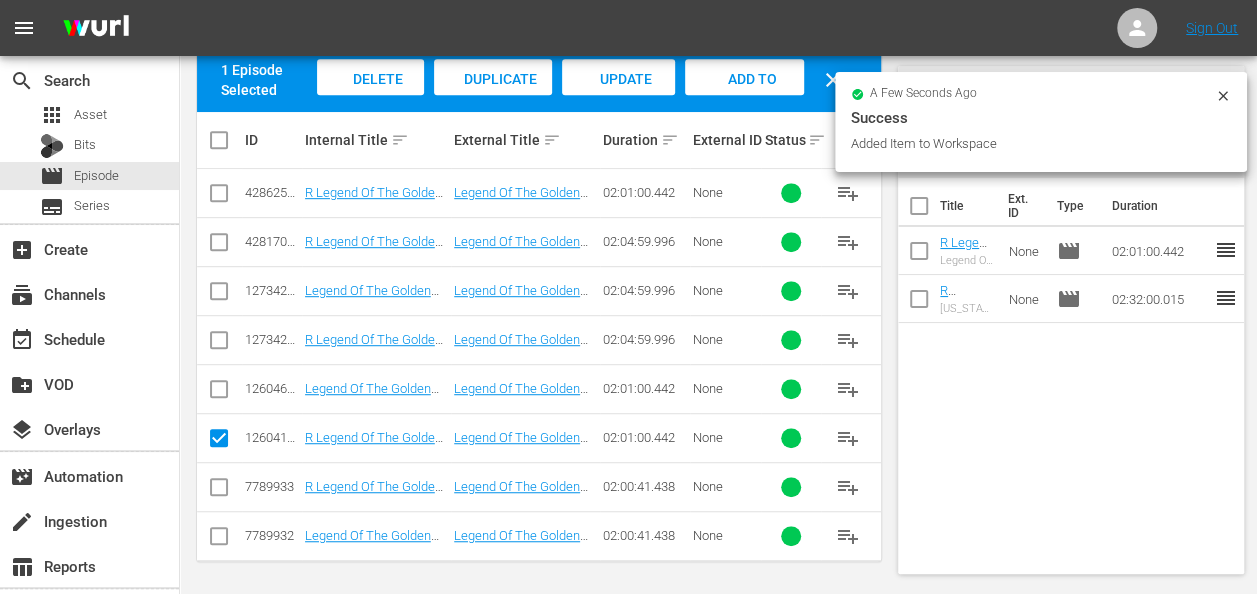 click on "a few seconds ago Success   Added Item to Workspace" at bounding box center [1041, 122] 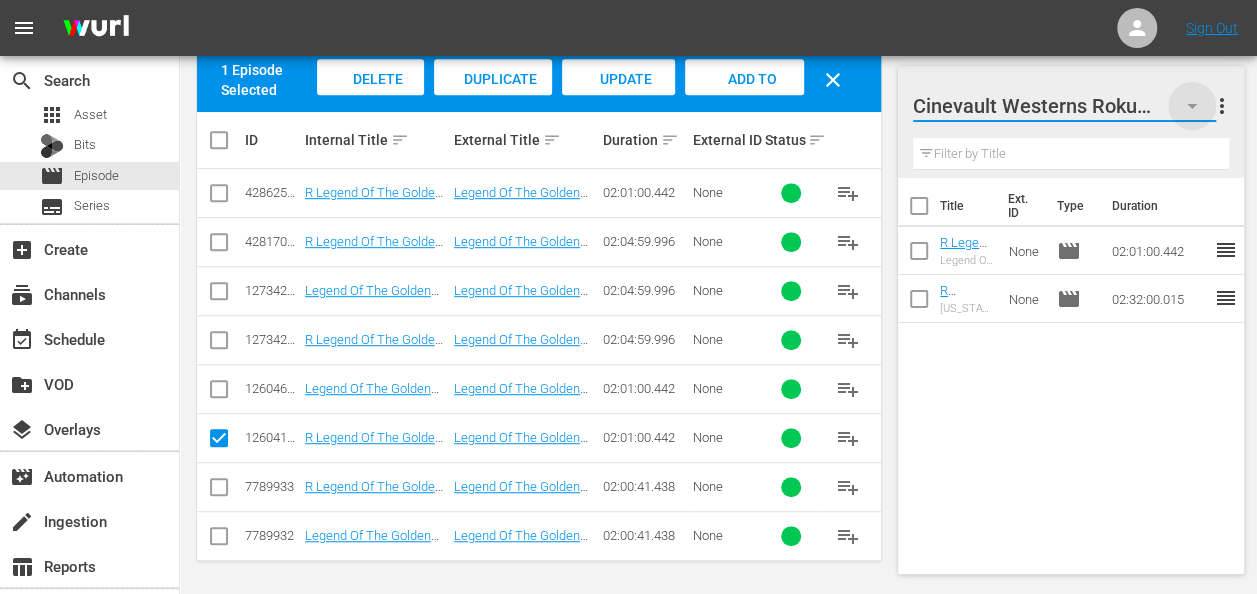 click 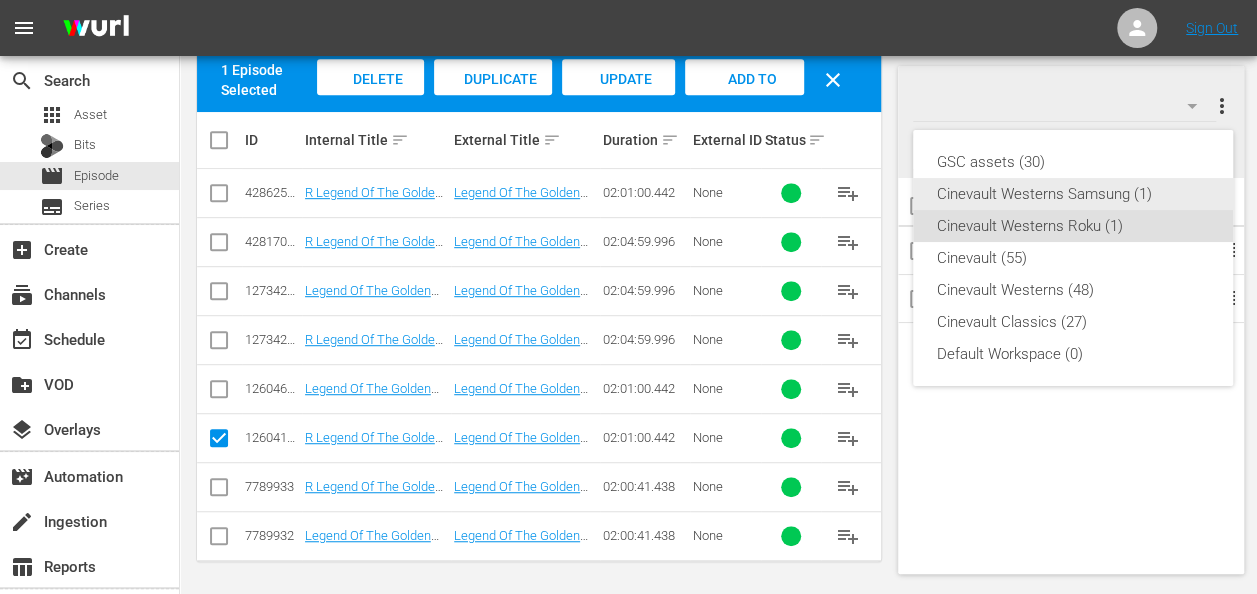 click on "Cinevault Westerns Samsung (1)" at bounding box center (1073, 194) 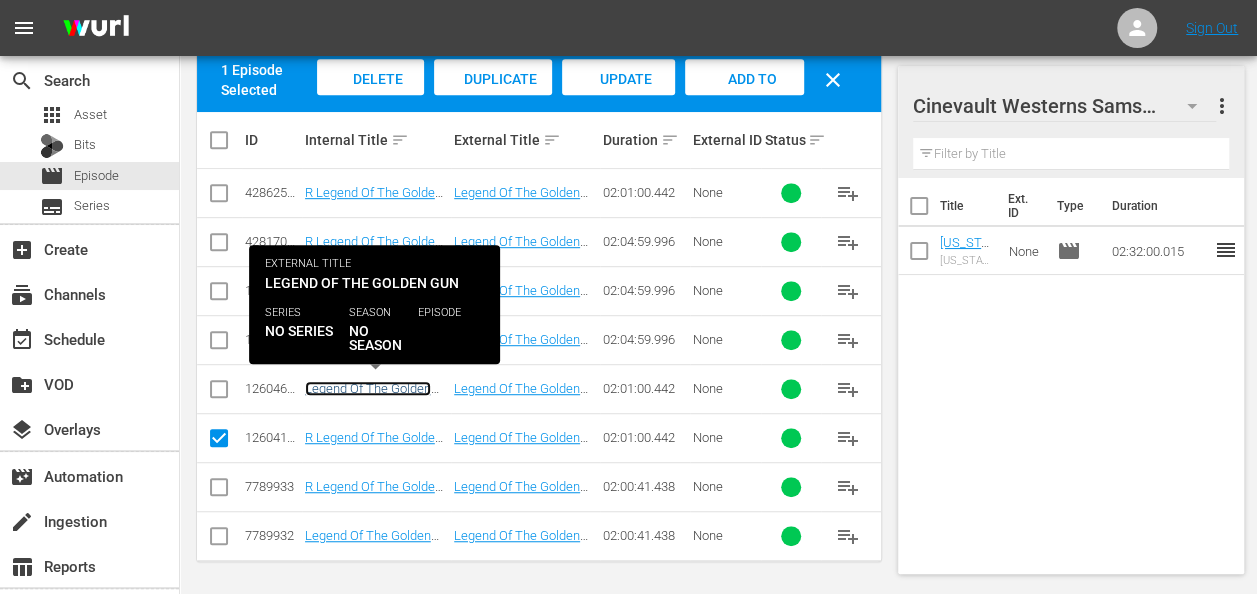click on "Legend Of The Golden Gun - R1" at bounding box center [368, 396] 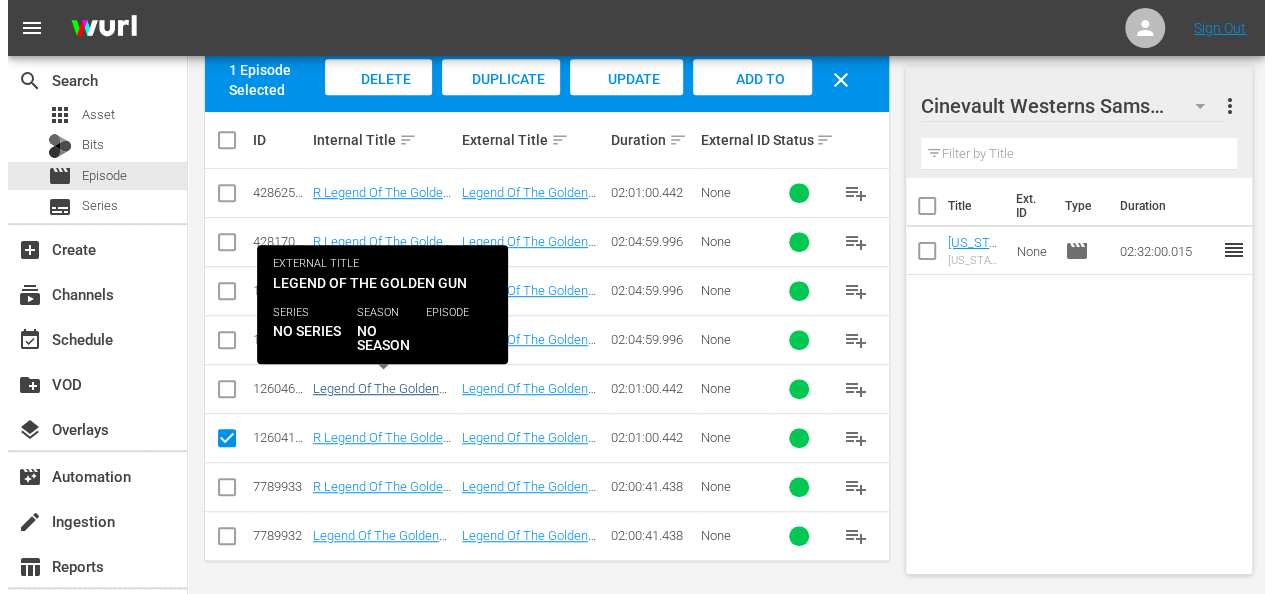 scroll, scrollTop: 0, scrollLeft: 0, axis: both 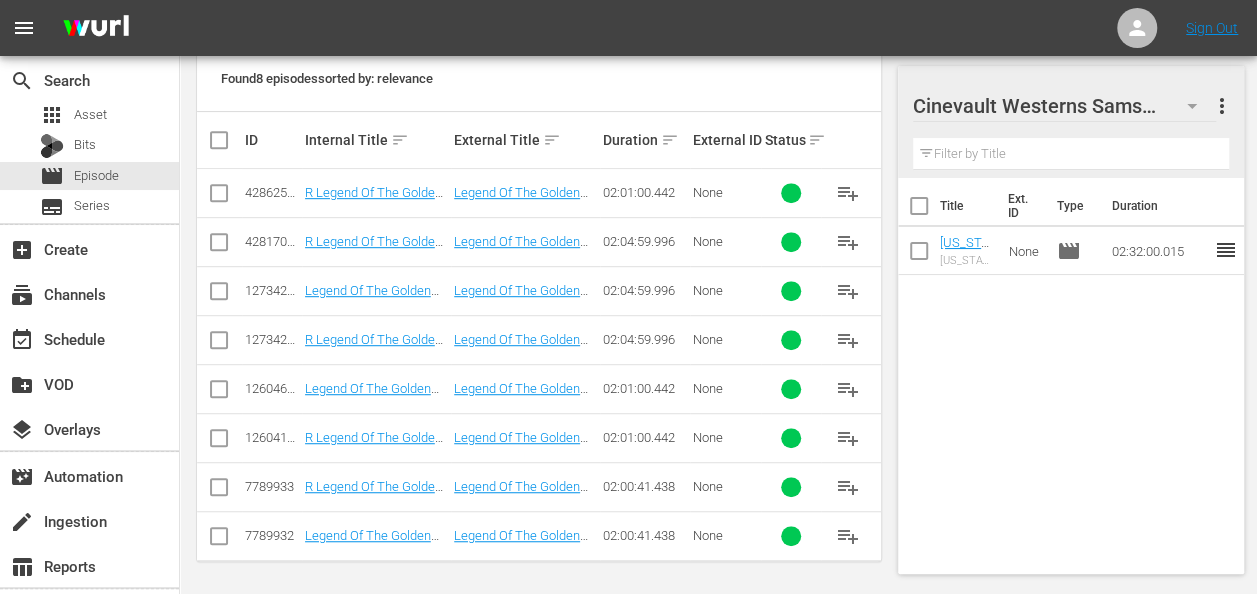click at bounding box center (219, 393) 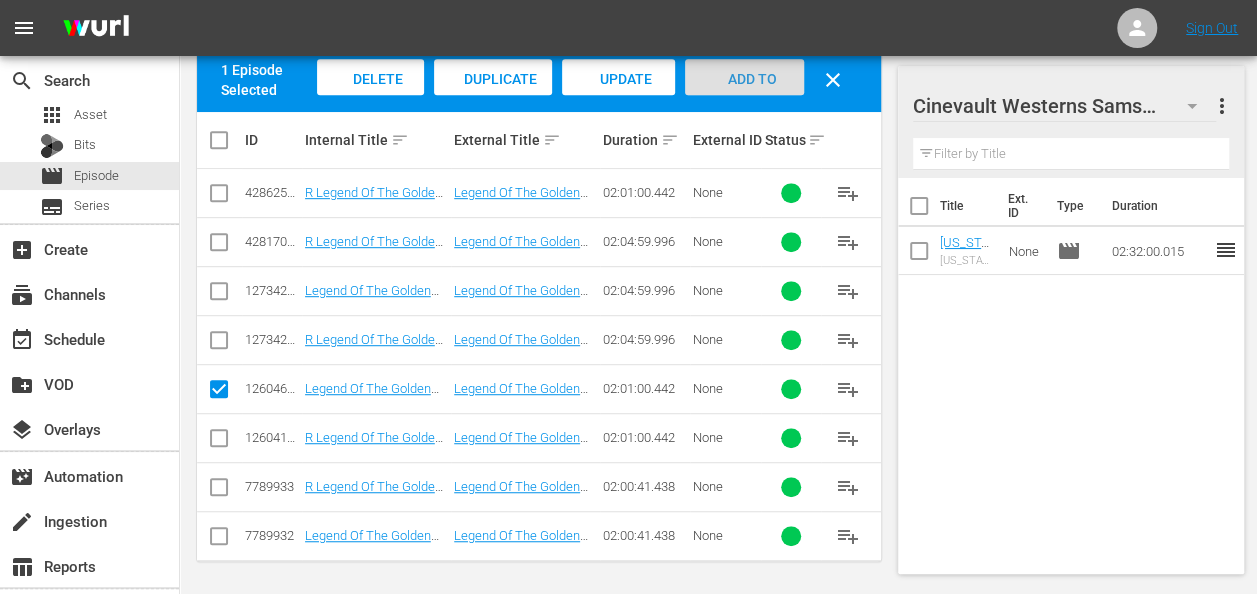 click on "Add to Workspace" at bounding box center (744, 98) 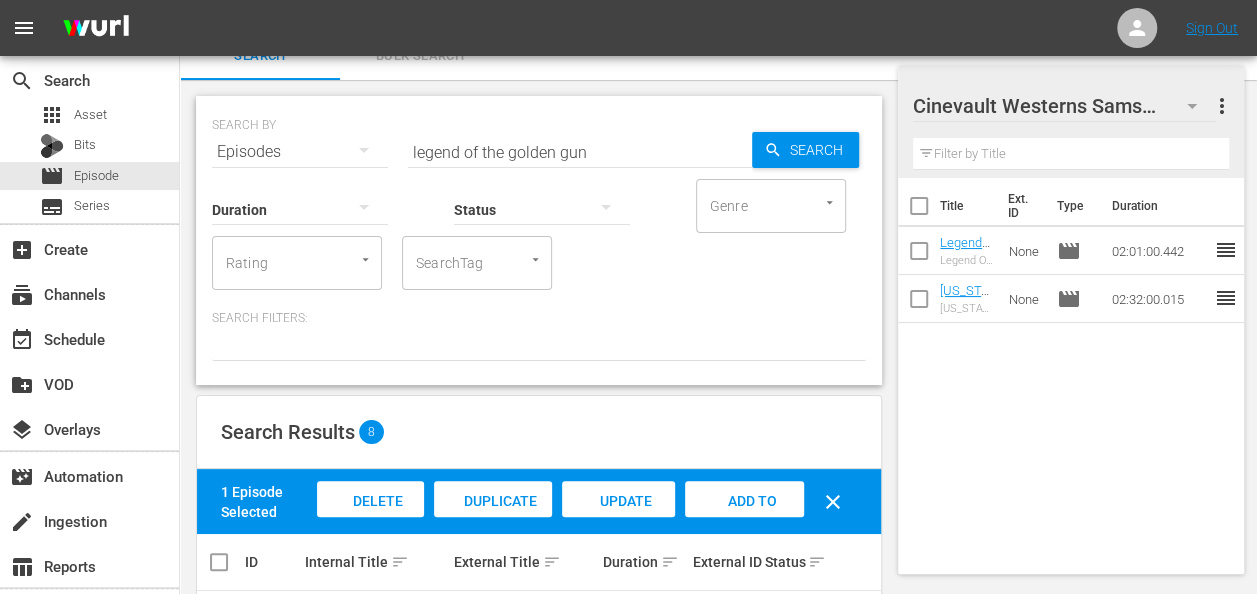 scroll, scrollTop: 21, scrollLeft: 0, axis: vertical 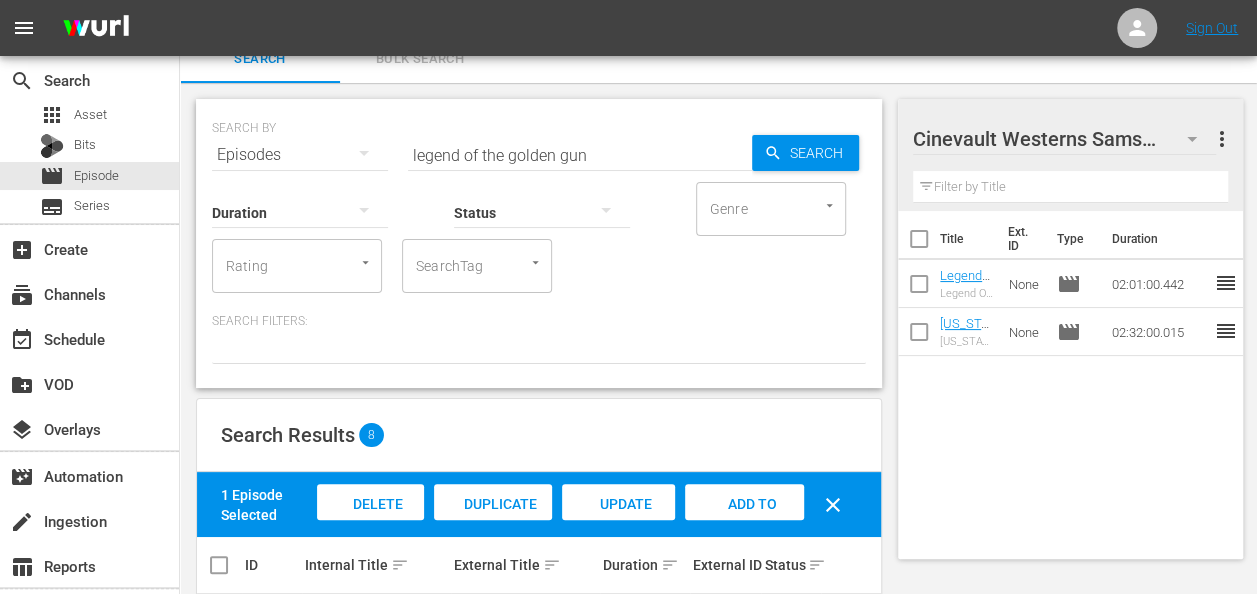 click on "legend of the golden gun" at bounding box center (580, 155) 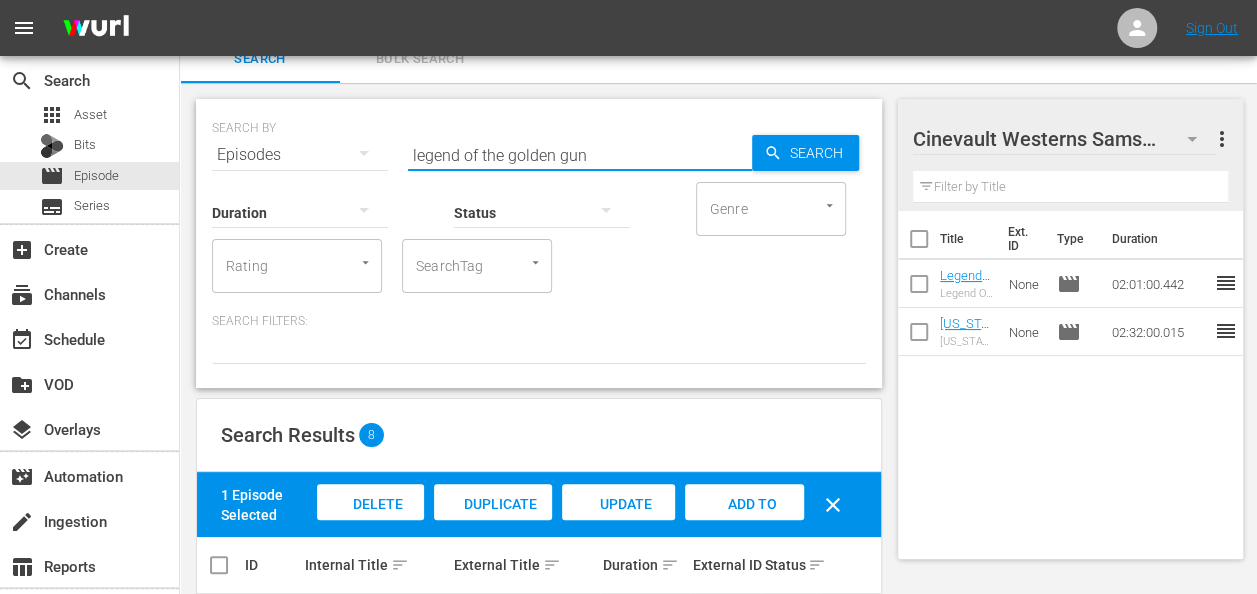 click on "legend of the golden gun" at bounding box center [580, 155] 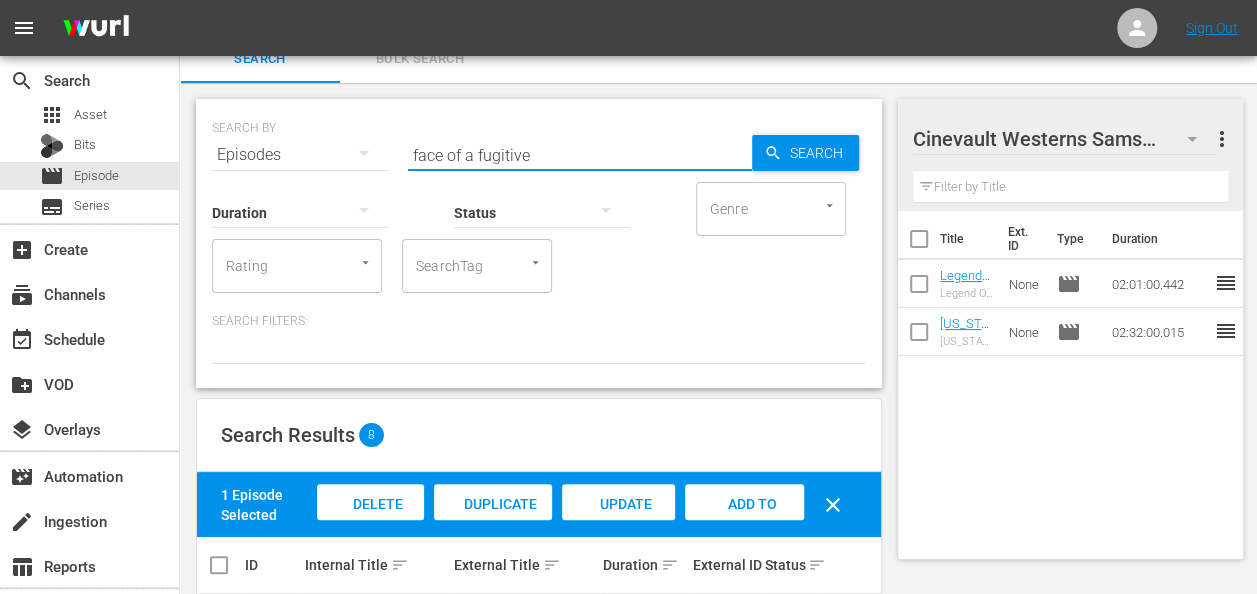 type on "face of a fugitive" 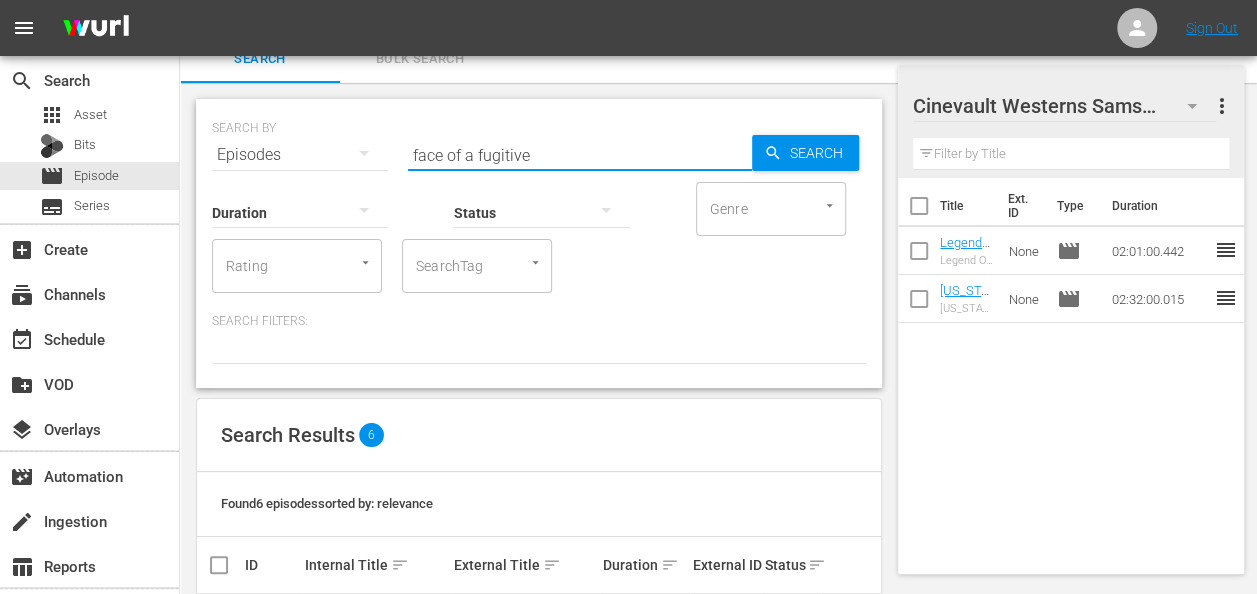scroll, scrollTop: 348, scrollLeft: 0, axis: vertical 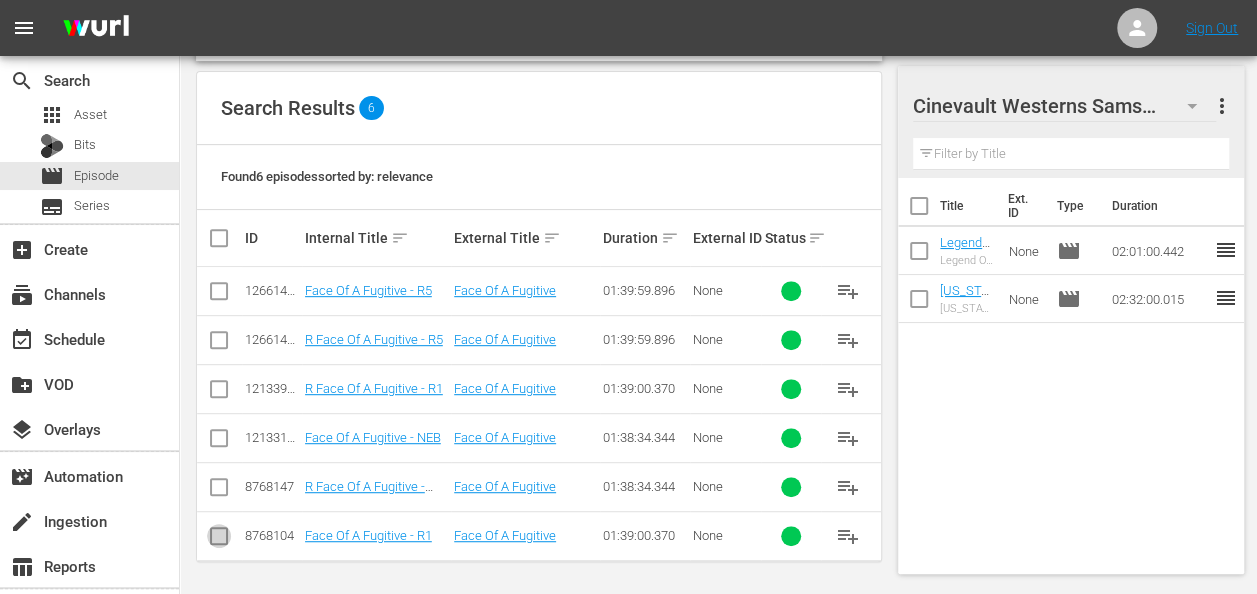 click at bounding box center [219, 540] 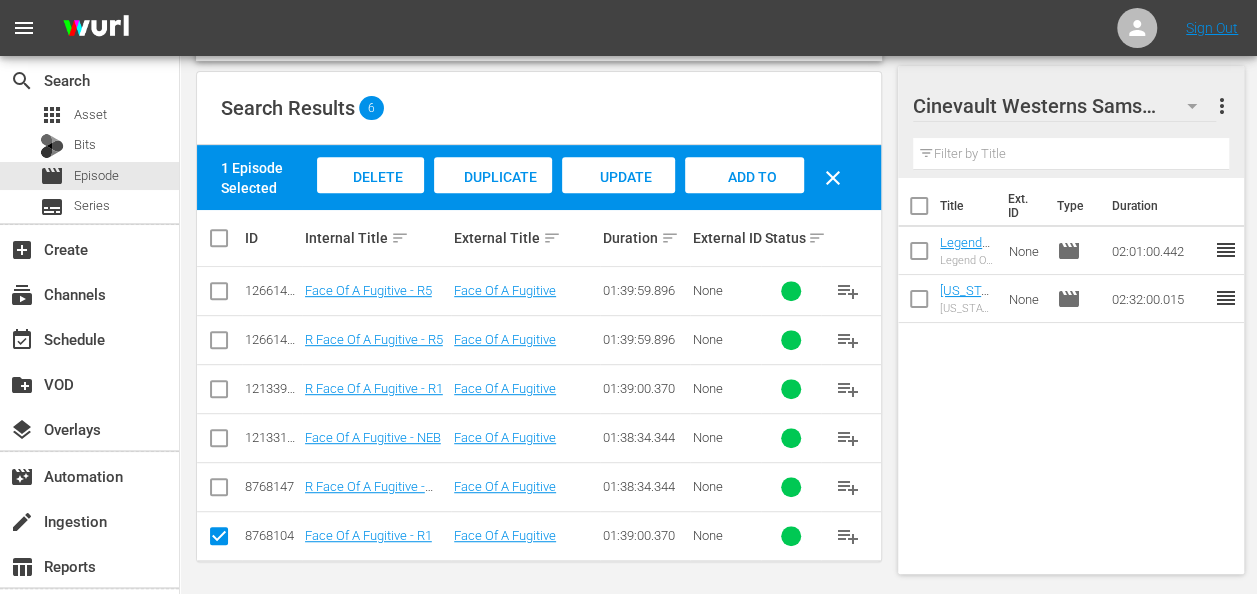 click on "Add to Workspace" at bounding box center (744, 194) 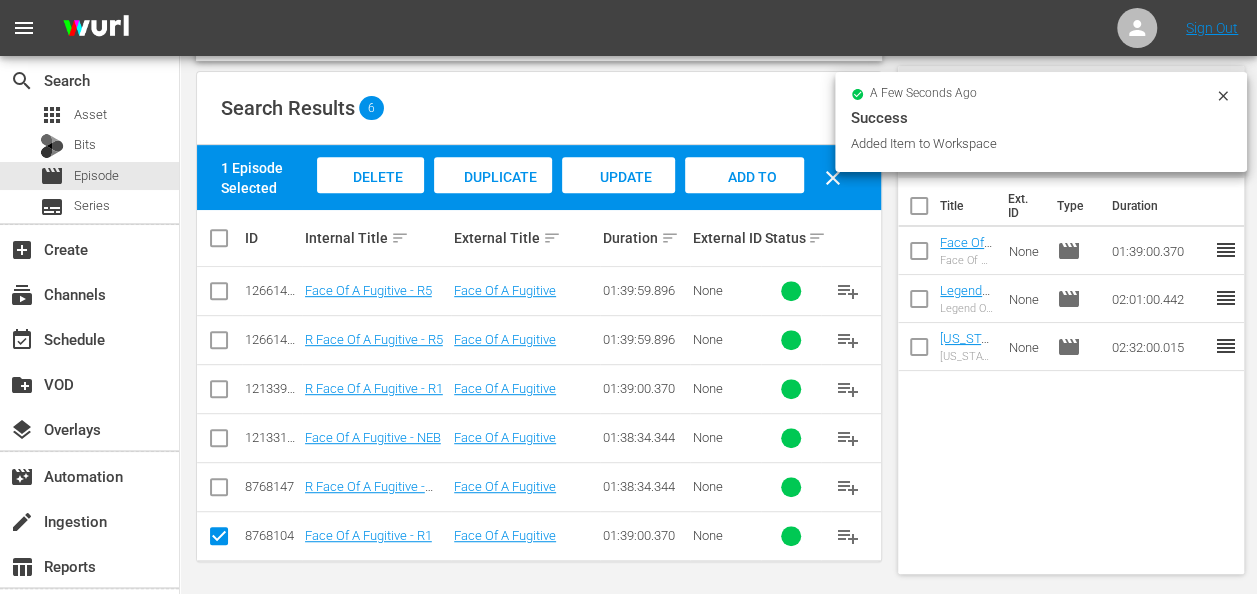 drag, startPoint x: 1226, startPoint y: 96, endPoint x: 1271, endPoint y: 244, distance: 154.69002 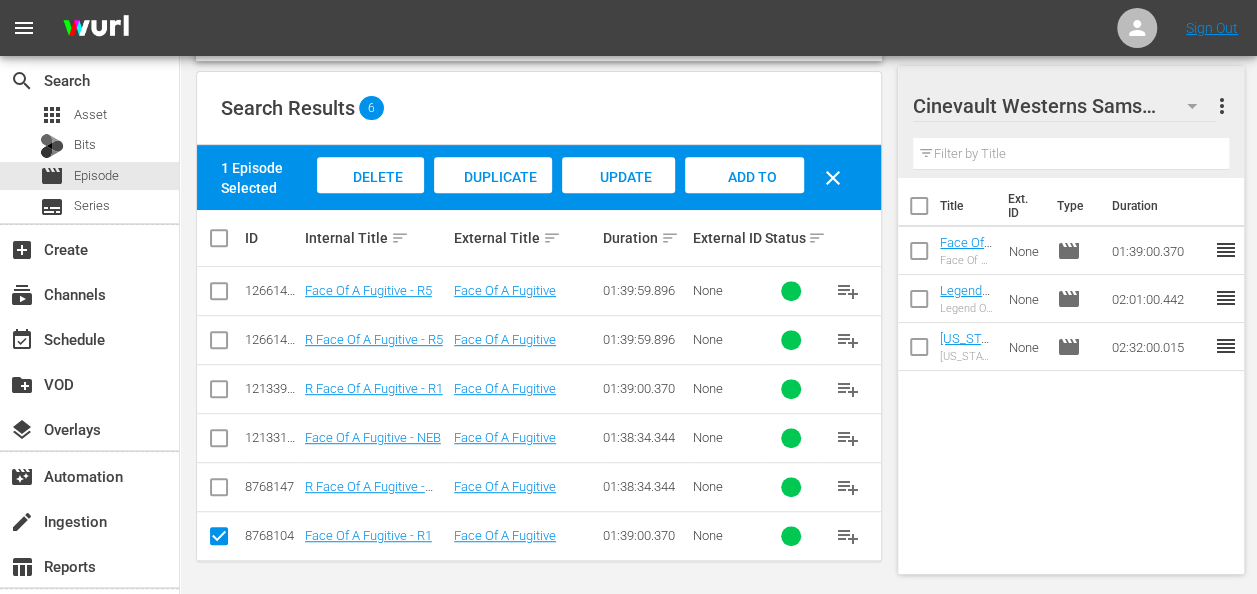 click at bounding box center (1053, 107) 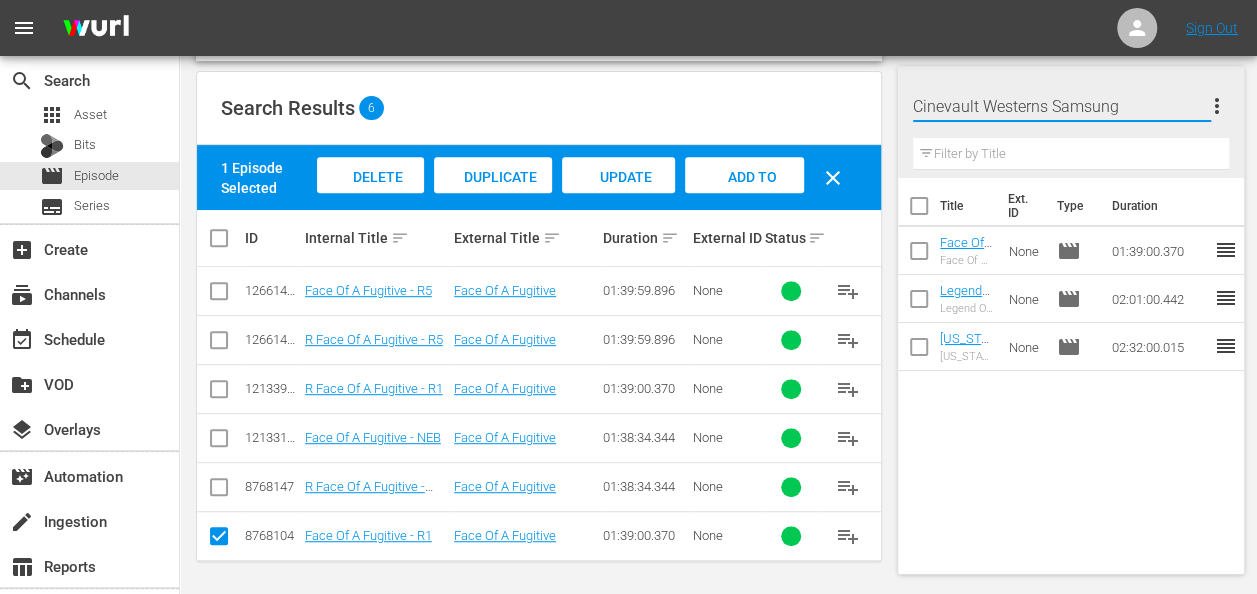 click on "Cinevault Westerns Samsung more_vert" at bounding box center (1071, 98) 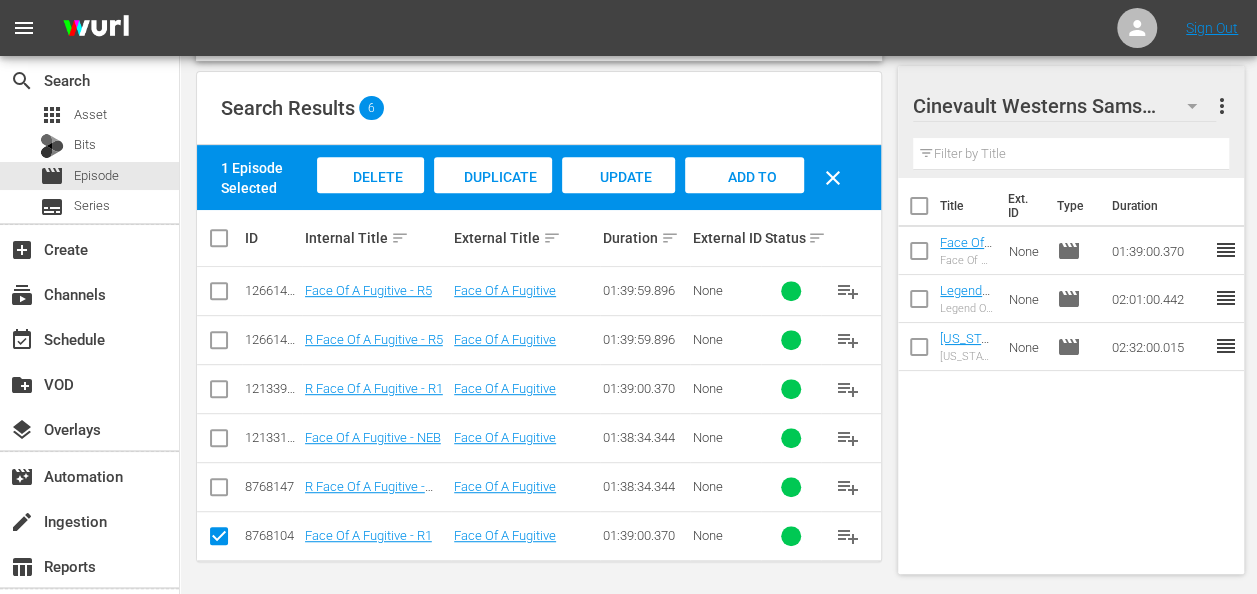 click at bounding box center [1053, 107] 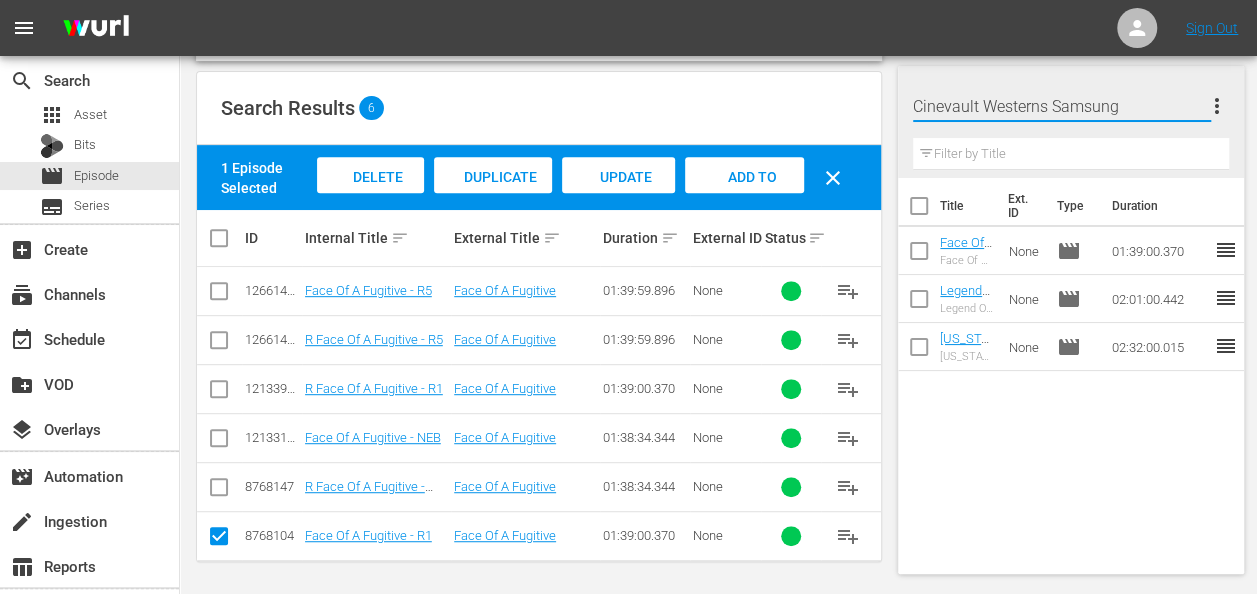 click on "Cinevault Westerns Samsung more_vert  Filter by Title Title Ext. ID Type Duration Face Of A Fugitive - R1 Face Of A Fugitive None movie 01:39:00.370 reorder Legend Of The Golden Gun - R1 Legend Of The Golden Gun None movie 02:01:00.442 reorder [US_STATE] (1940) - R1 [US_STATE] None movie 02:32:00.015 reorder" at bounding box center (1077, 177) 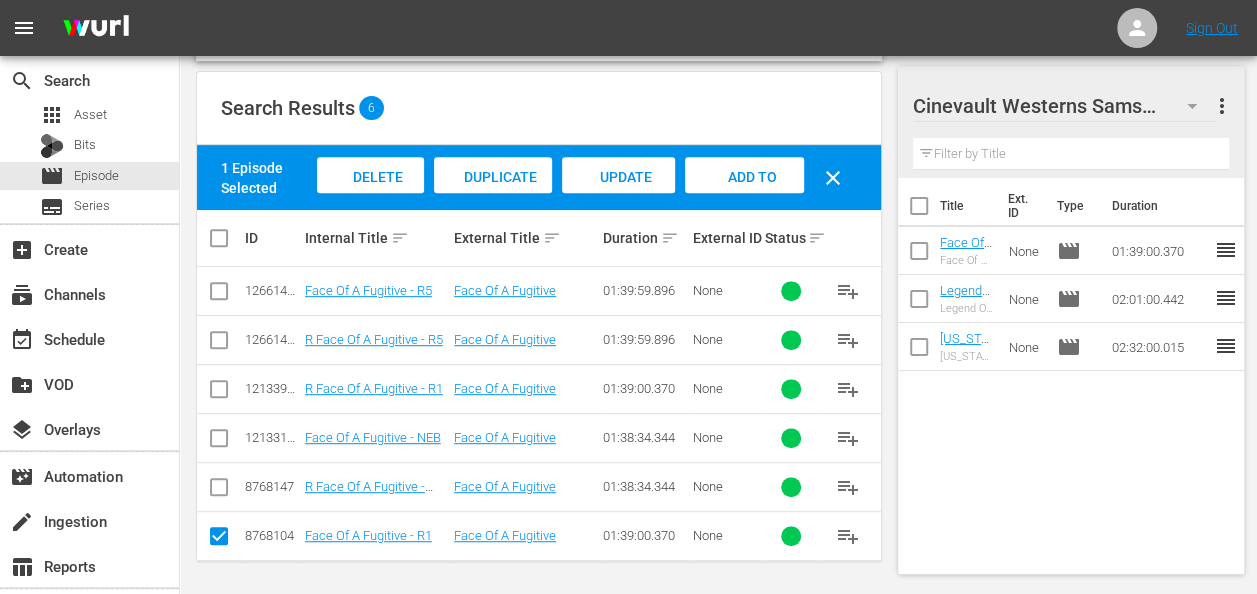 click 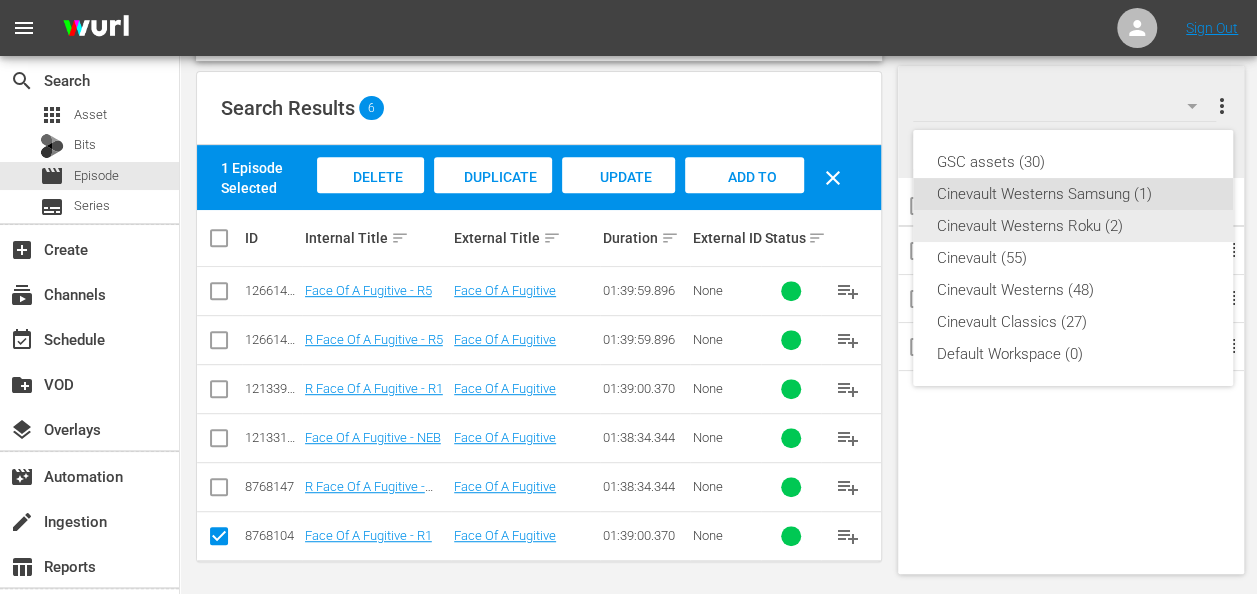 click on "Cinevault Westerns Roku  (2)" at bounding box center [1073, 226] 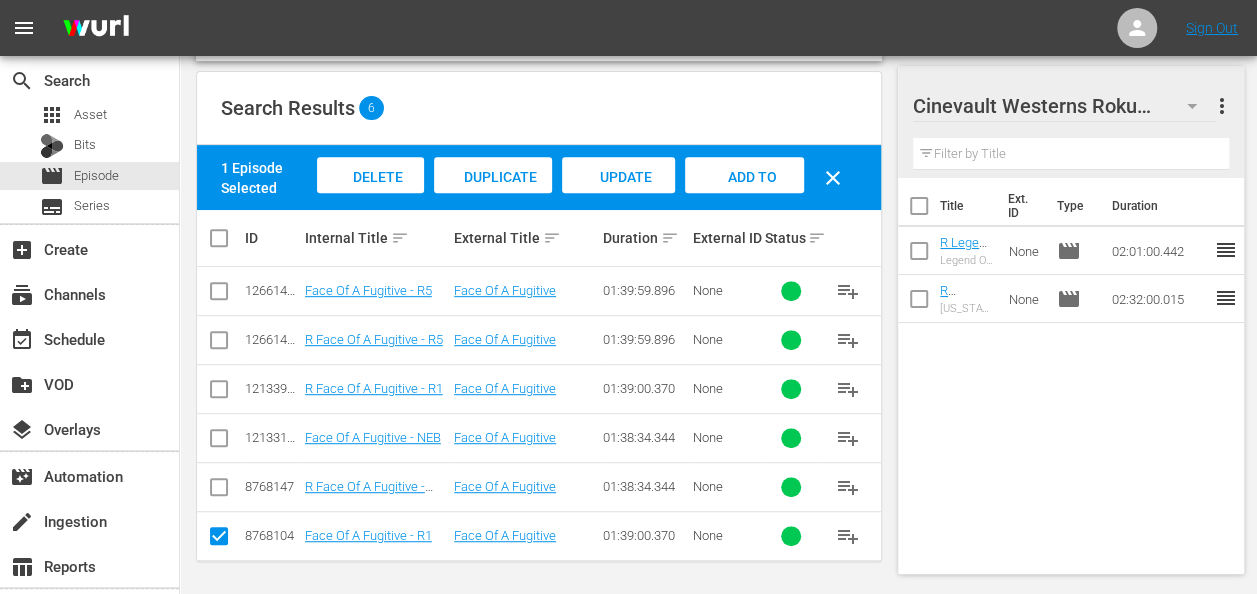 click at bounding box center [219, 393] 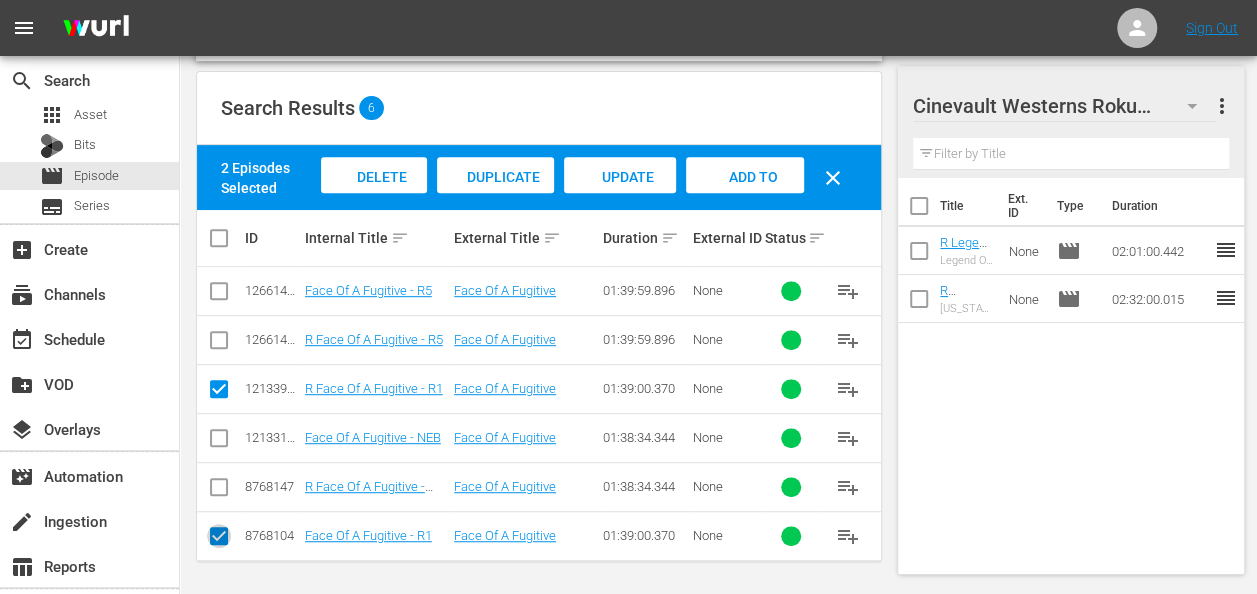 click at bounding box center [219, 540] 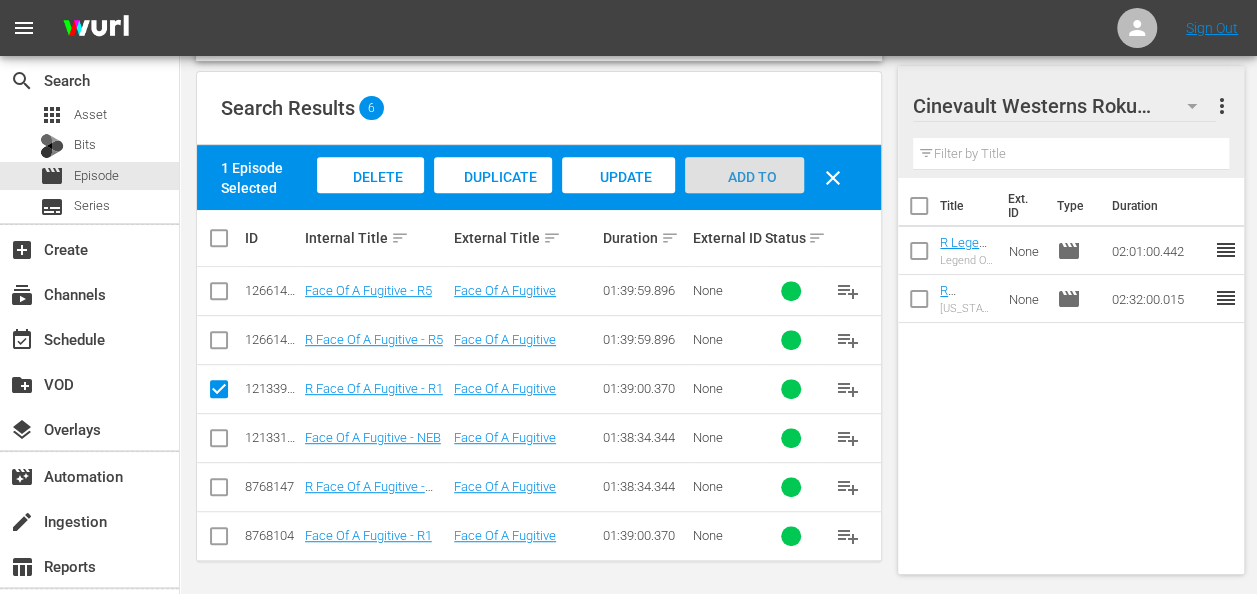 click on "Add to Workspace" at bounding box center (744, 196) 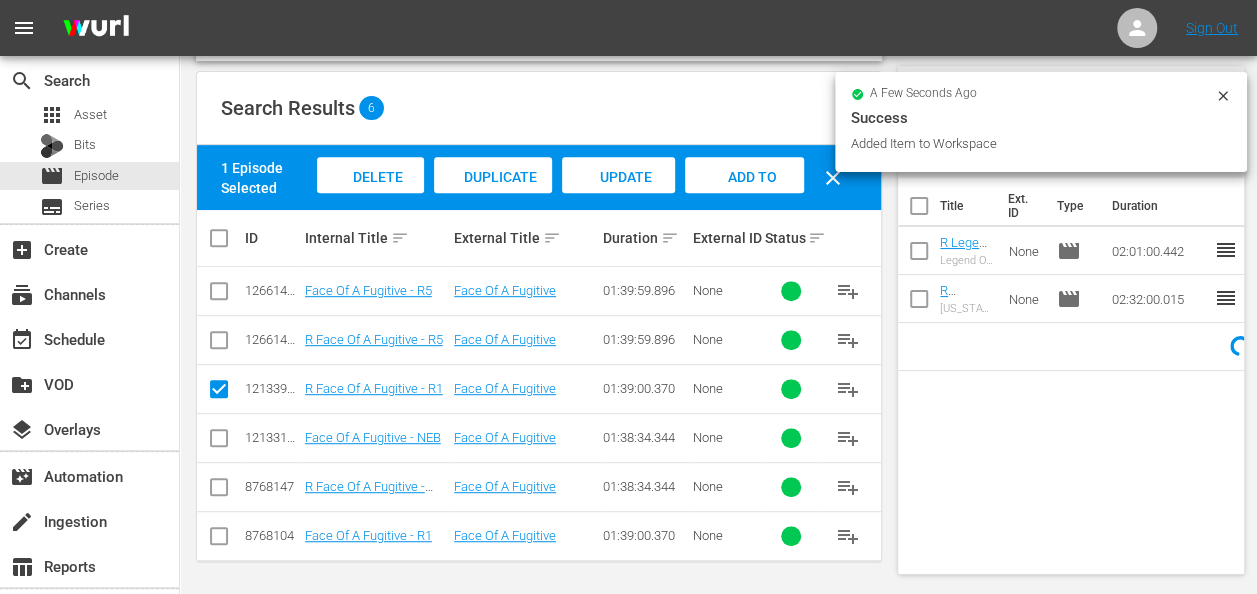 click 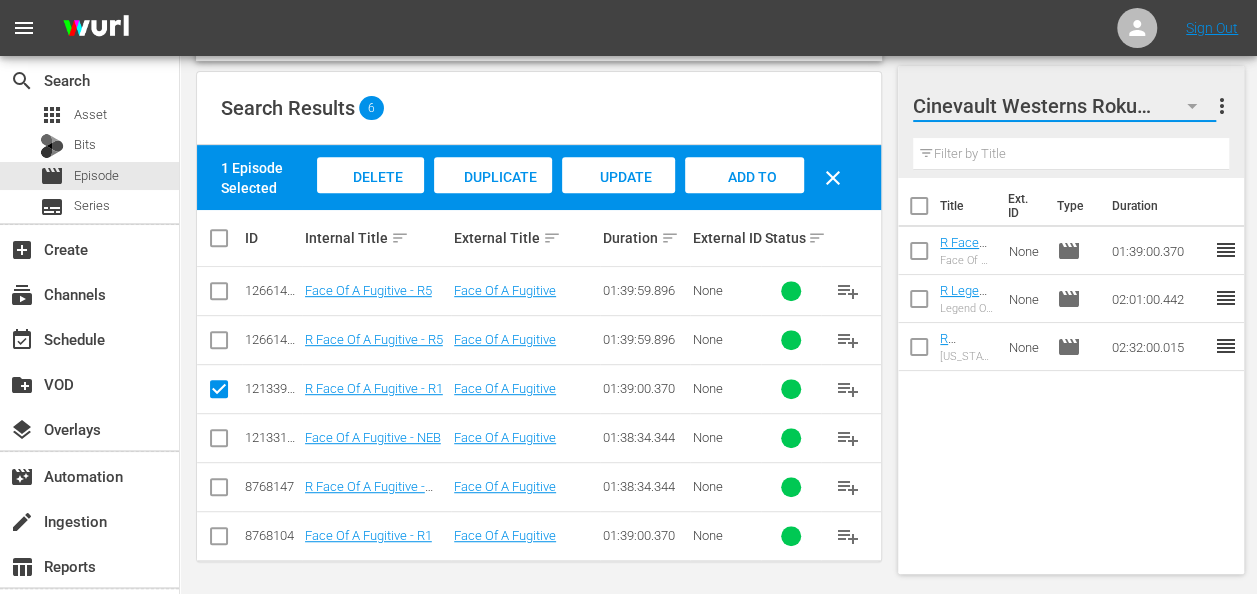 click at bounding box center (1192, 106) 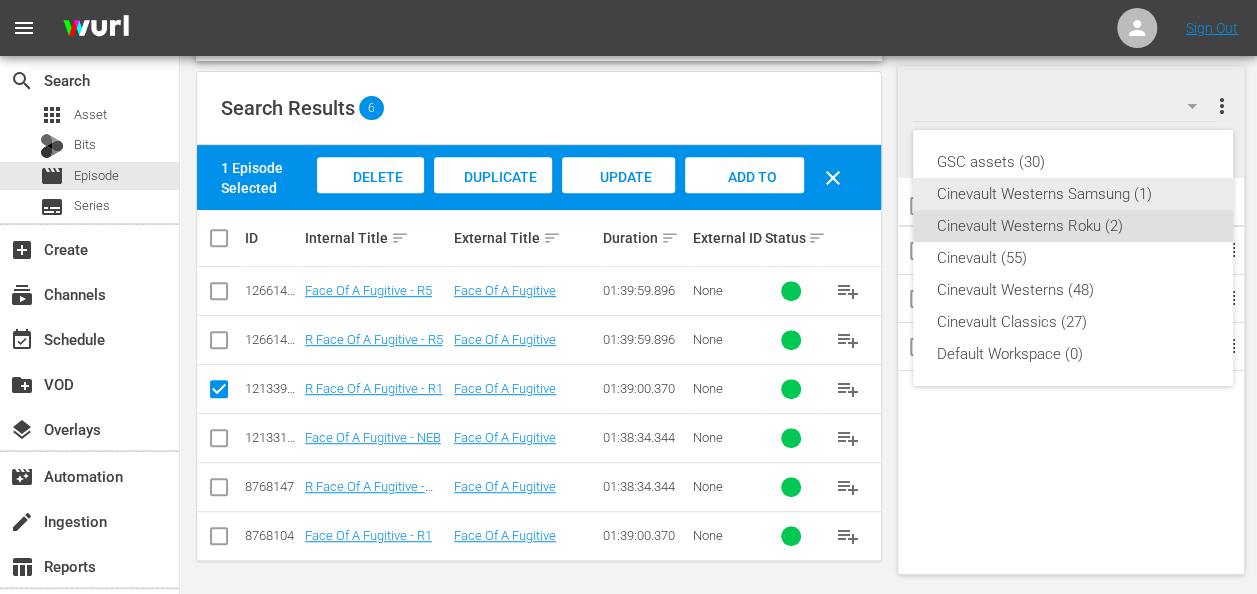 click on "Cinevault Westerns Samsung (1)" at bounding box center [1073, 194] 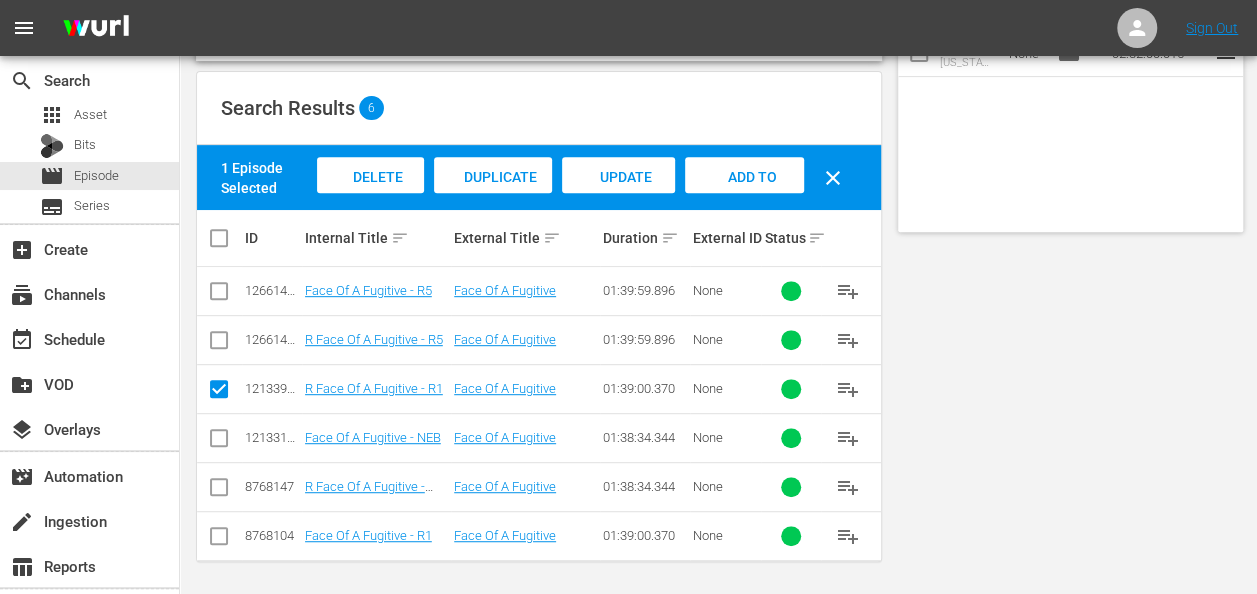 scroll, scrollTop: 0, scrollLeft: 0, axis: both 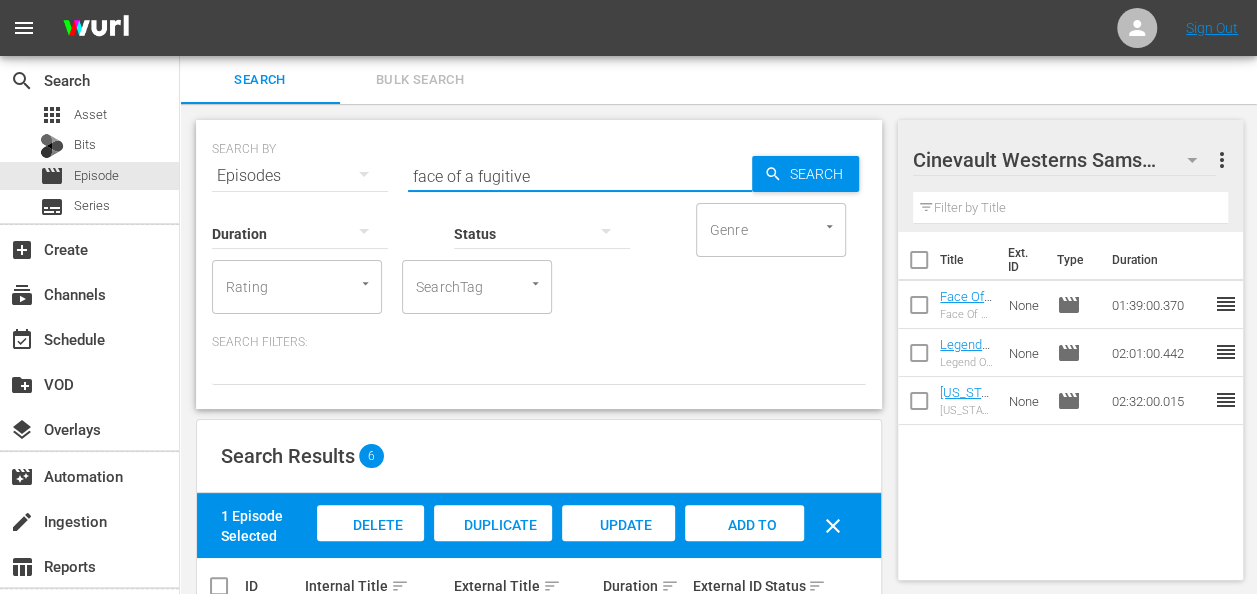 click on "face of a fugitive" at bounding box center [580, 176] 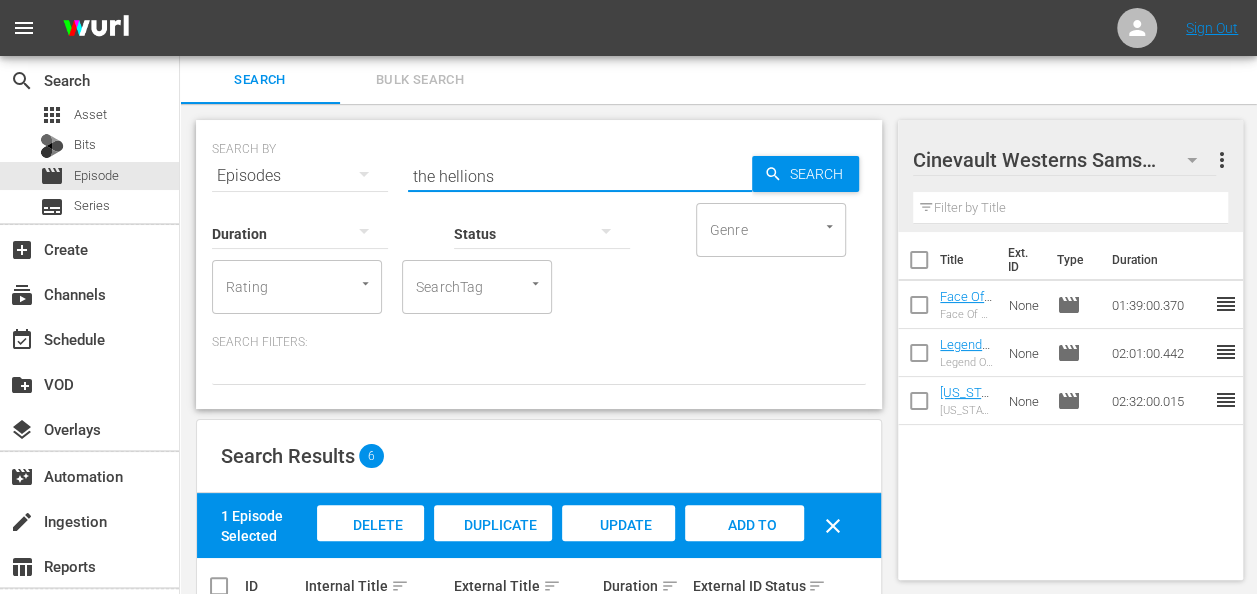 type on "the hellions" 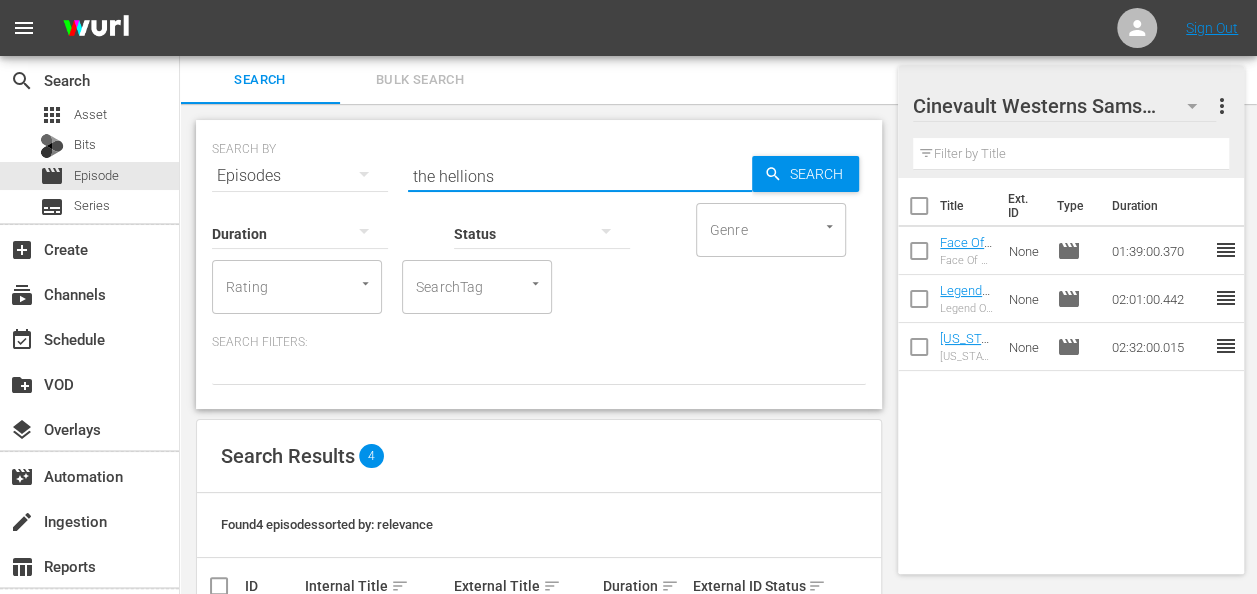 scroll, scrollTop: 251, scrollLeft: 0, axis: vertical 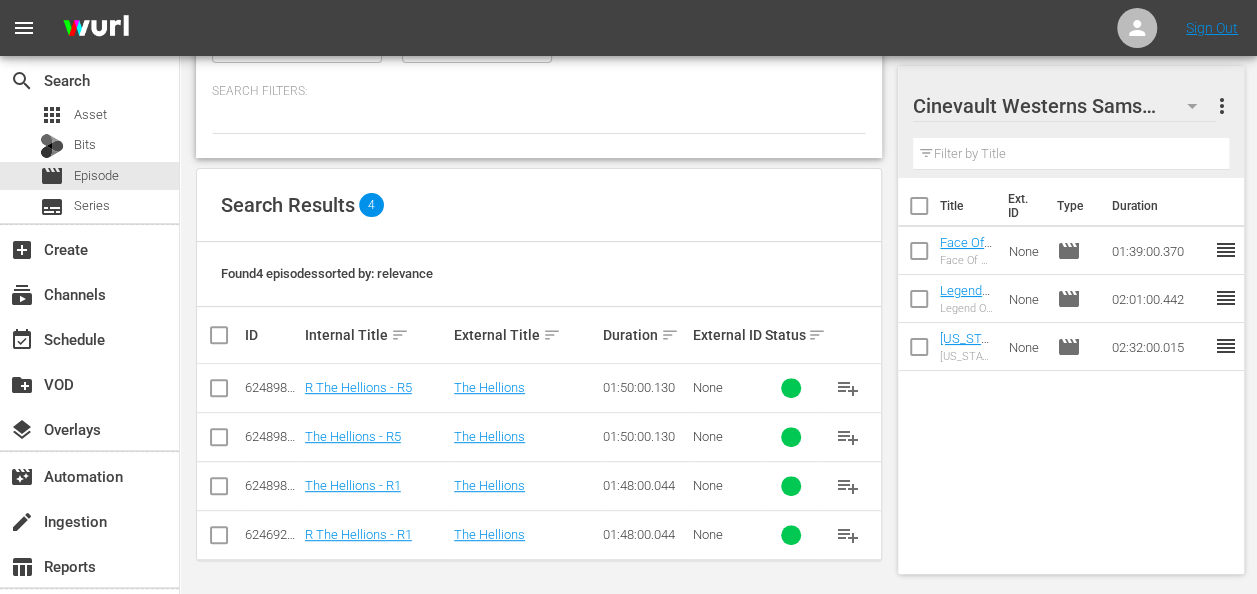 click at bounding box center [219, 490] 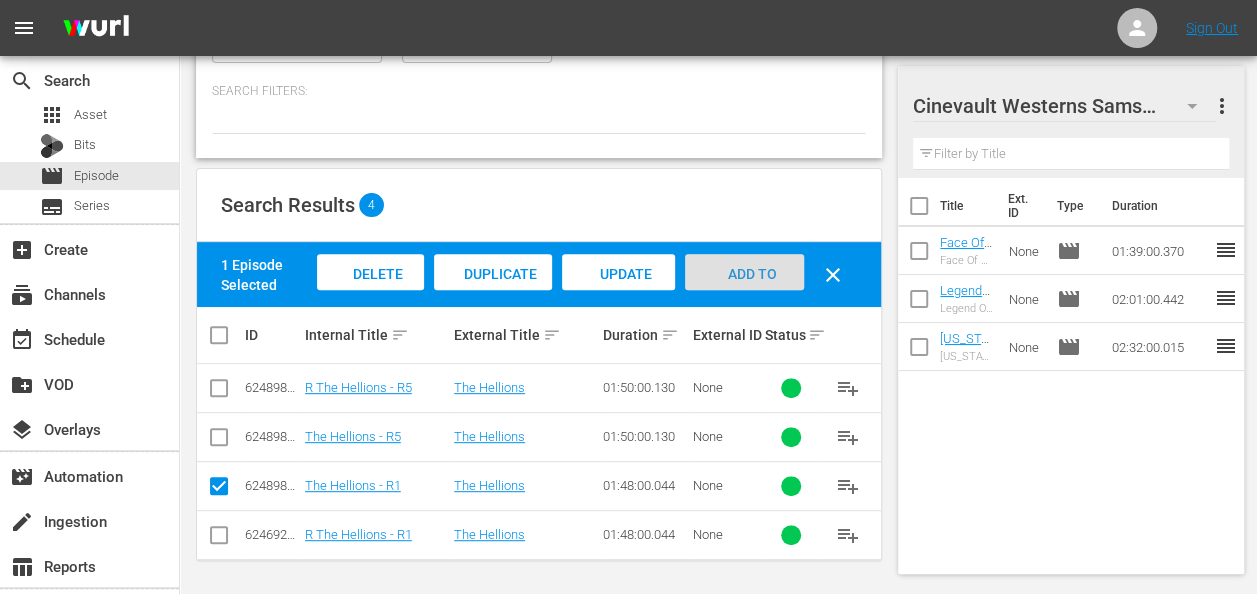 click on "Add to Workspace" at bounding box center (744, 293) 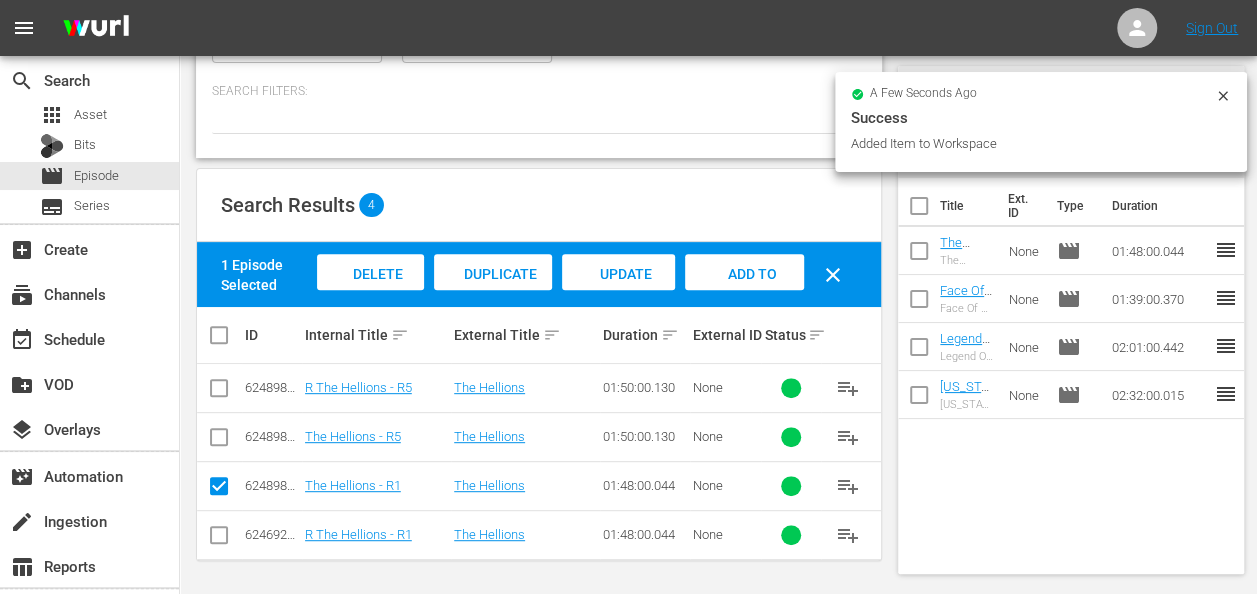 drag, startPoint x: 1219, startPoint y: 99, endPoint x: 1217, endPoint y: 88, distance: 11.18034 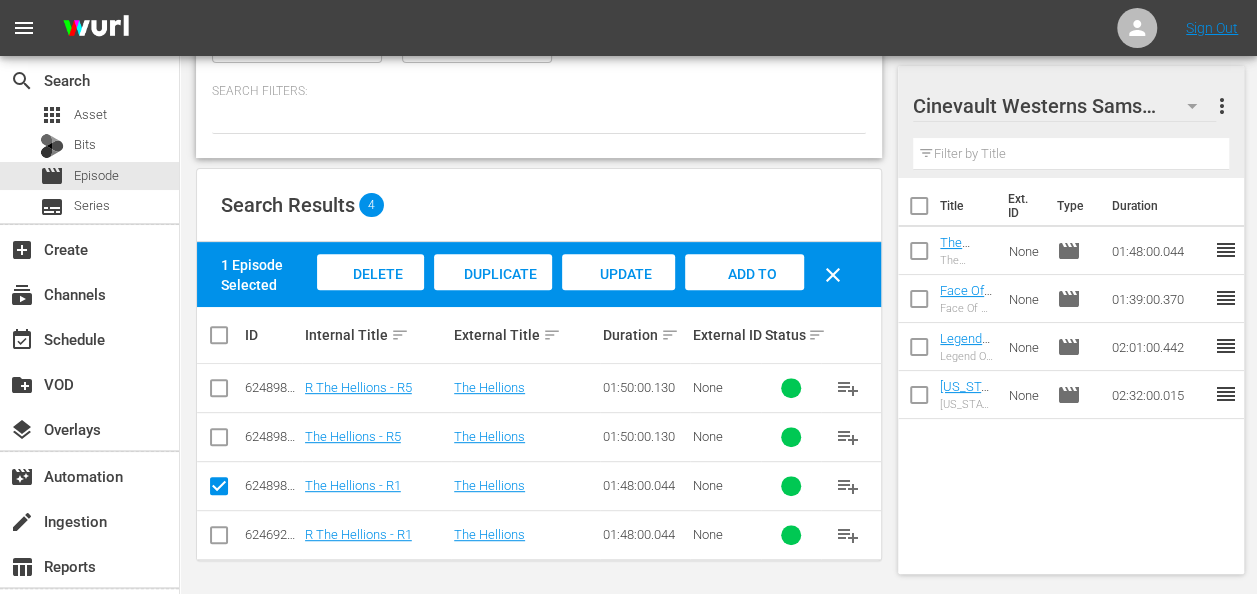 click 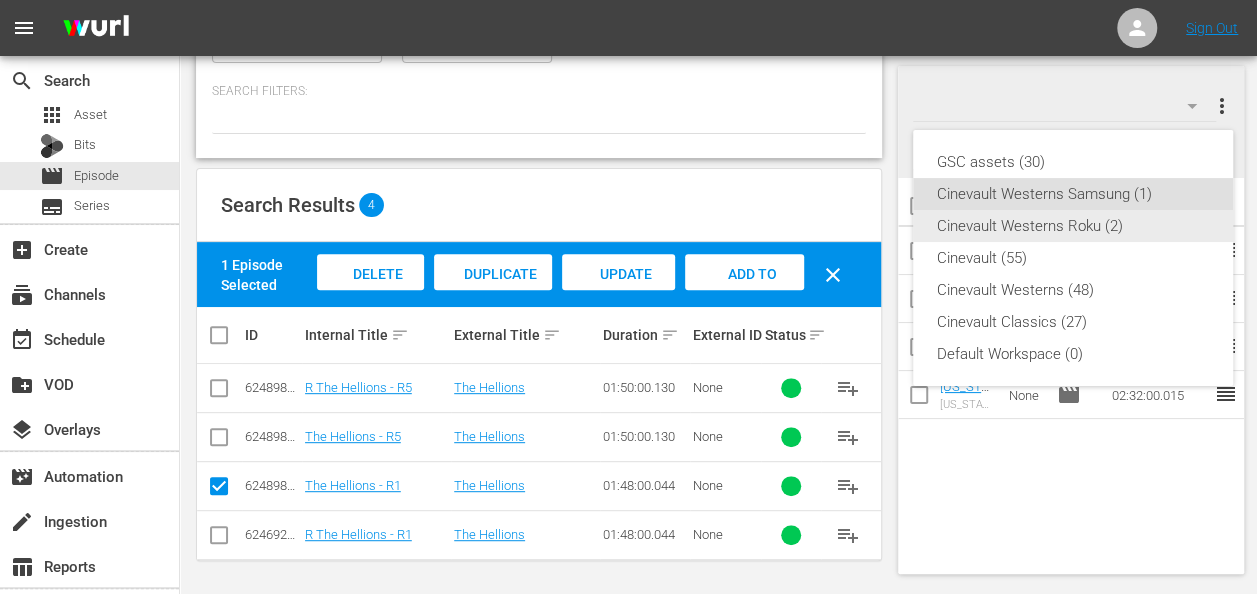 click on "Cinevault Westerns Roku  (2)" at bounding box center [1073, 226] 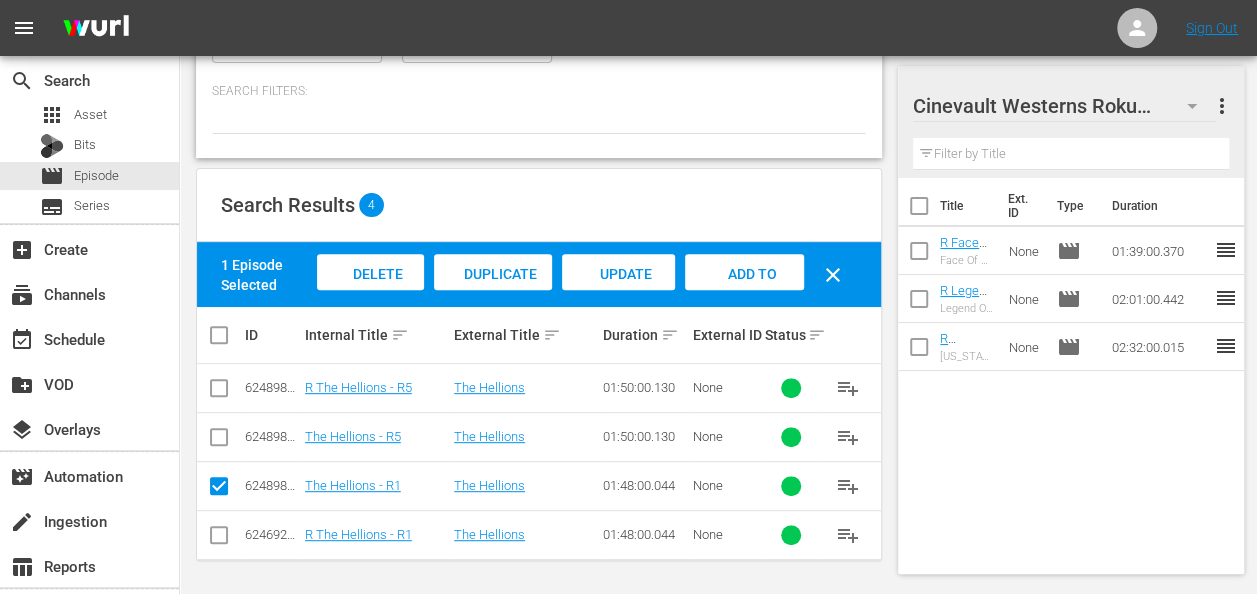 click at bounding box center (219, 539) 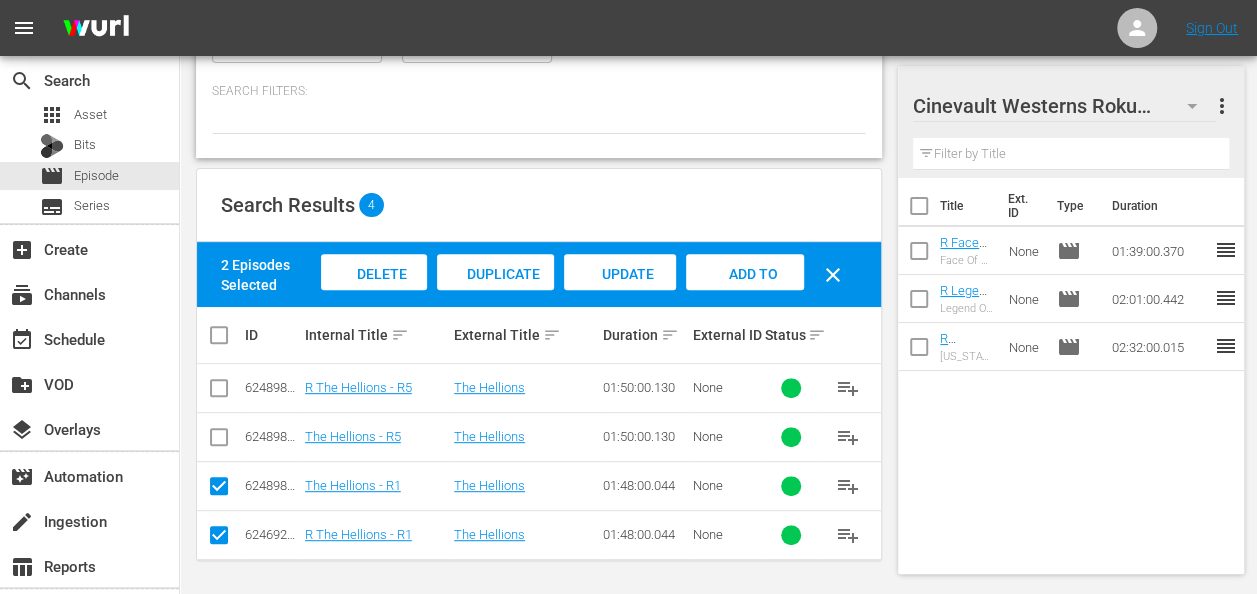 click at bounding box center [219, 490] 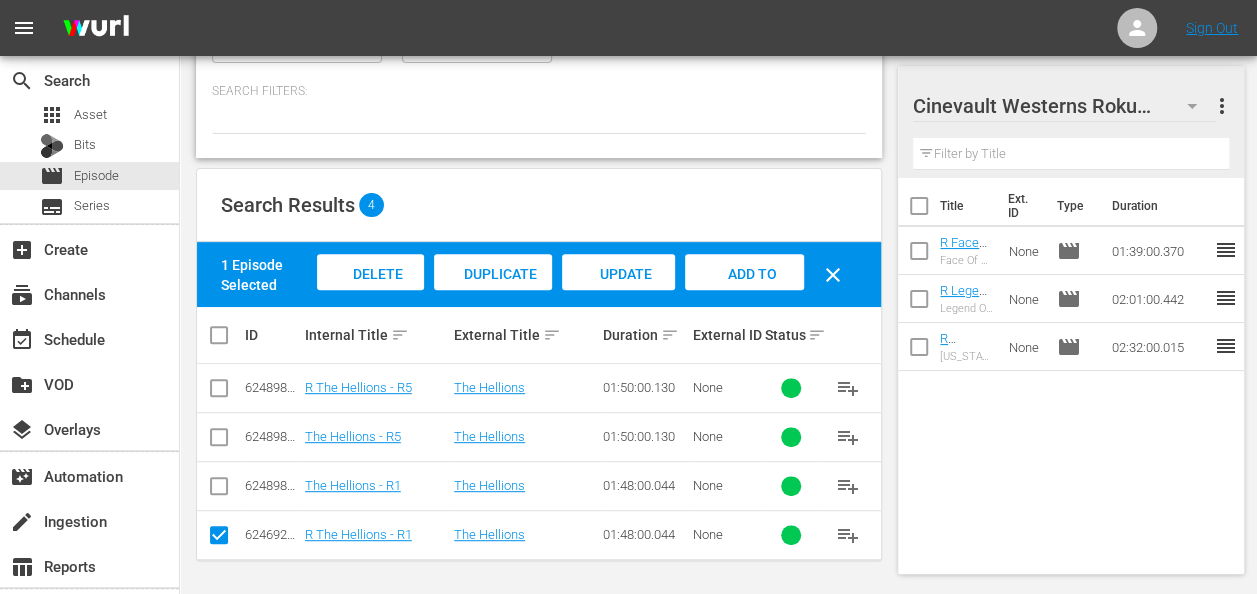 click on "Add to Workspace" at bounding box center [744, 291] 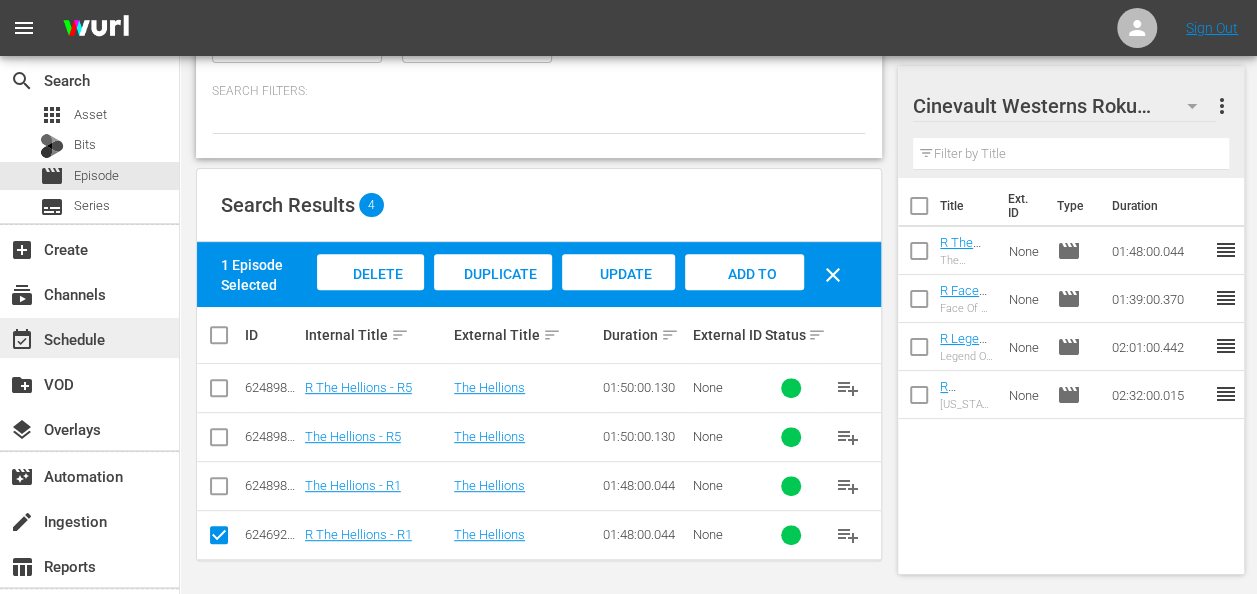 click on "event_available   Schedule" at bounding box center (56, 336) 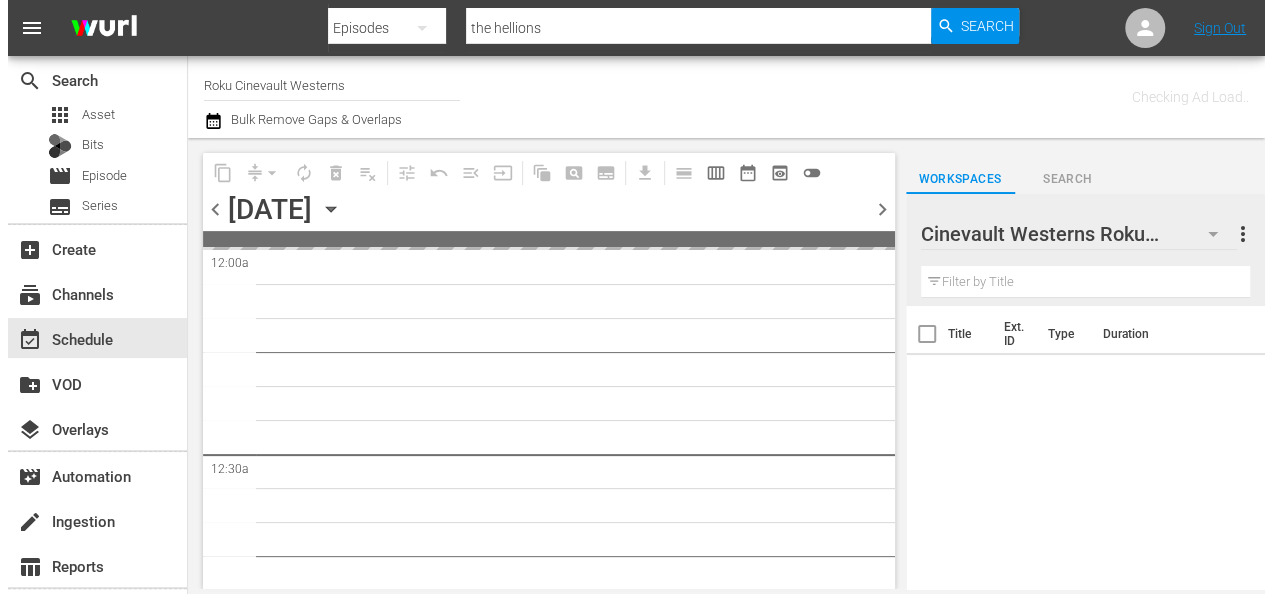 scroll, scrollTop: 0, scrollLeft: 0, axis: both 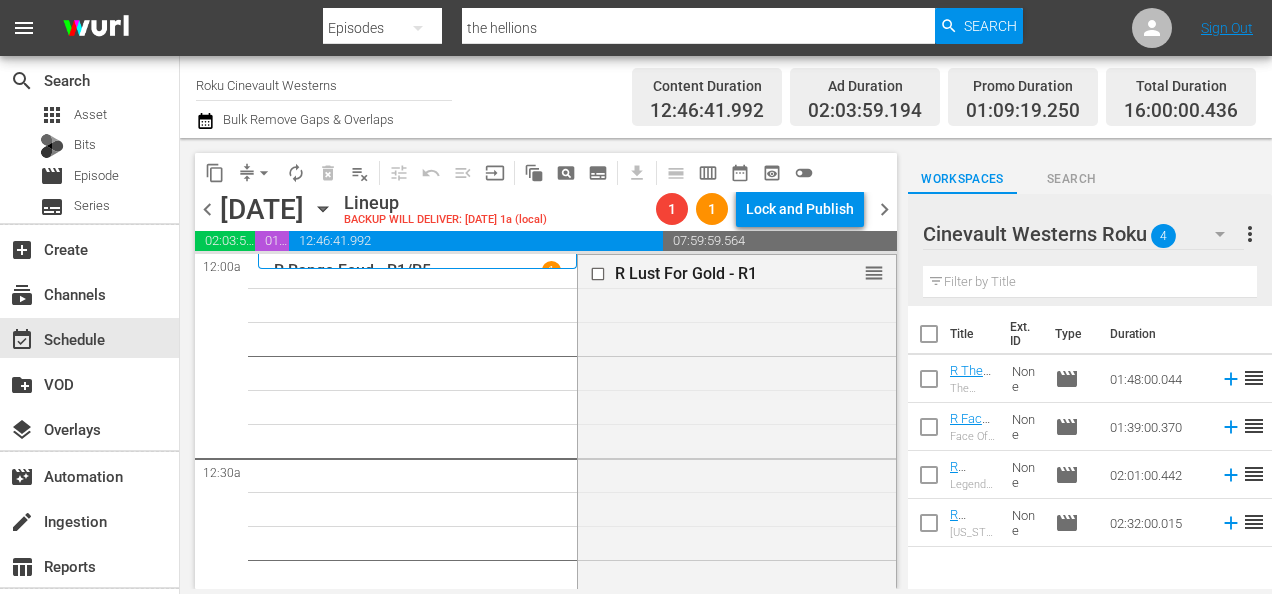 click 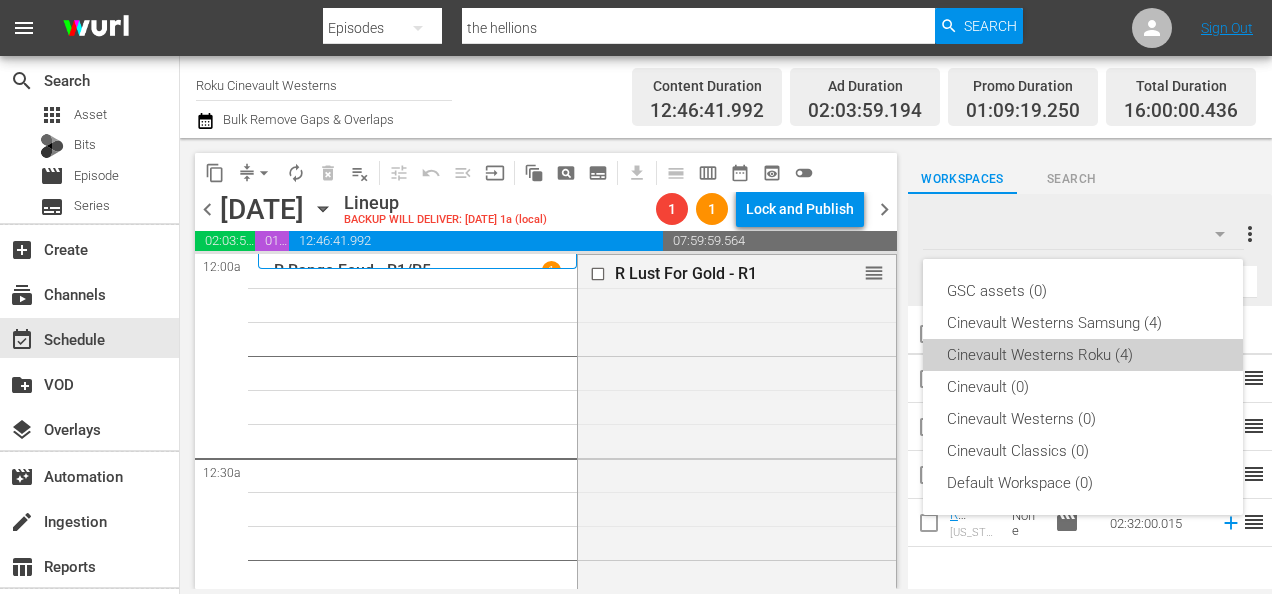click on "Cinevault Westerns Roku  (4)" at bounding box center [1083, 355] 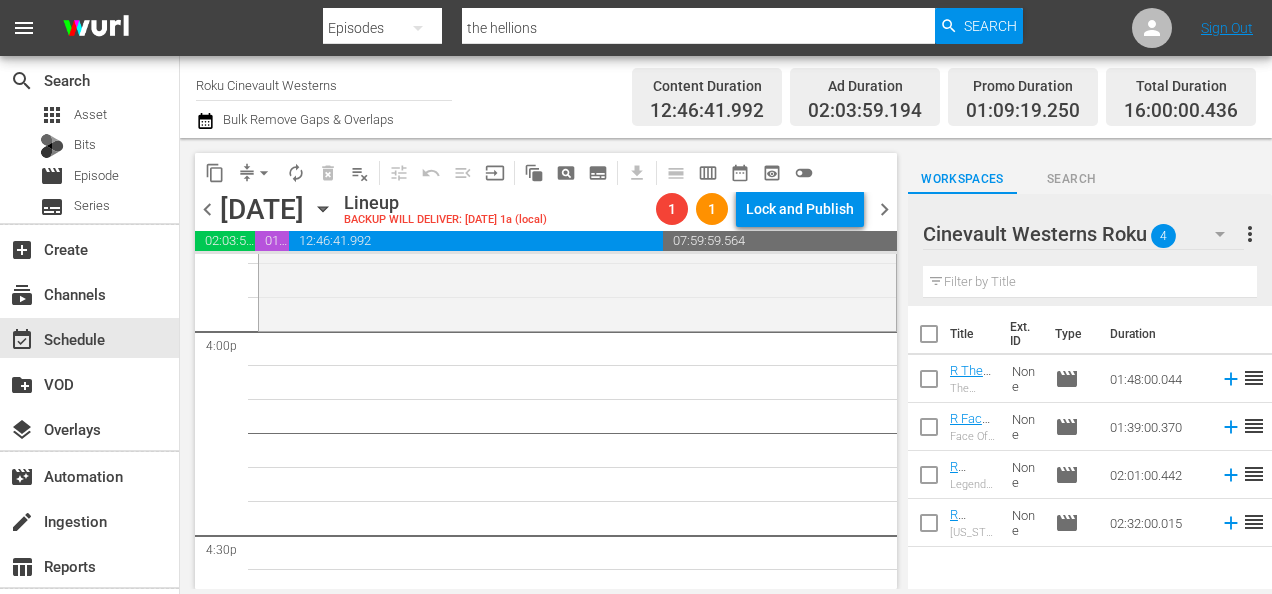 scroll, scrollTop: 6486, scrollLeft: 0, axis: vertical 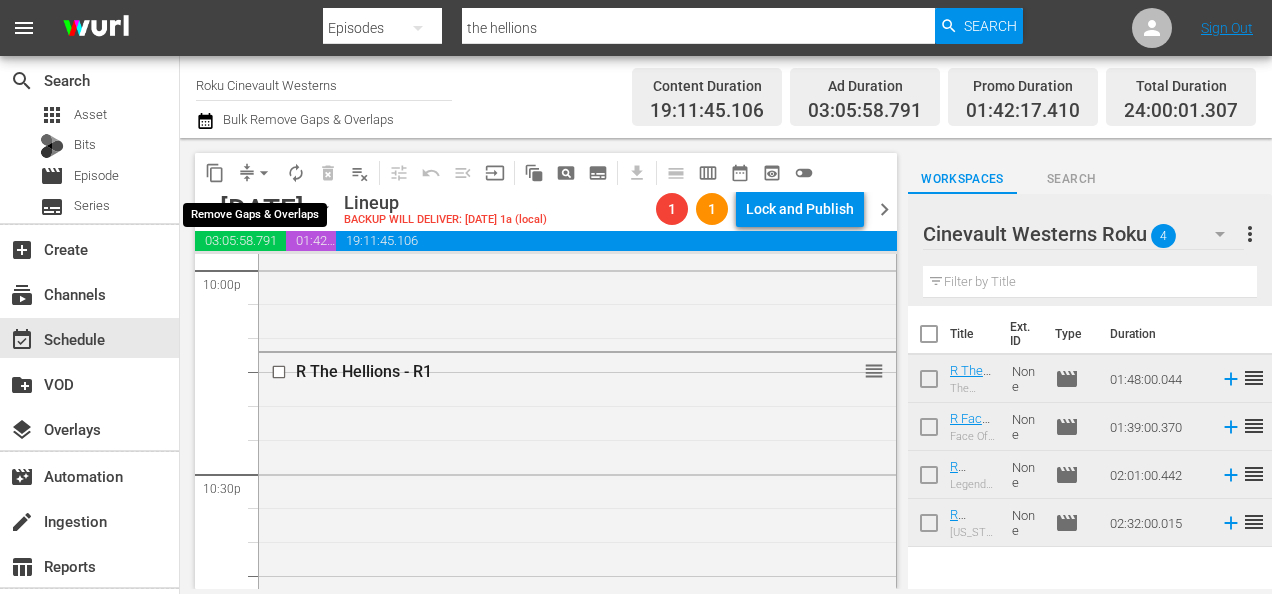 click on "arrow_drop_down" at bounding box center (264, 173) 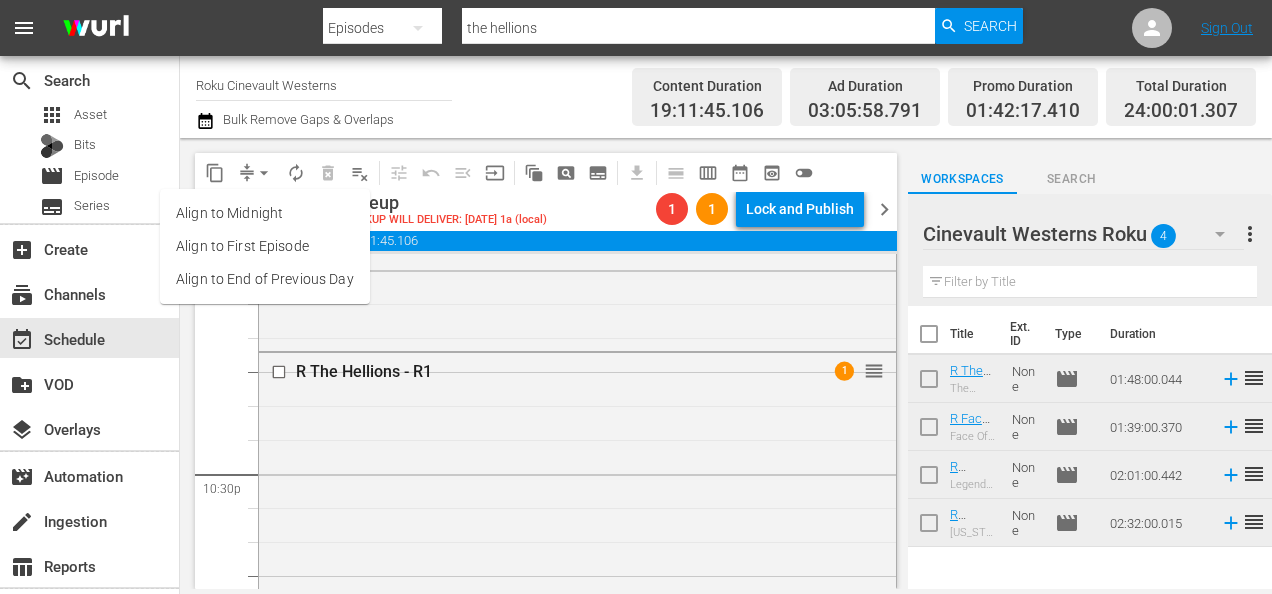 click on "Align to Midnight" at bounding box center (265, 213) 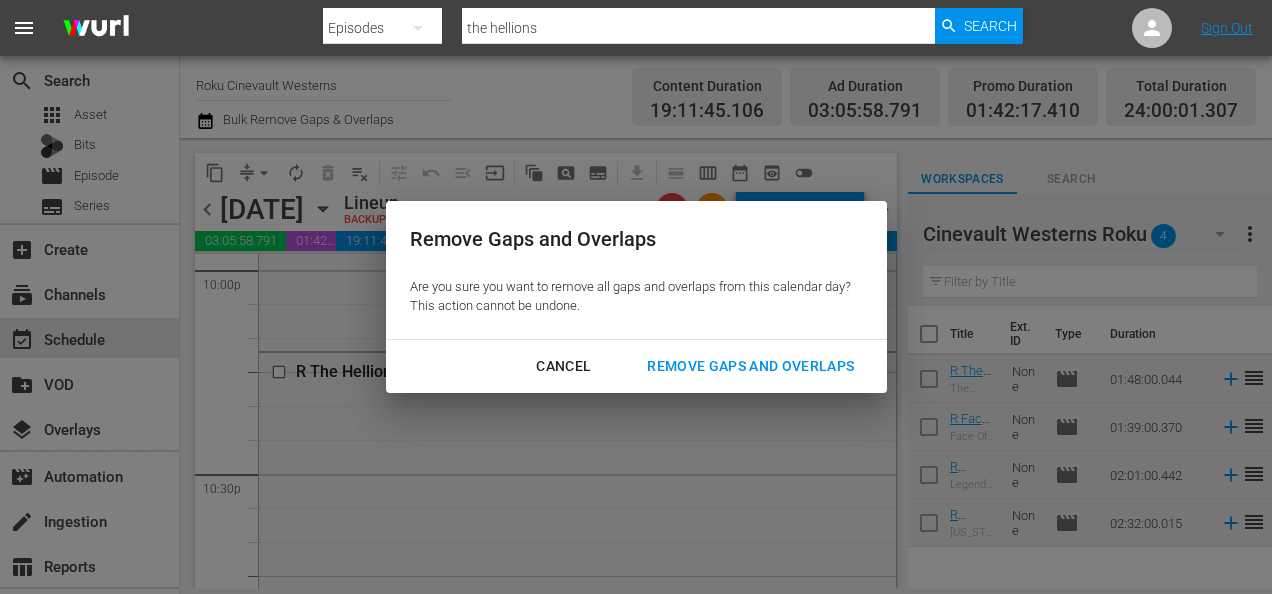 click on "Remove Gaps and Overlaps" at bounding box center (750, 366) 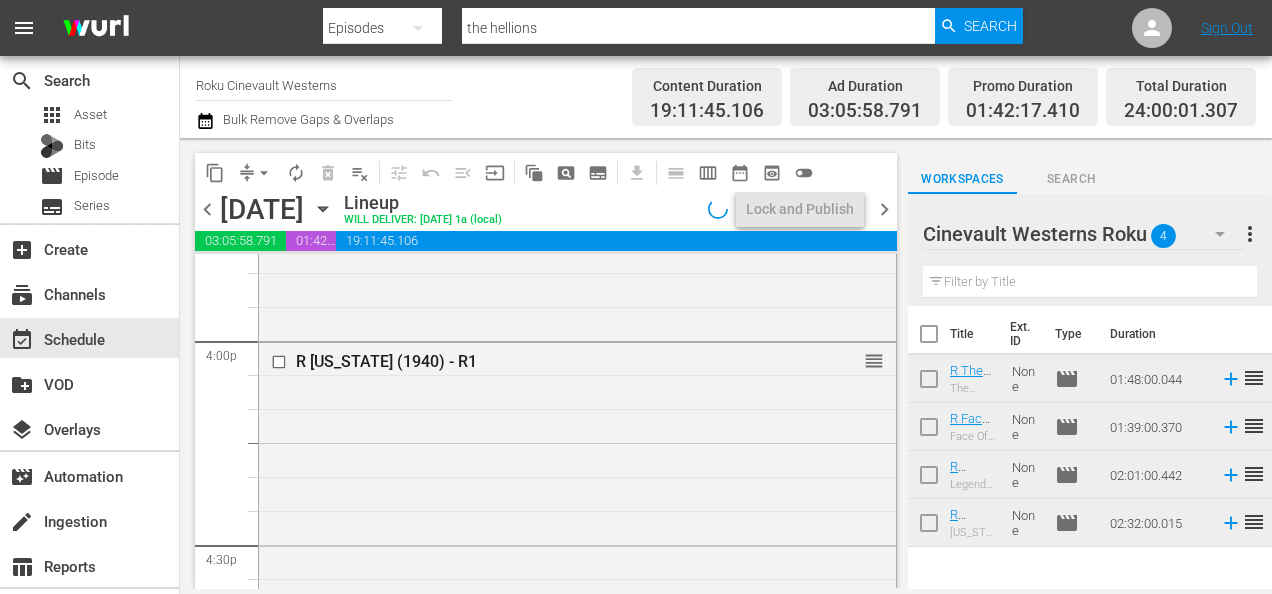 scroll, scrollTop: 6440, scrollLeft: 0, axis: vertical 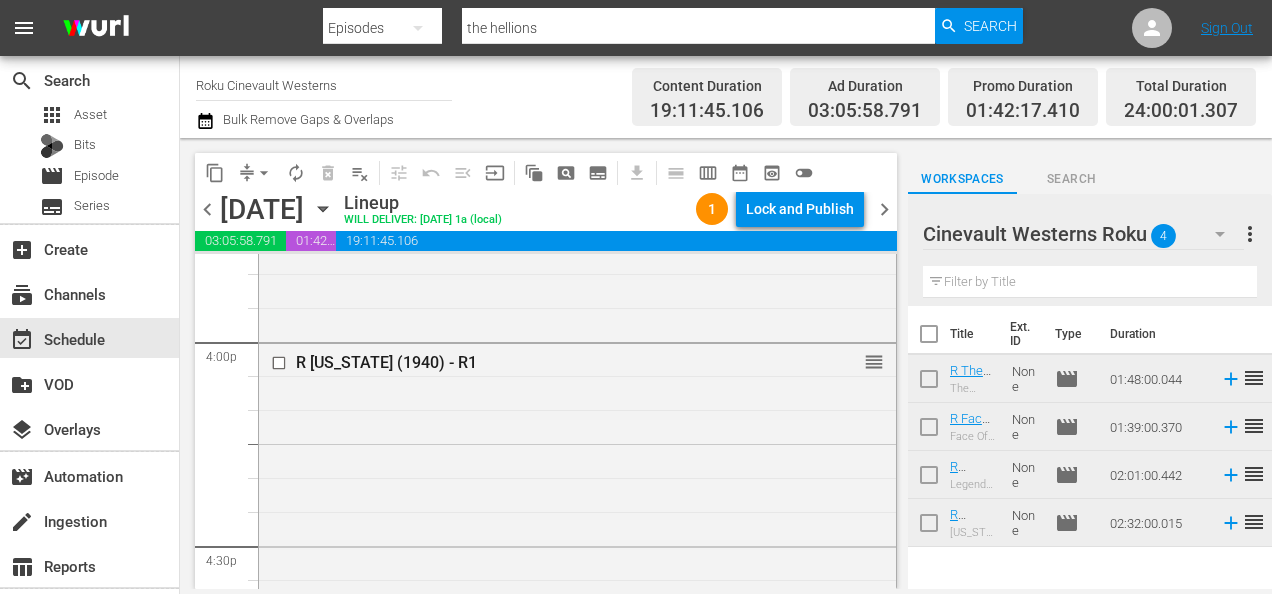 click at bounding box center [281, 362] 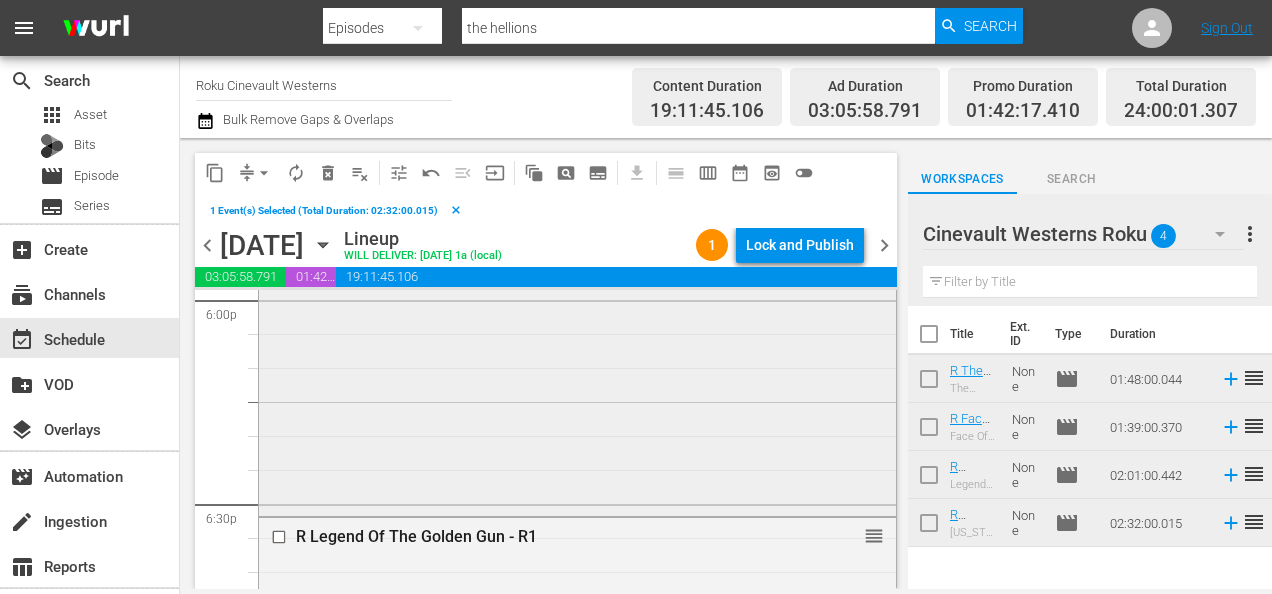 scroll, scrollTop: 7341, scrollLeft: 0, axis: vertical 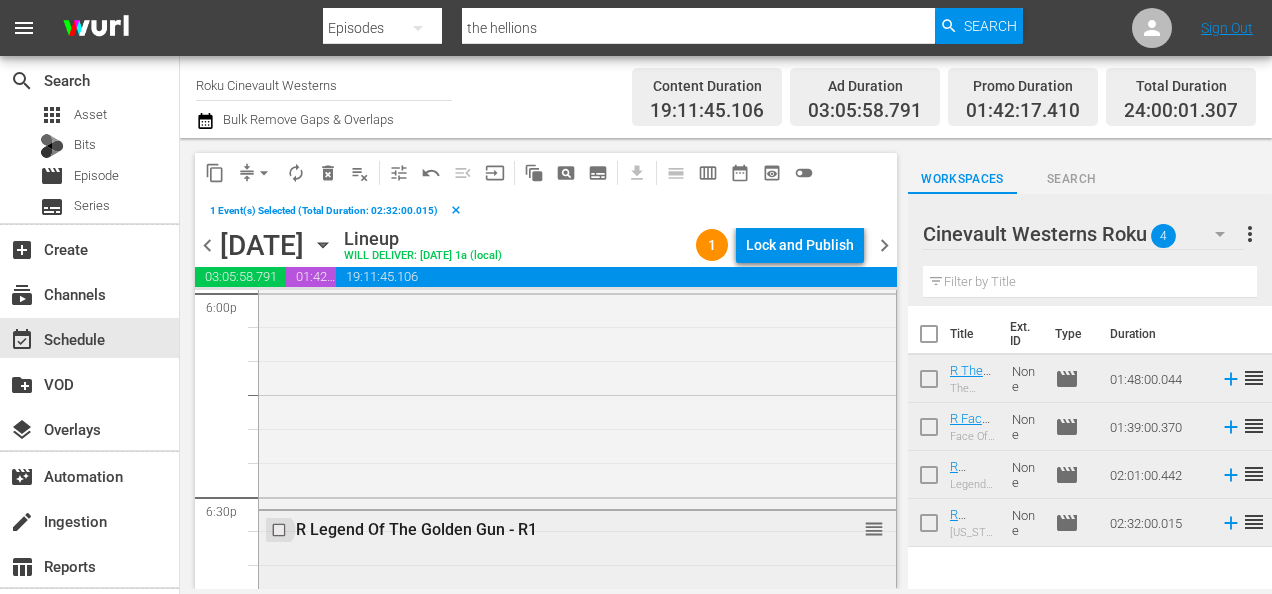 click at bounding box center [281, 530] 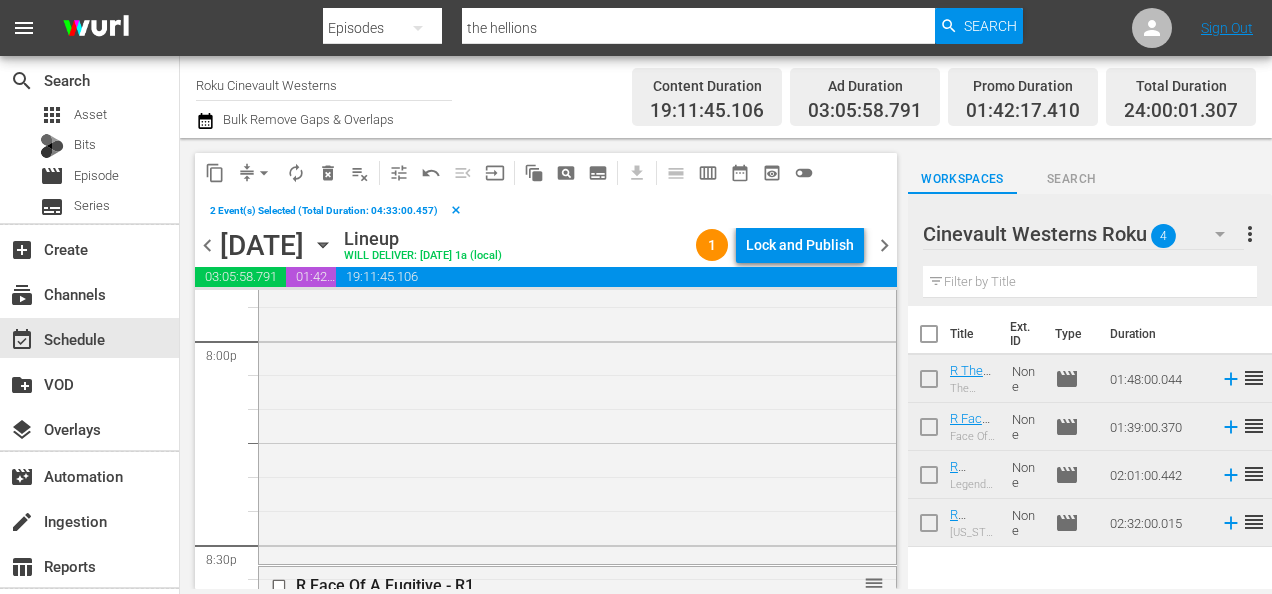 scroll, scrollTop: 8167, scrollLeft: 0, axis: vertical 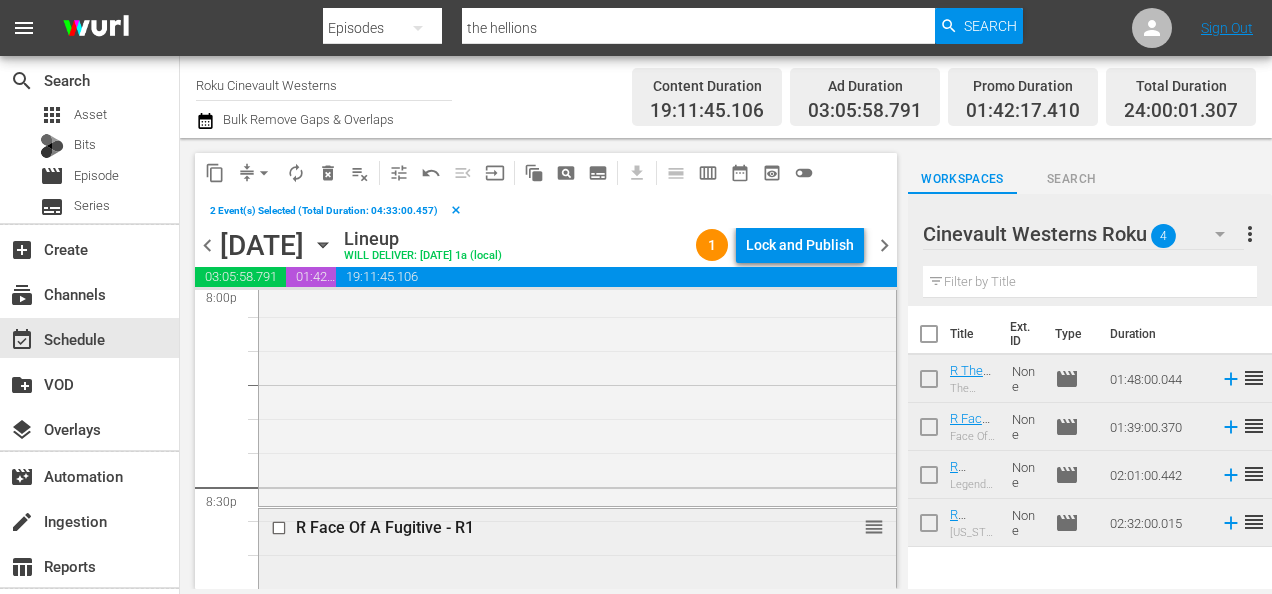 click at bounding box center (281, 527) 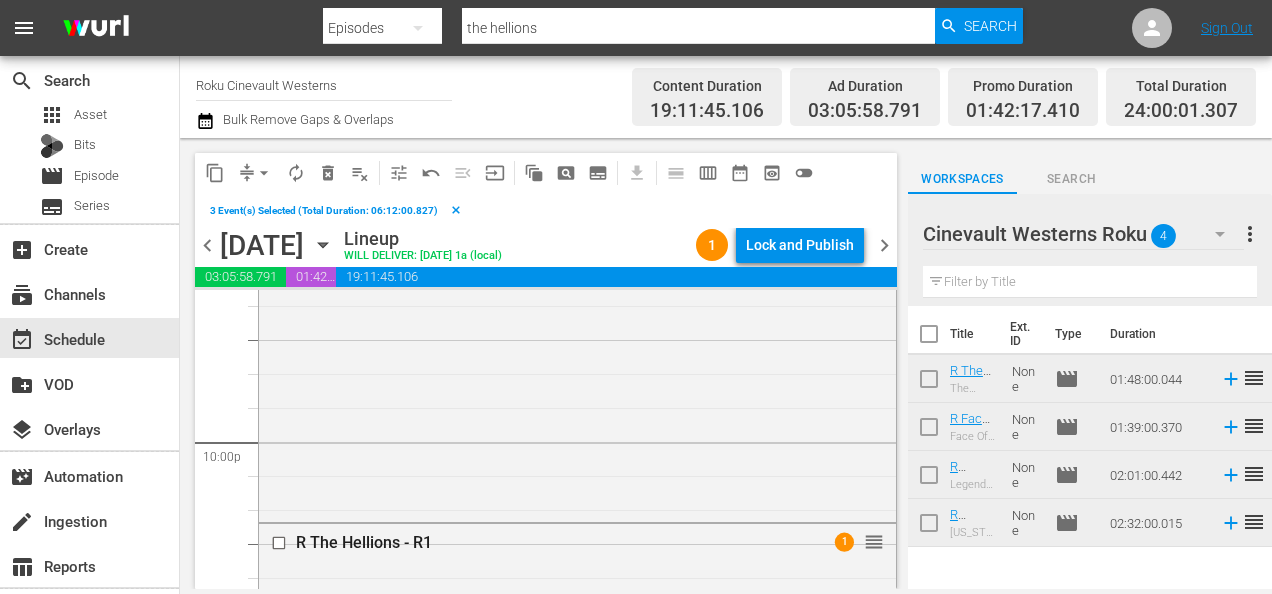 scroll, scrollTop: 8835, scrollLeft: 0, axis: vertical 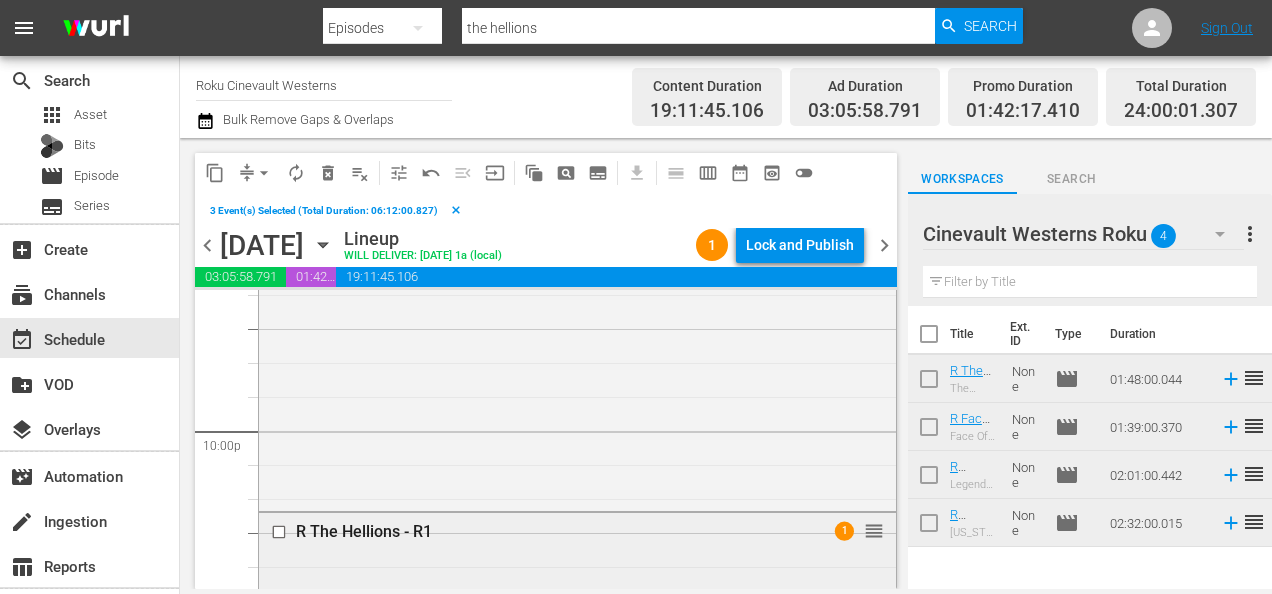 click at bounding box center (281, 532) 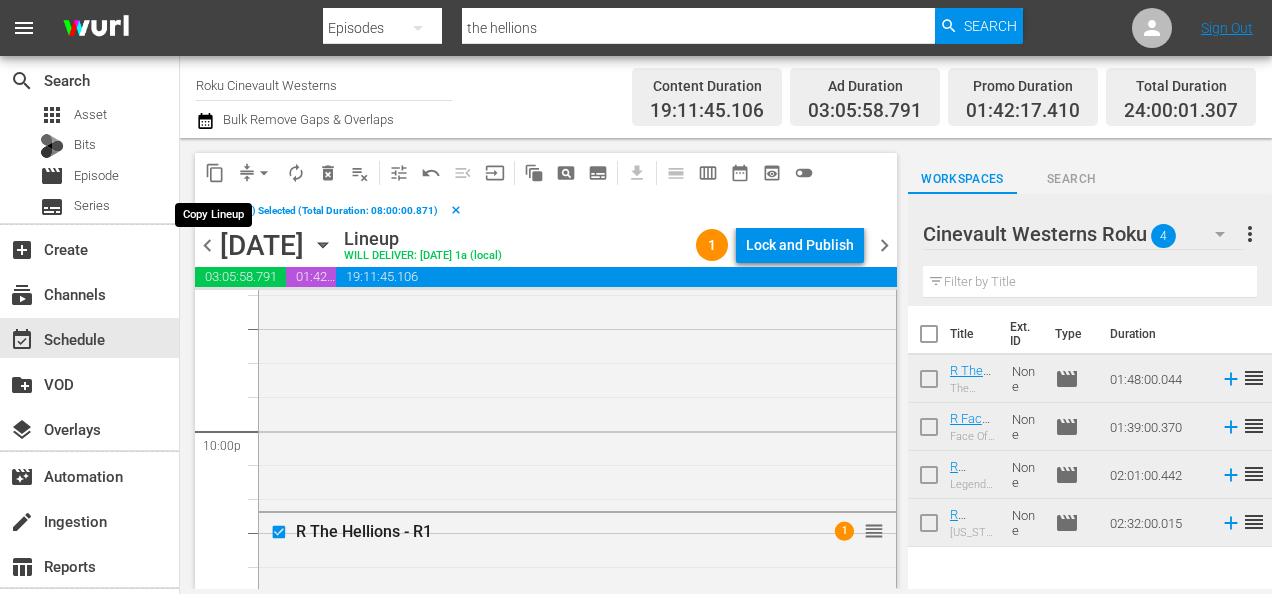 click on "content_copy" at bounding box center [215, 173] 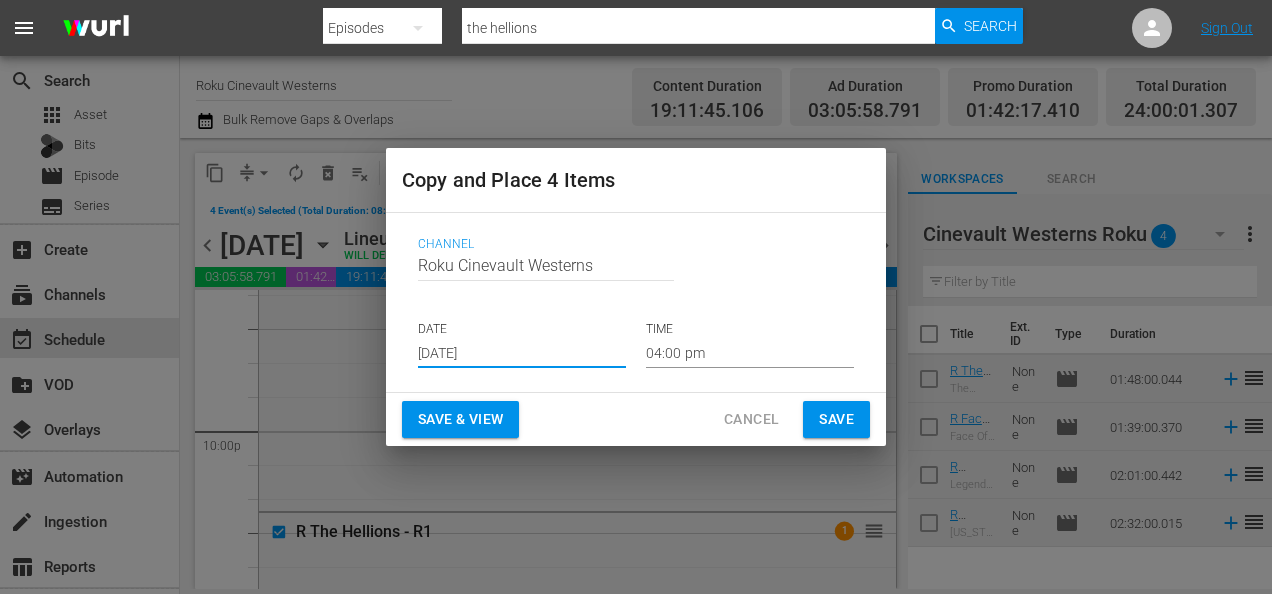 click on "[DATE]" at bounding box center (522, 353) 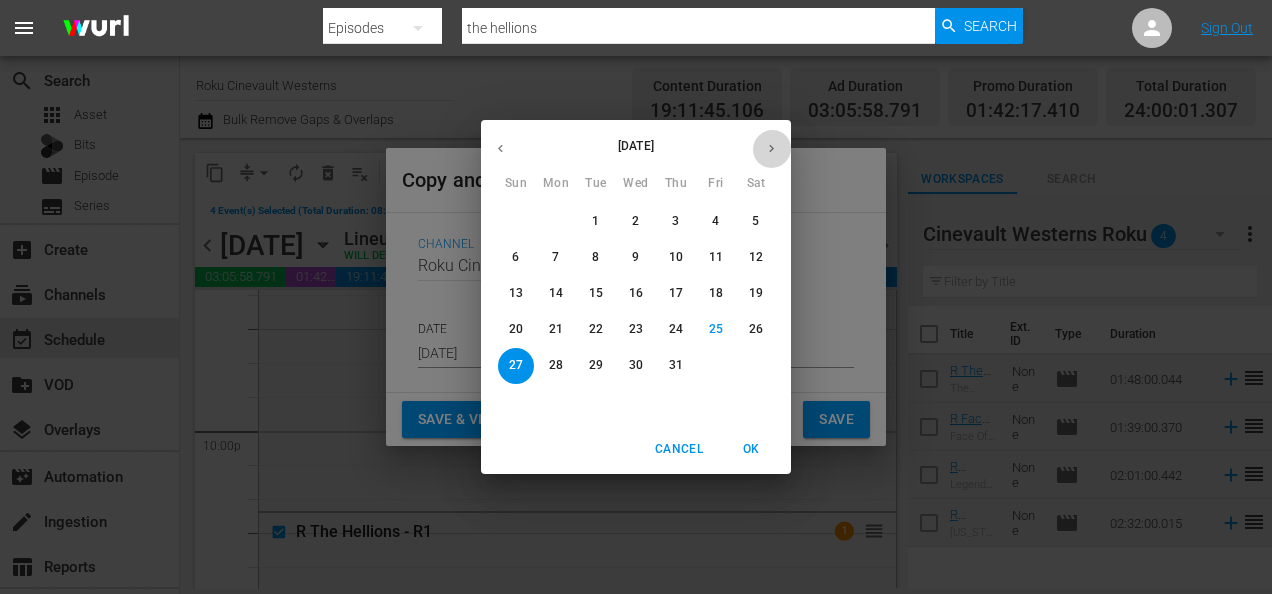 click at bounding box center (771, 148) 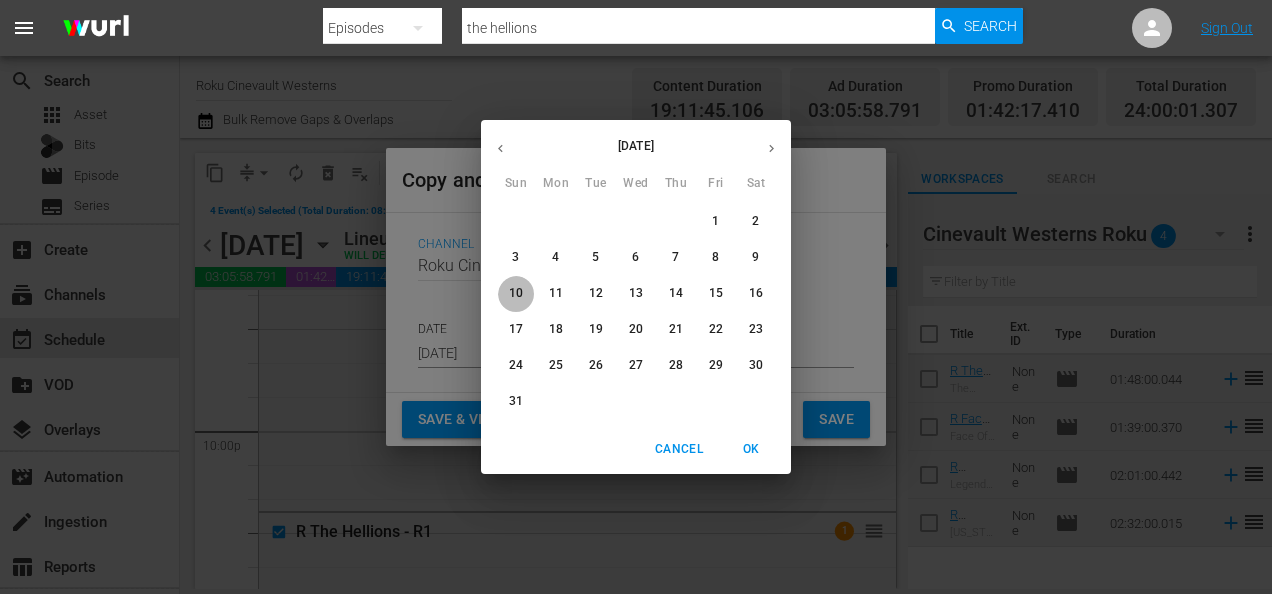 click on "10" at bounding box center [516, 294] 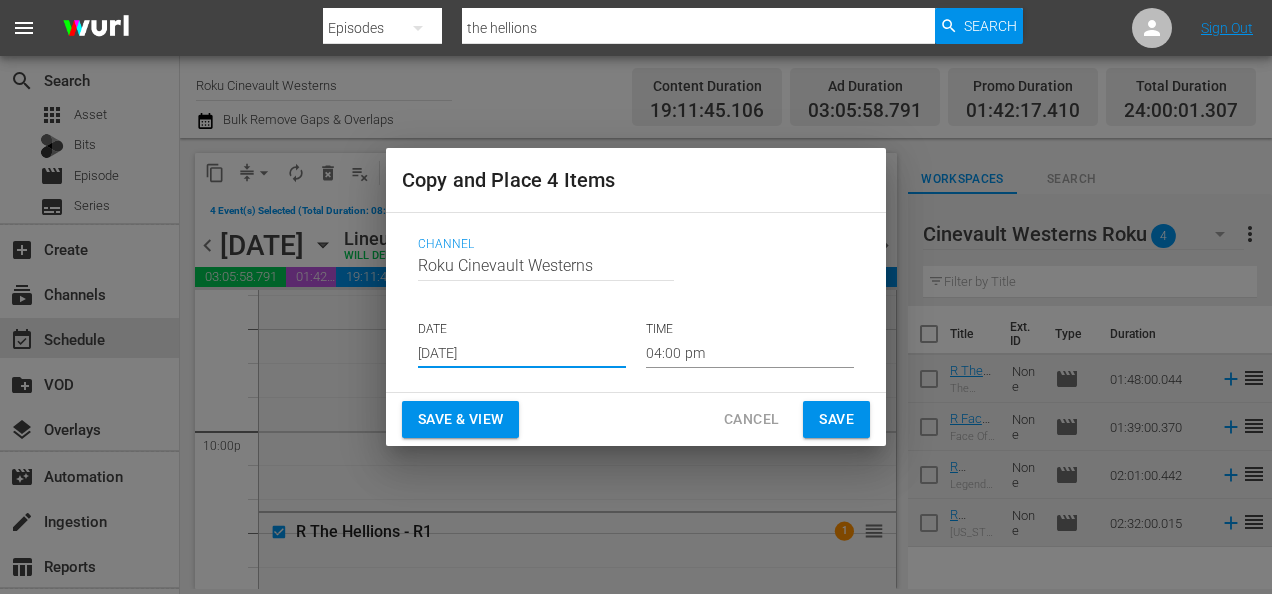 click on "04:00 pm" at bounding box center (750, 353) 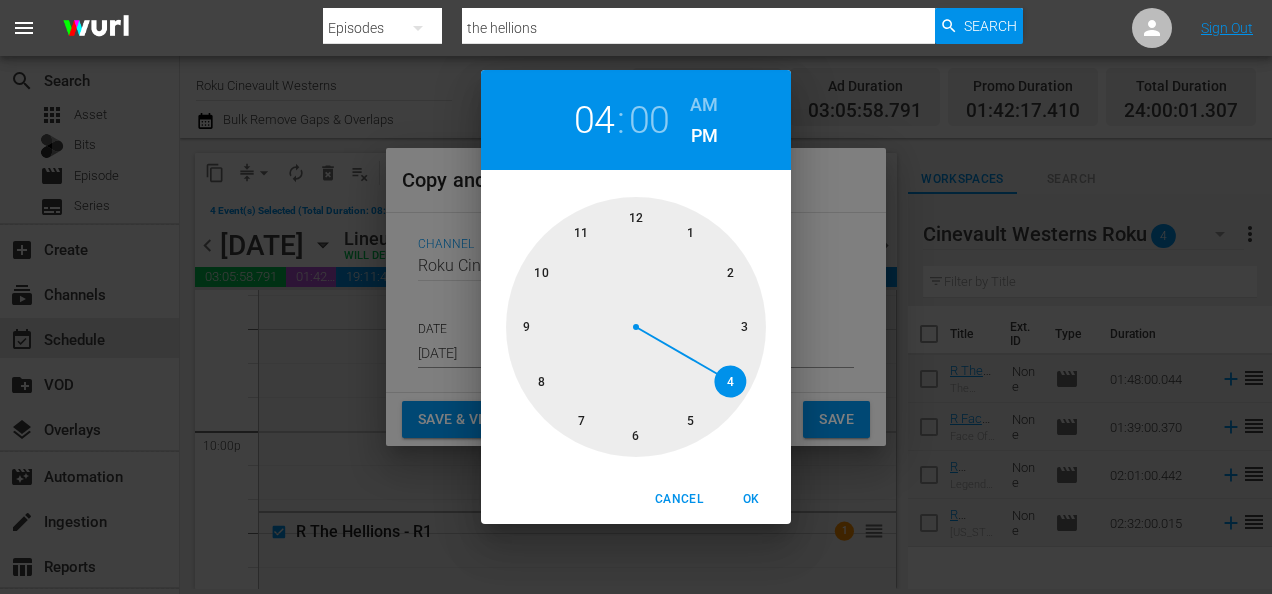 click at bounding box center (636, 327) 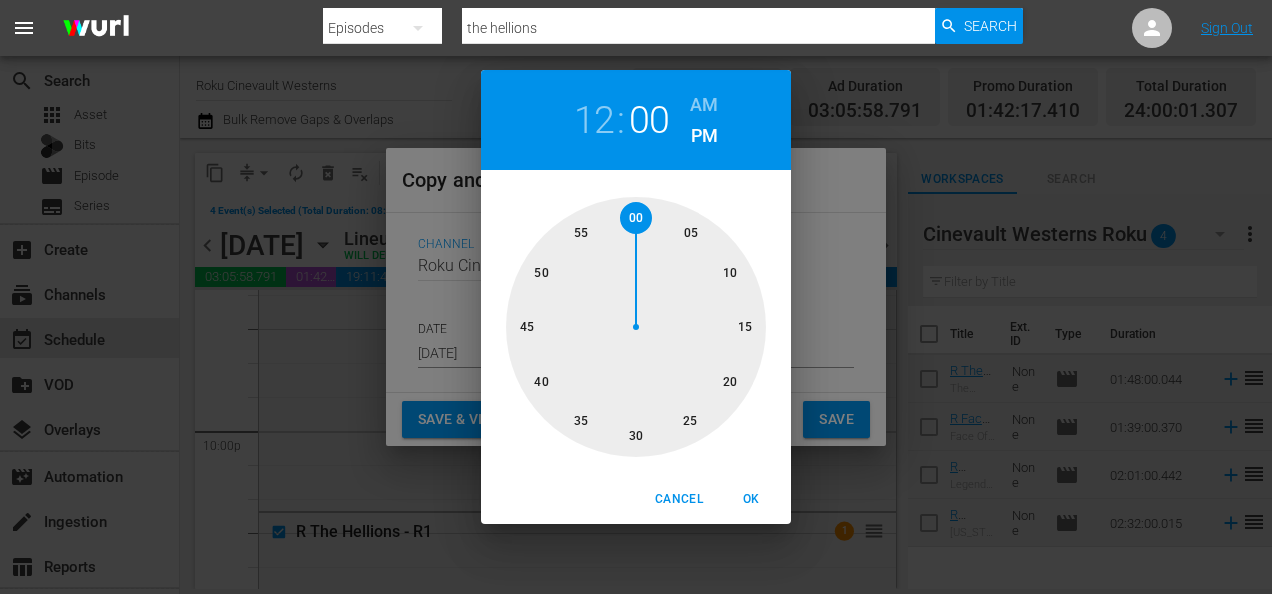 click on "AM" at bounding box center [704, 105] 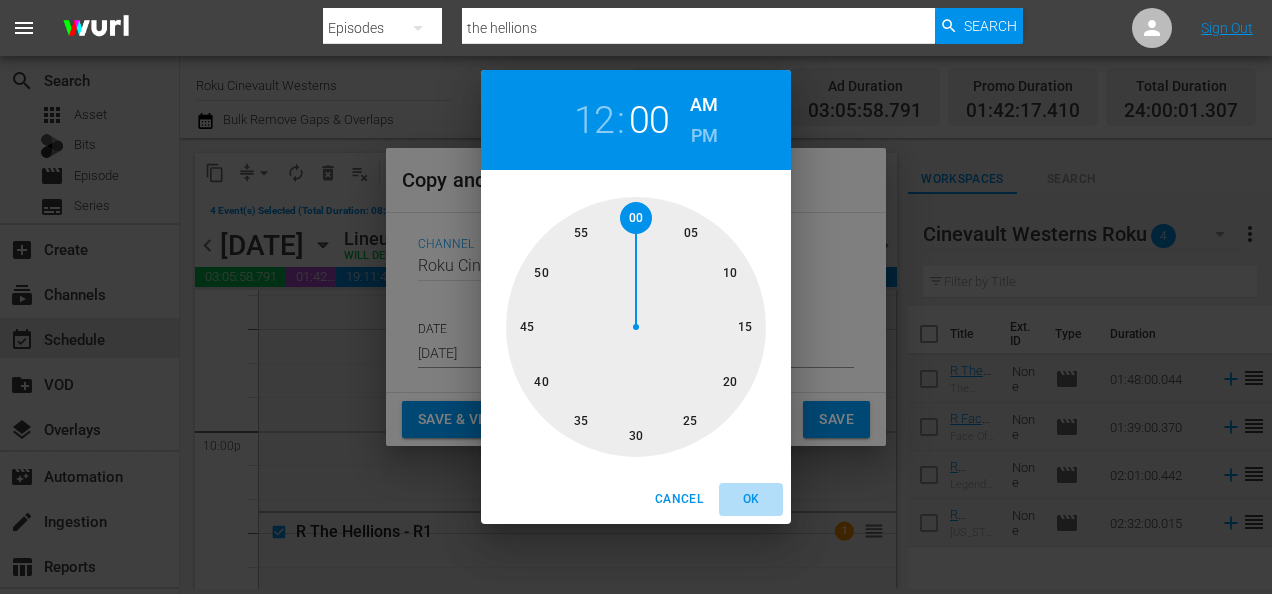 click on "OK" at bounding box center (751, 499) 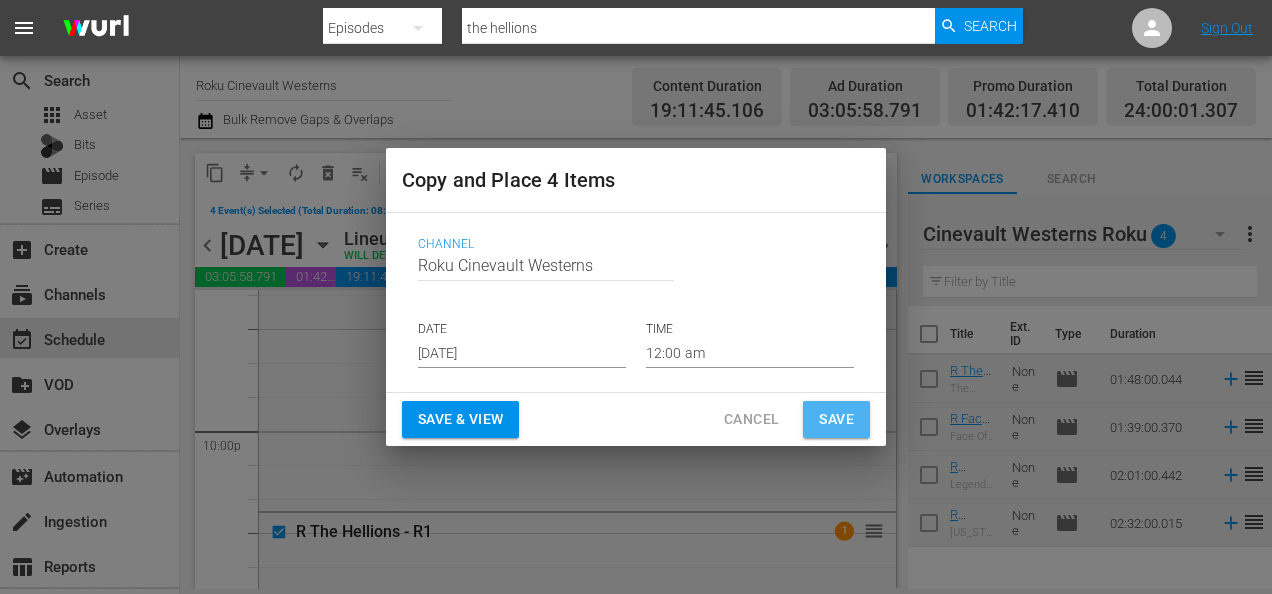 click on "Save" at bounding box center (836, 419) 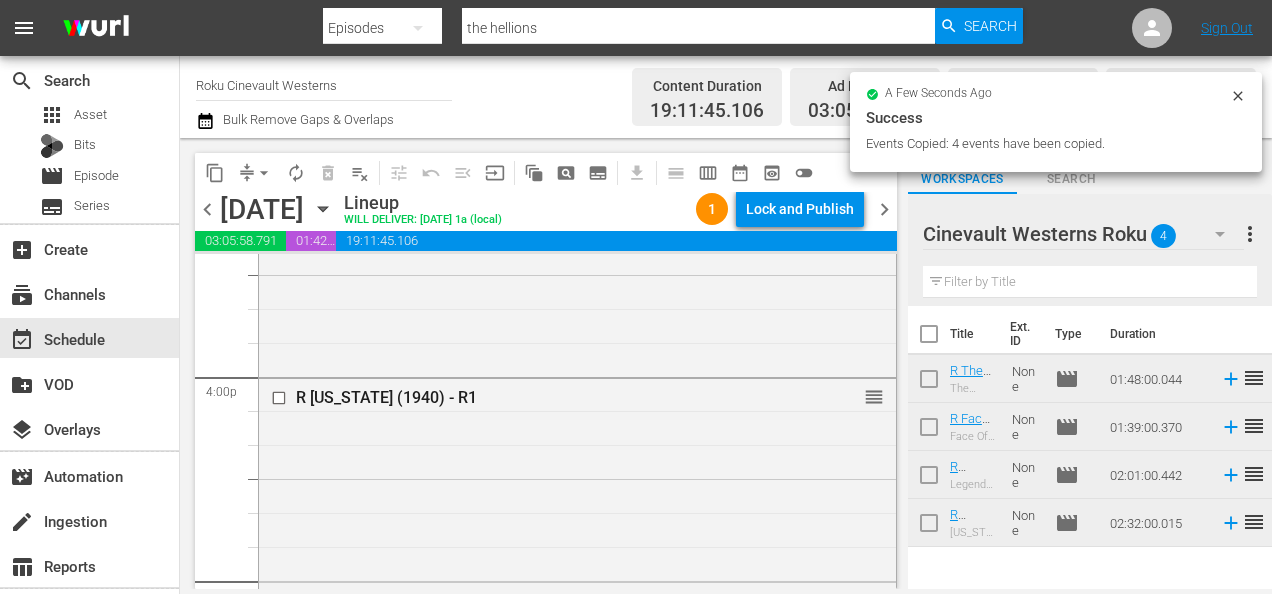 scroll, scrollTop: 6404, scrollLeft: 0, axis: vertical 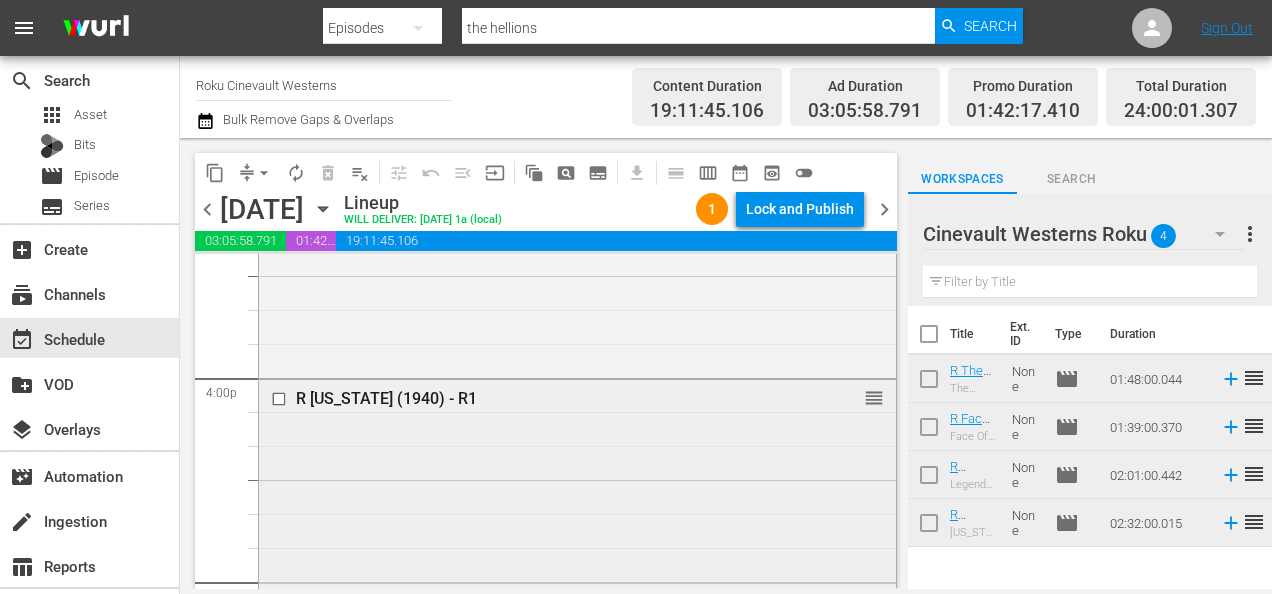 click at bounding box center (281, 398) 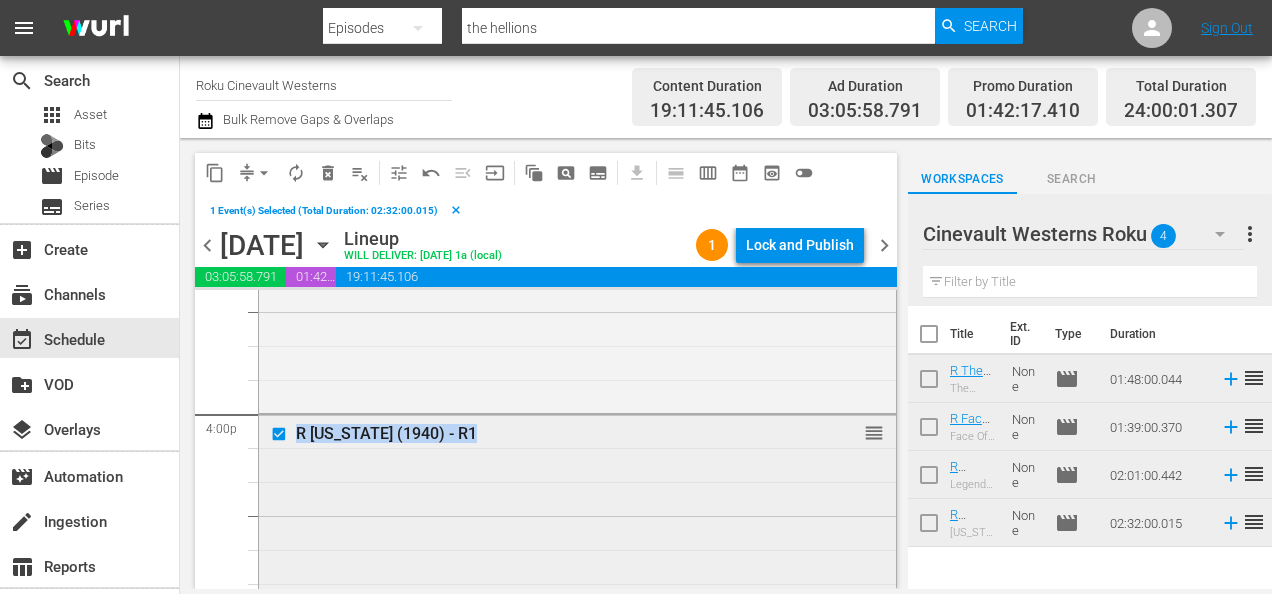 drag, startPoint x: 276, startPoint y: 396, endPoint x: 285, endPoint y: 487, distance: 91.44397 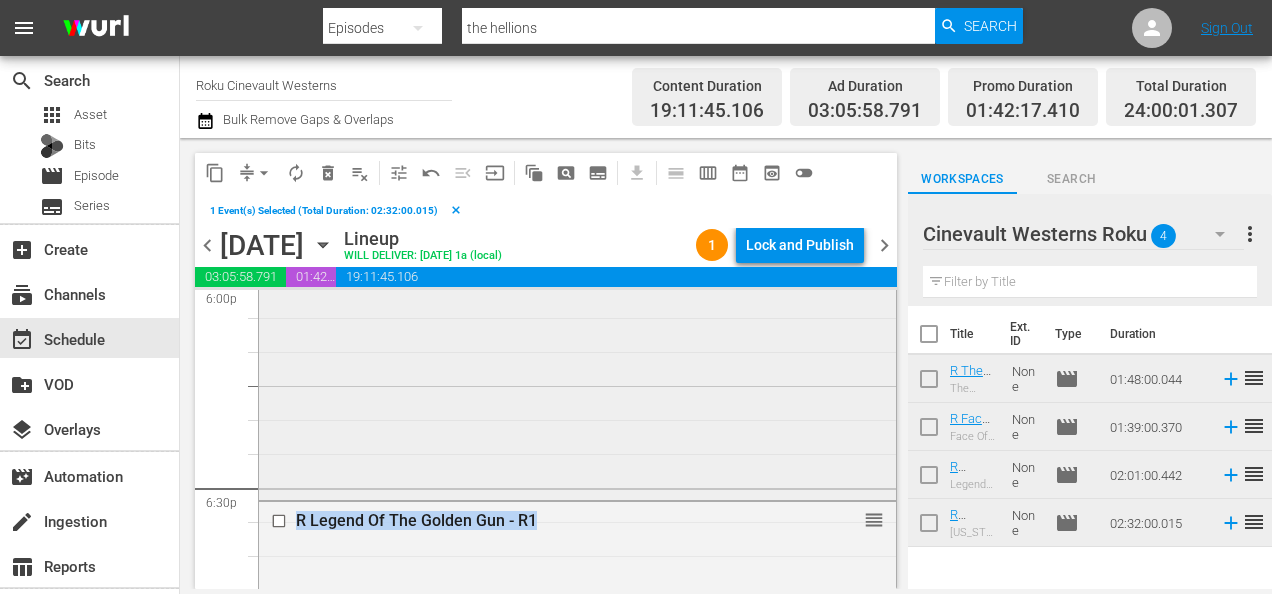 scroll, scrollTop: 7350, scrollLeft: 0, axis: vertical 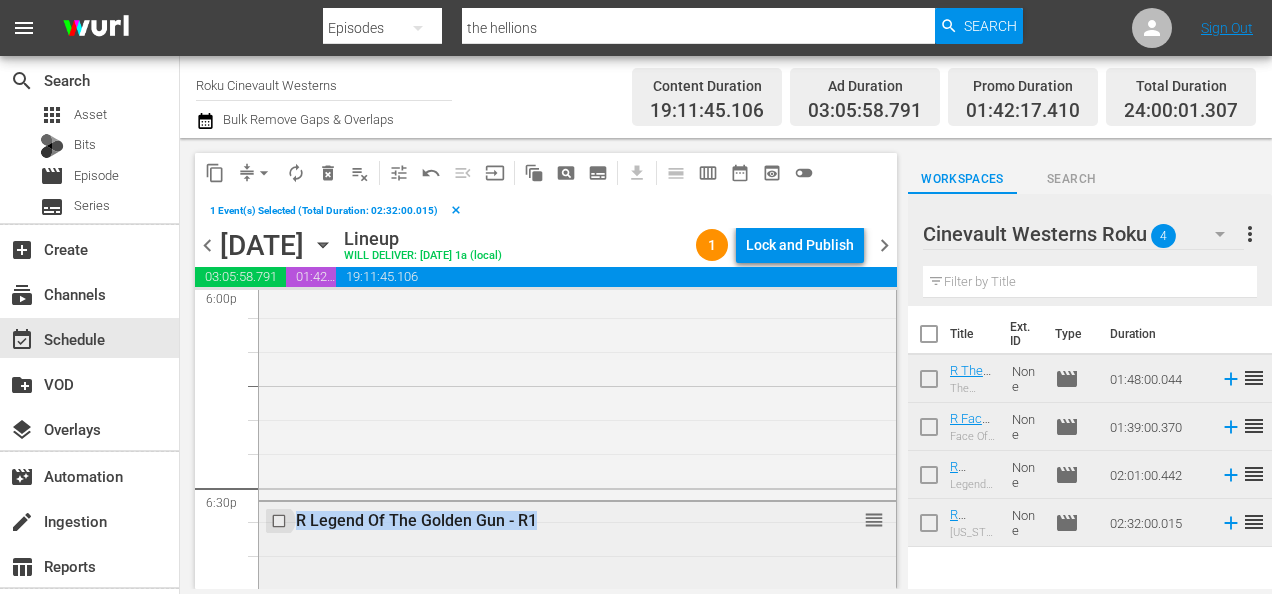 click at bounding box center [281, 521] 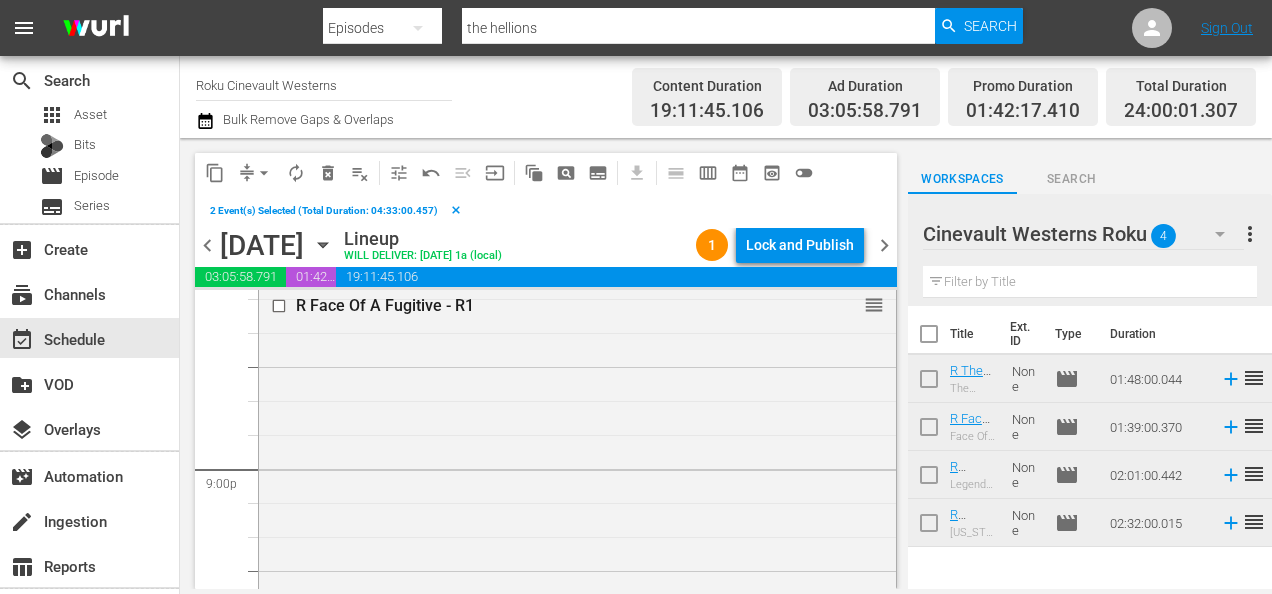 scroll, scrollTop: 8388, scrollLeft: 0, axis: vertical 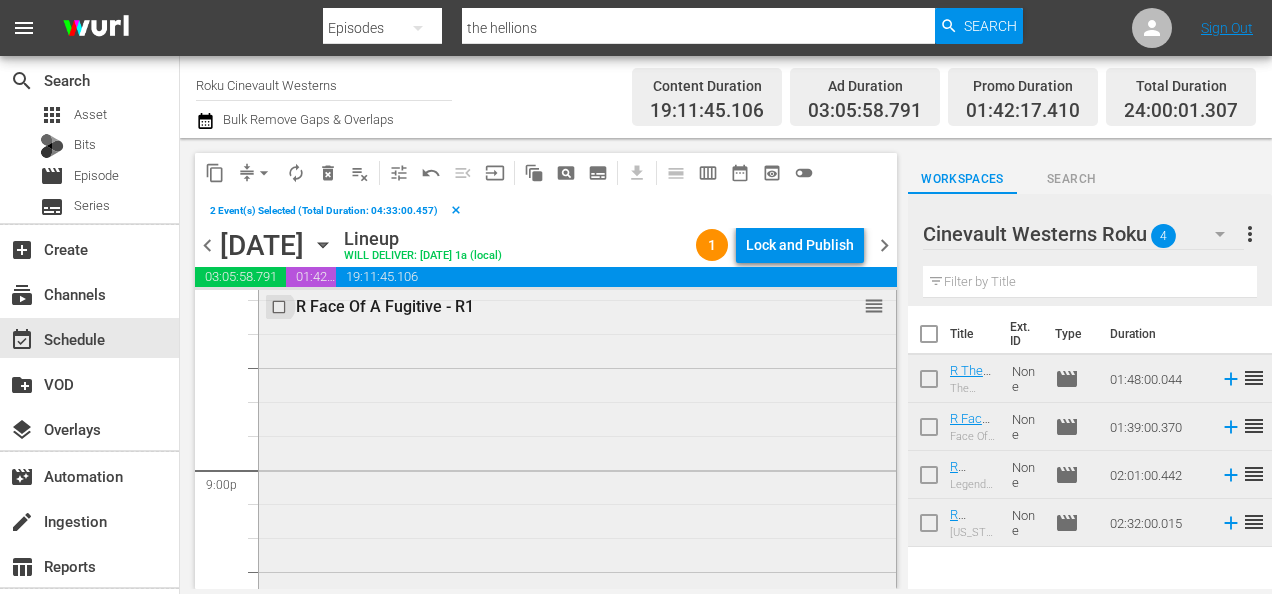 click at bounding box center [281, 306] 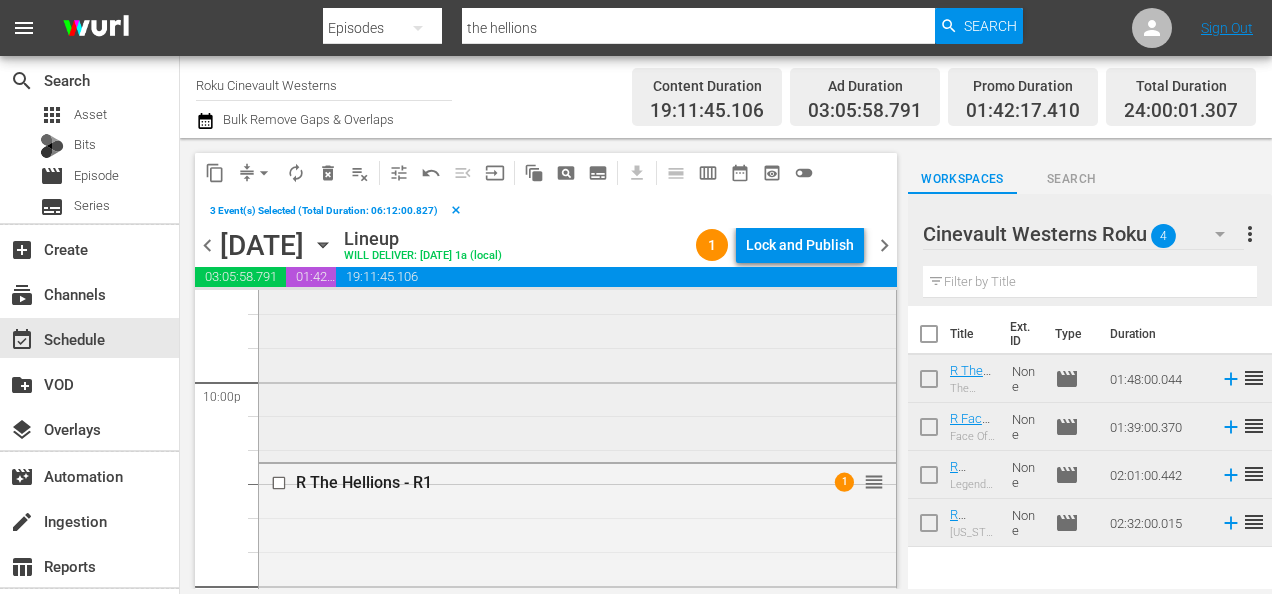 scroll, scrollTop: 8890, scrollLeft: 0, axis: vertical 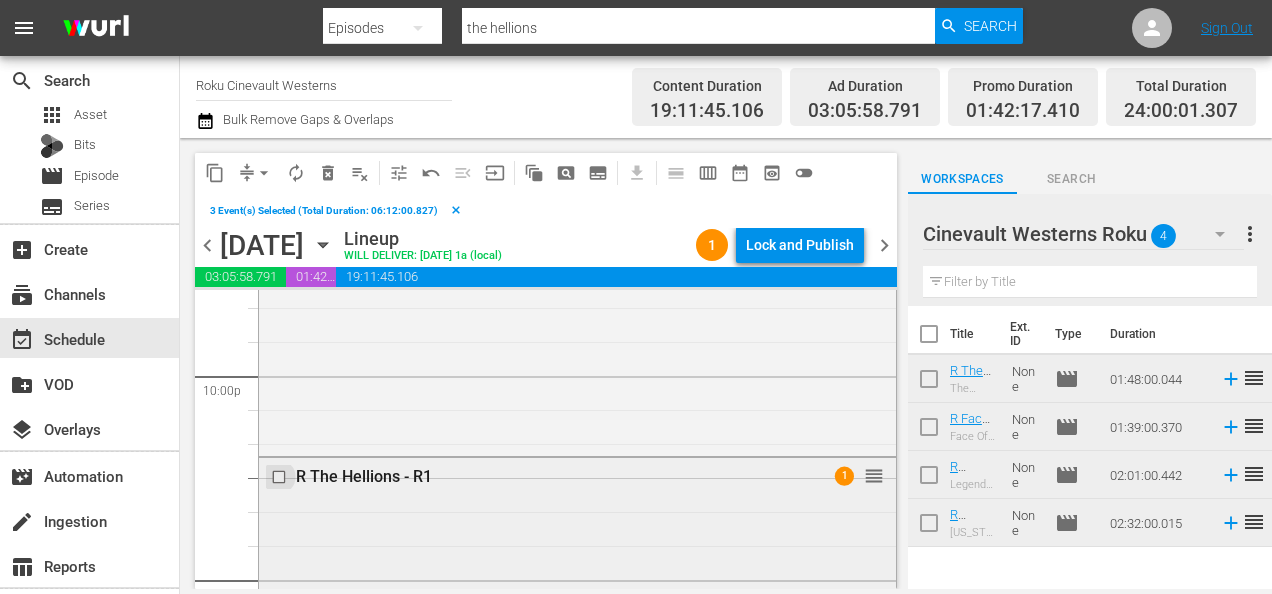 click at bounding box center [281, 477] 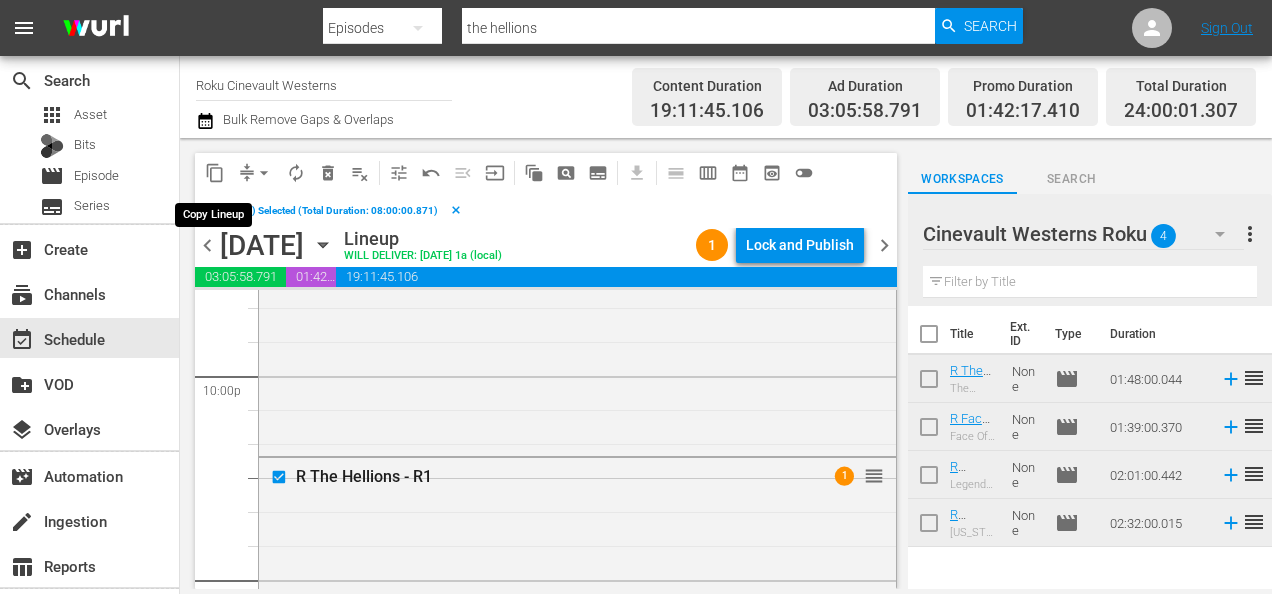 click on "content_copy" at bounding box center (215, 173) 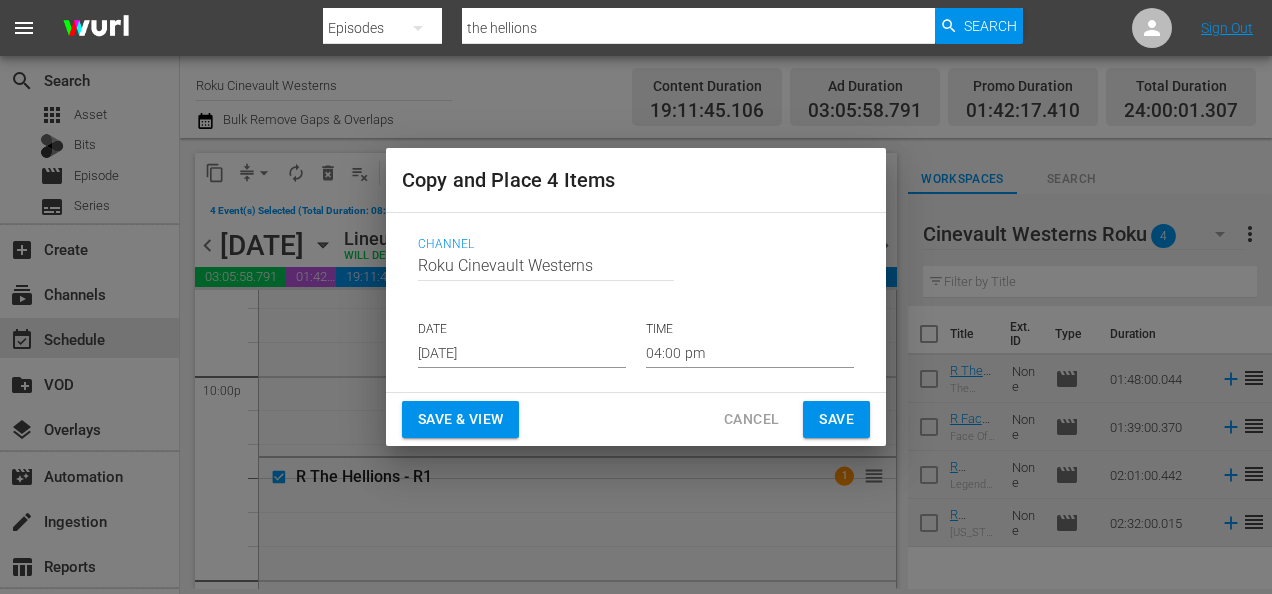 click on "[DATE]" at bounding box center [522, 353] 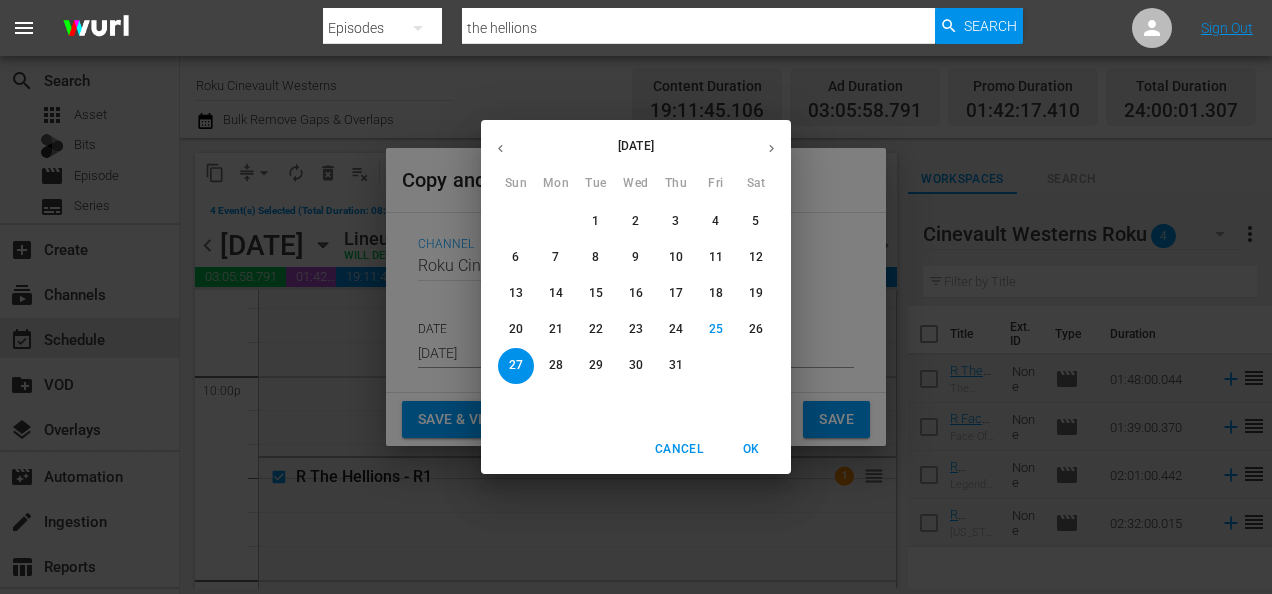 click 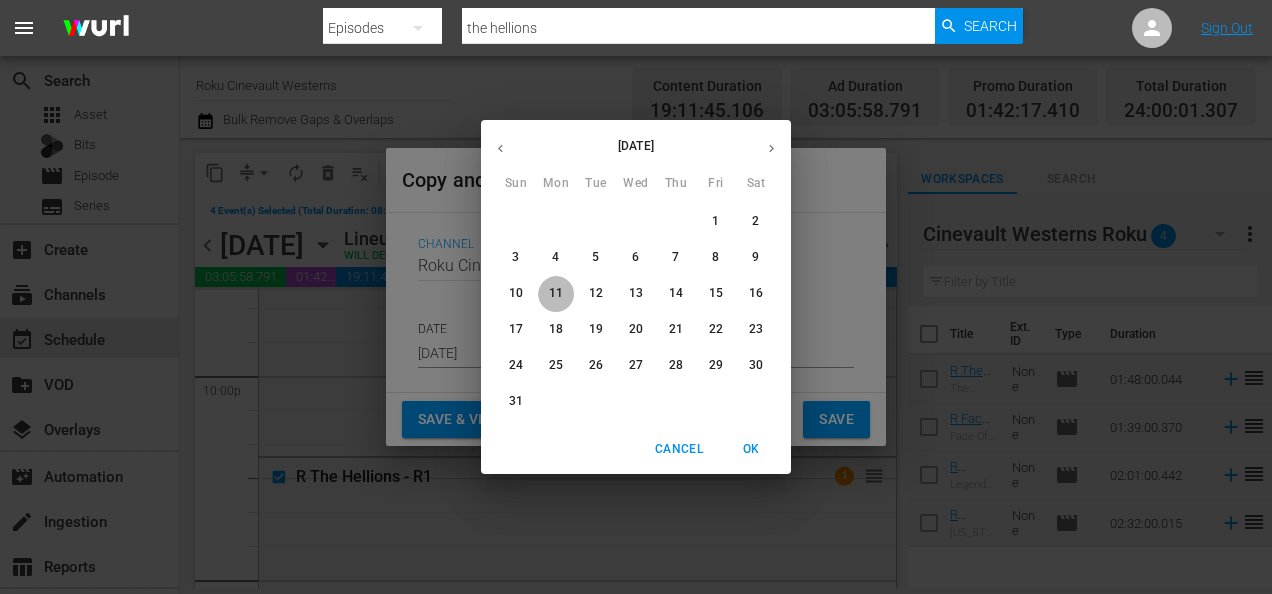 click on "11" at bounding box center (556, 293) 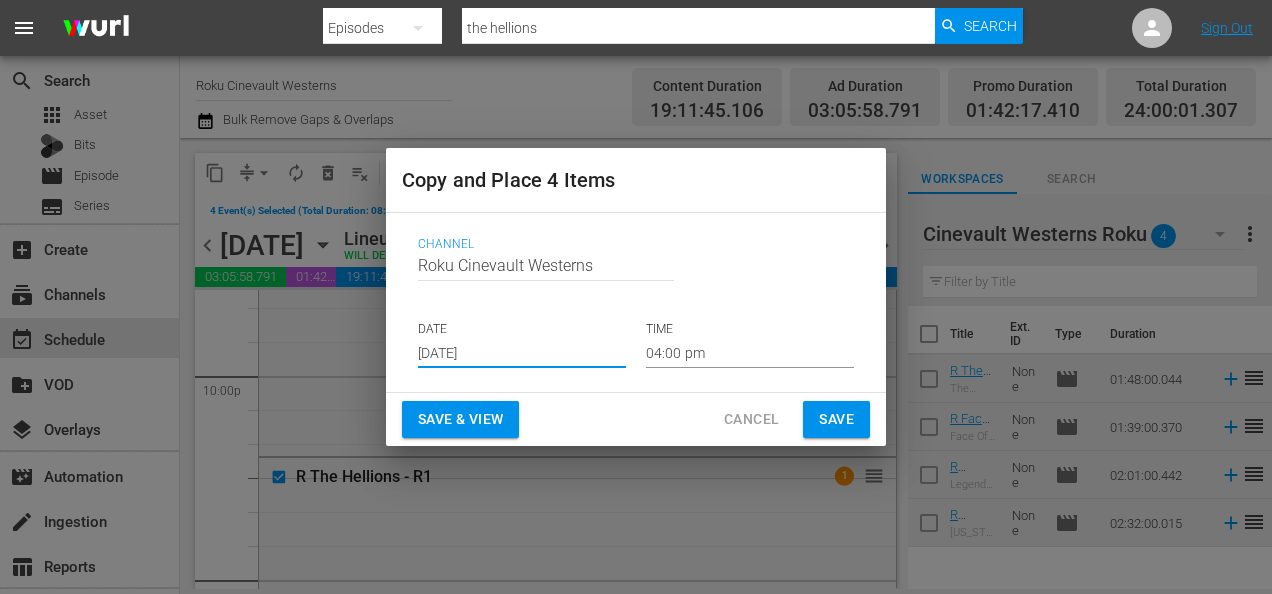 click on "04:00 pm" at bounding box center [750, 353] 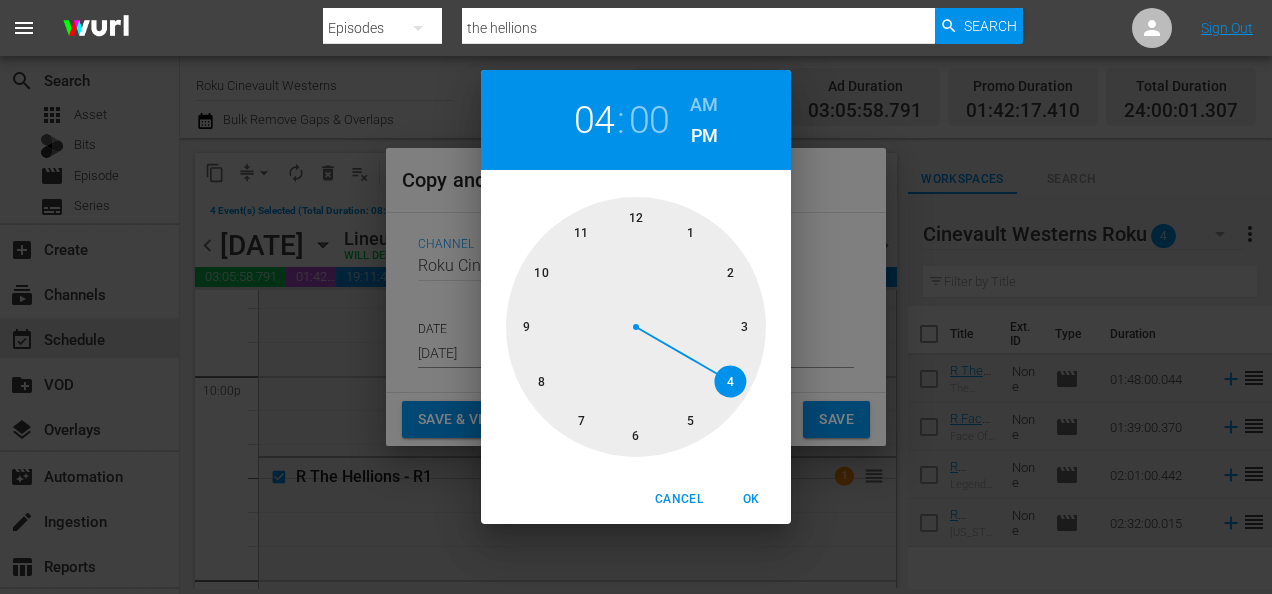 click at bounding box center (636, 327) 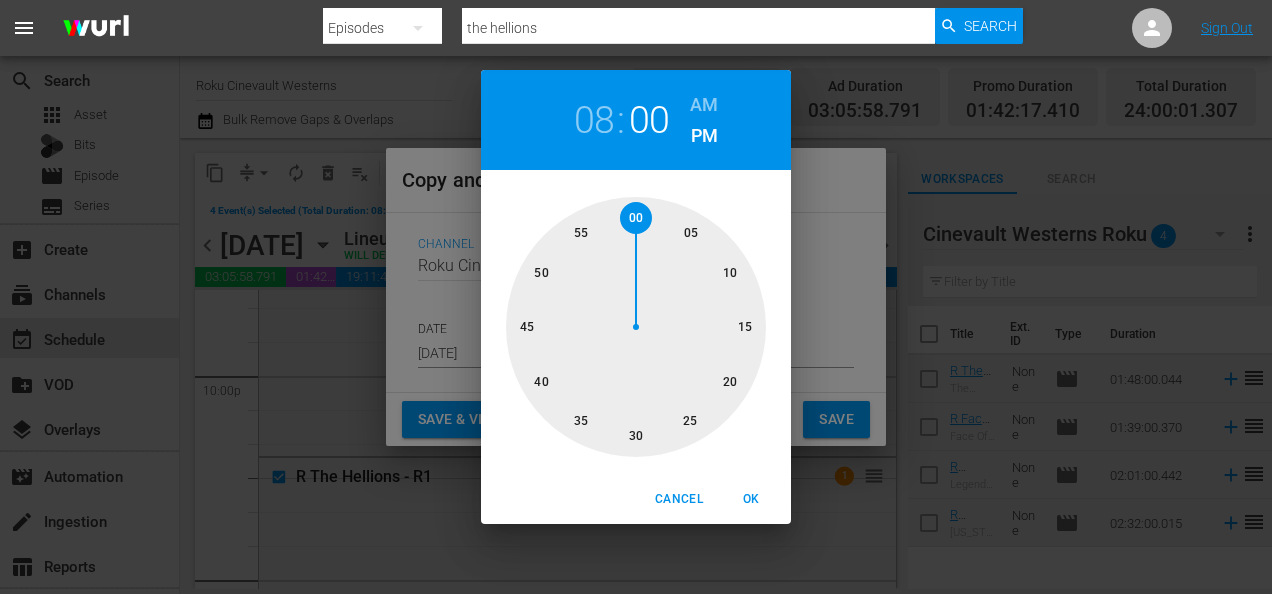 click on "AM" at bounding box center [704, 105] 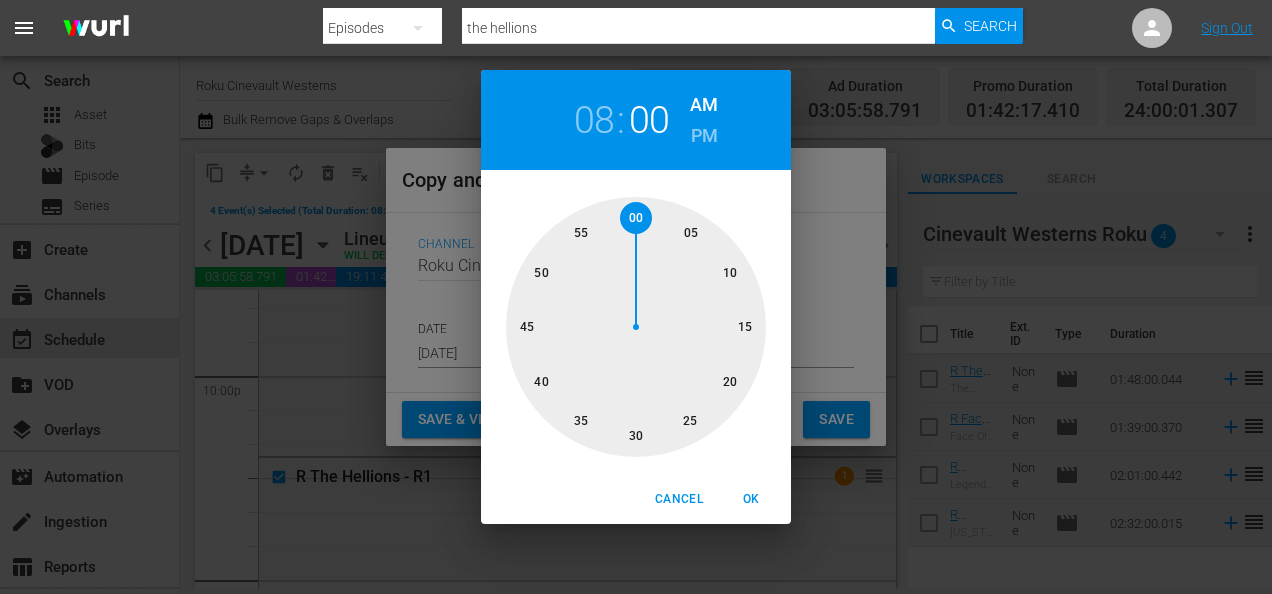 click on "OK" at bounding box center (751, 499) 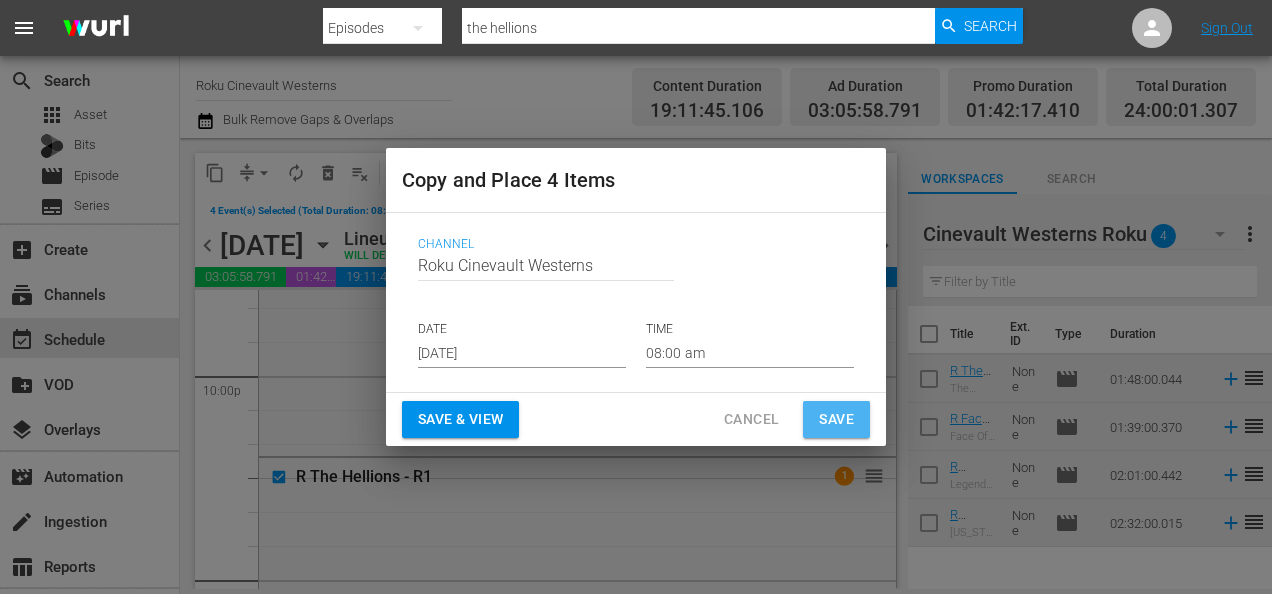 click on "Save" at bounding box center (836, 419) 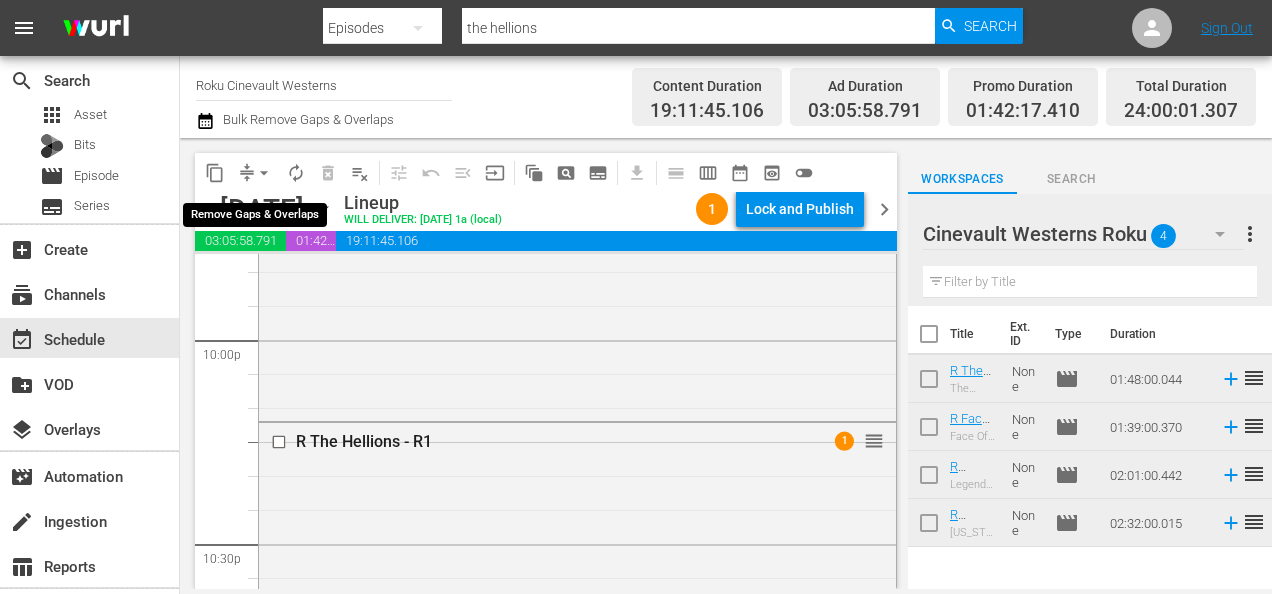 click on "arrow_drop_down" at bounding box center [264, 173] 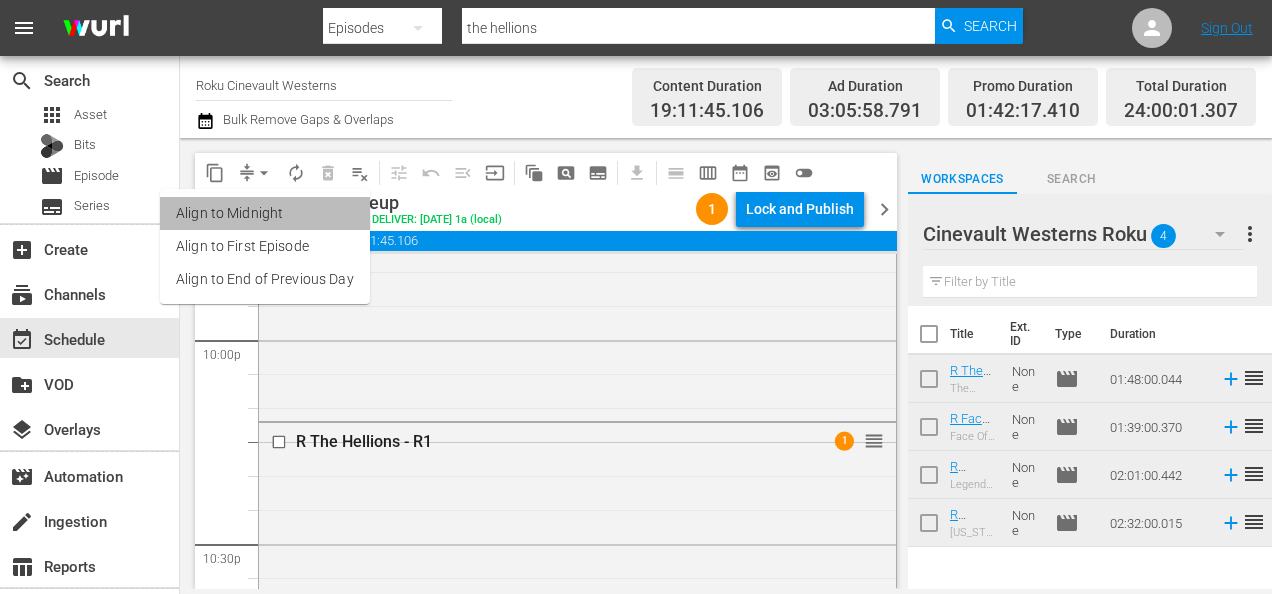 click on "Align to Midnight" at bounding box center [265, 213] 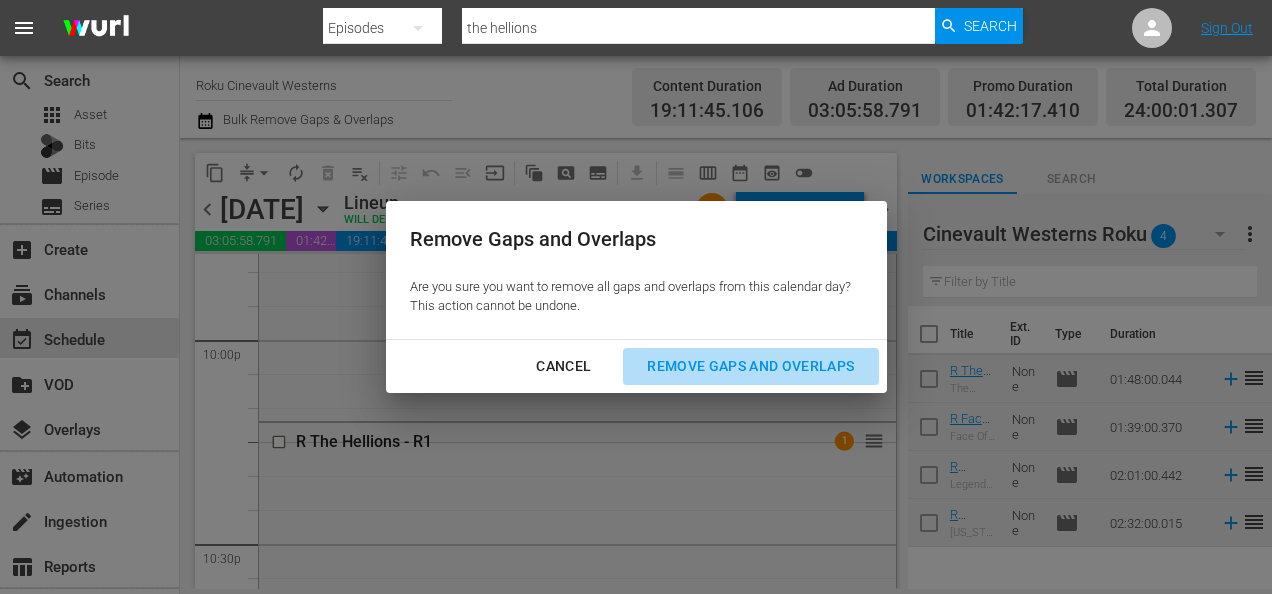 click on "Remove Gaps and Overlaps" at bounding box center [750, 366] 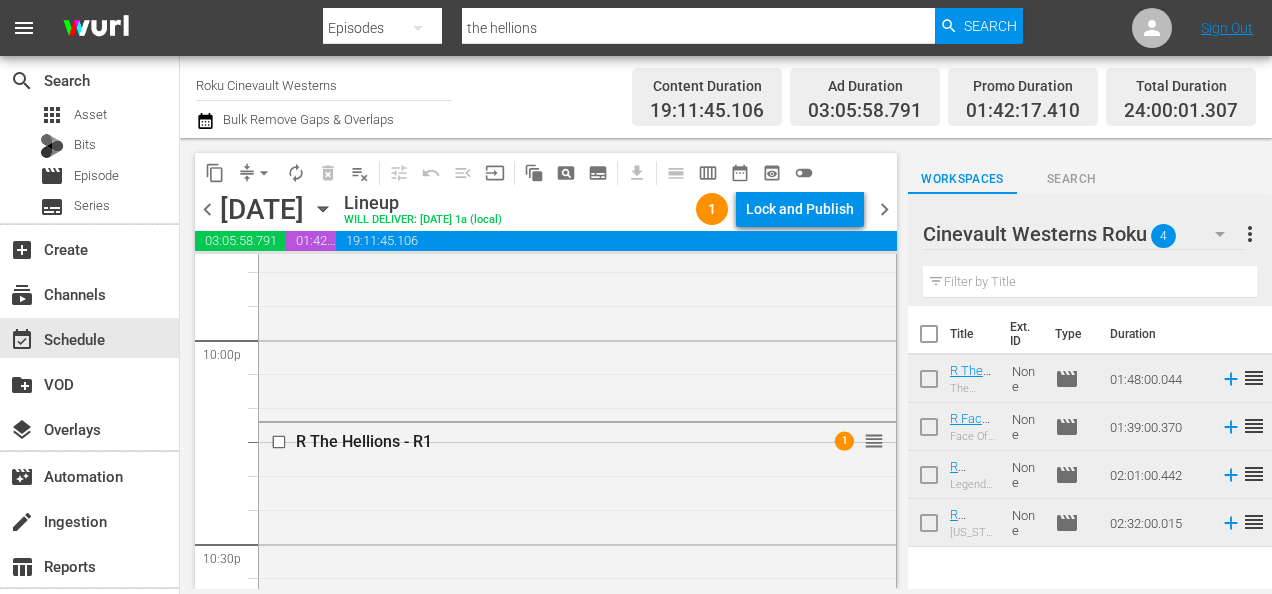 click on "Lock and Publish" at bounding box center [800, 209] 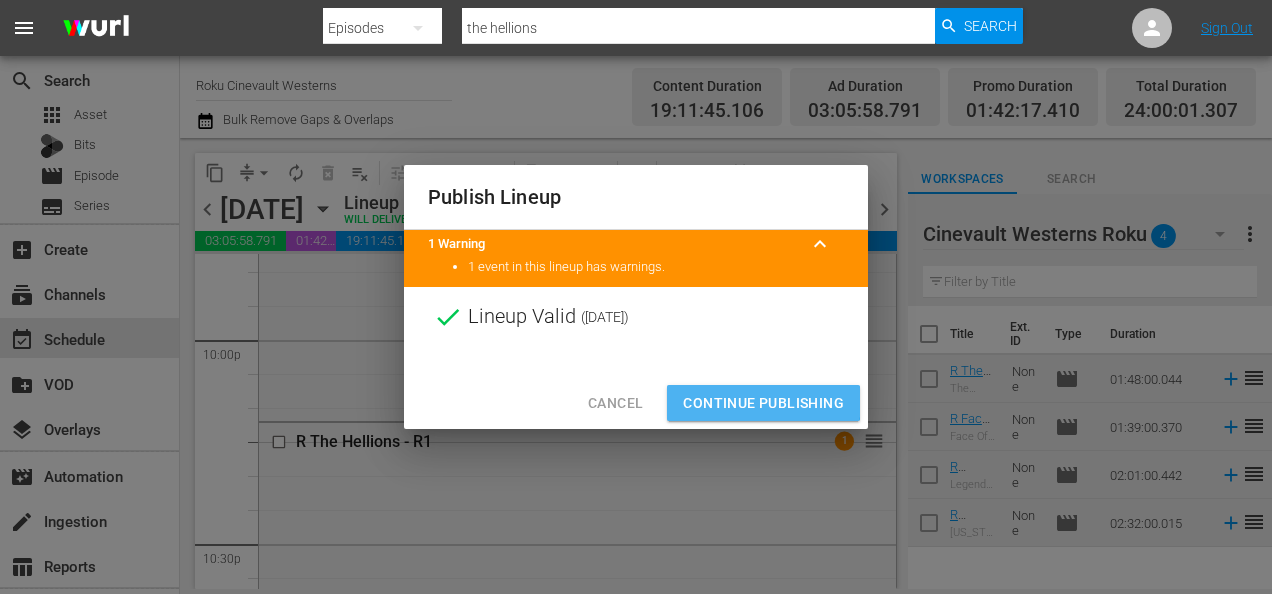 click on "Continue Publishing" at bounding box center (763, 403) 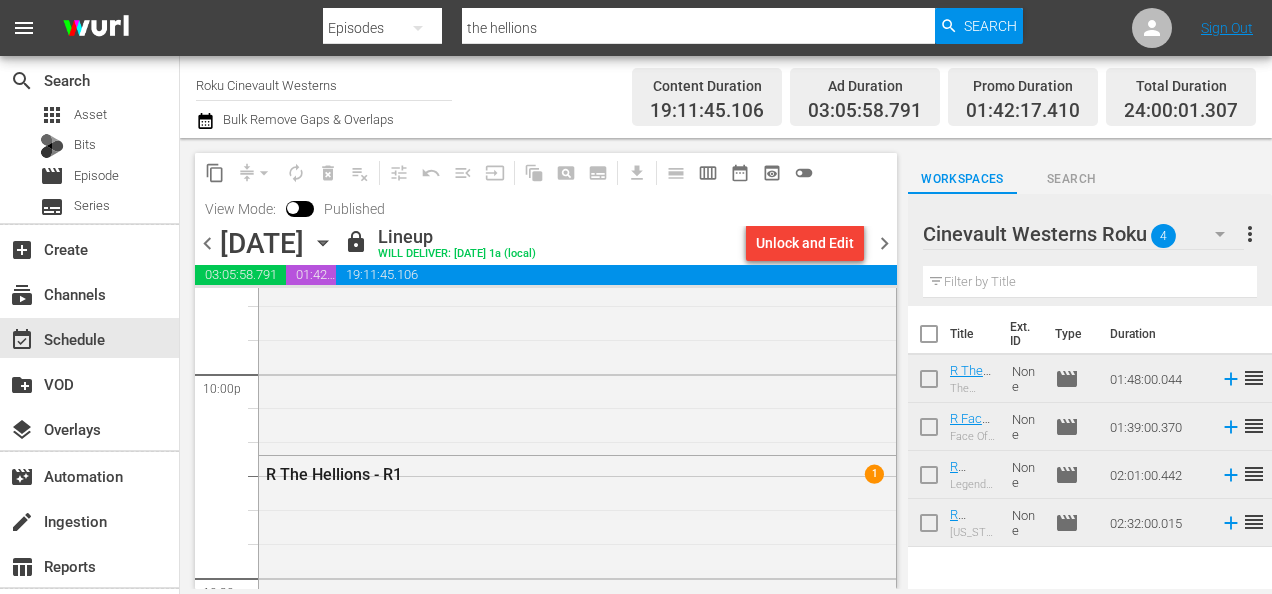click on "Roku Cinevault Westerns" at bounding box center [324, 85] 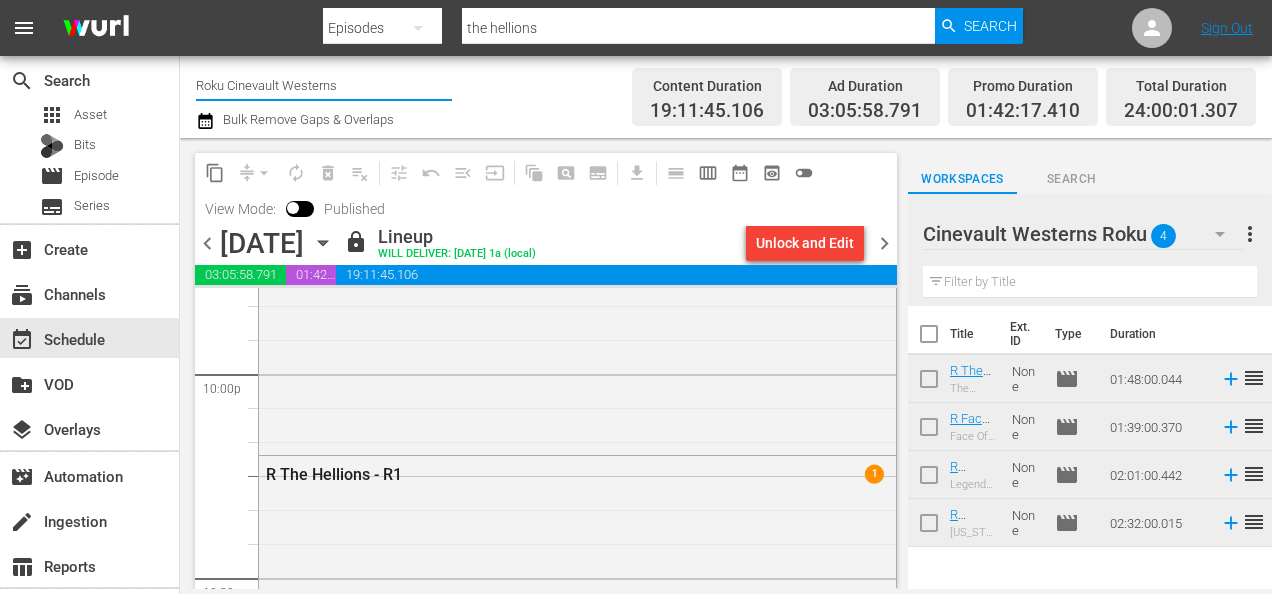 click on "Roku Cinevault Westerns" at bounding box center (324, 85) 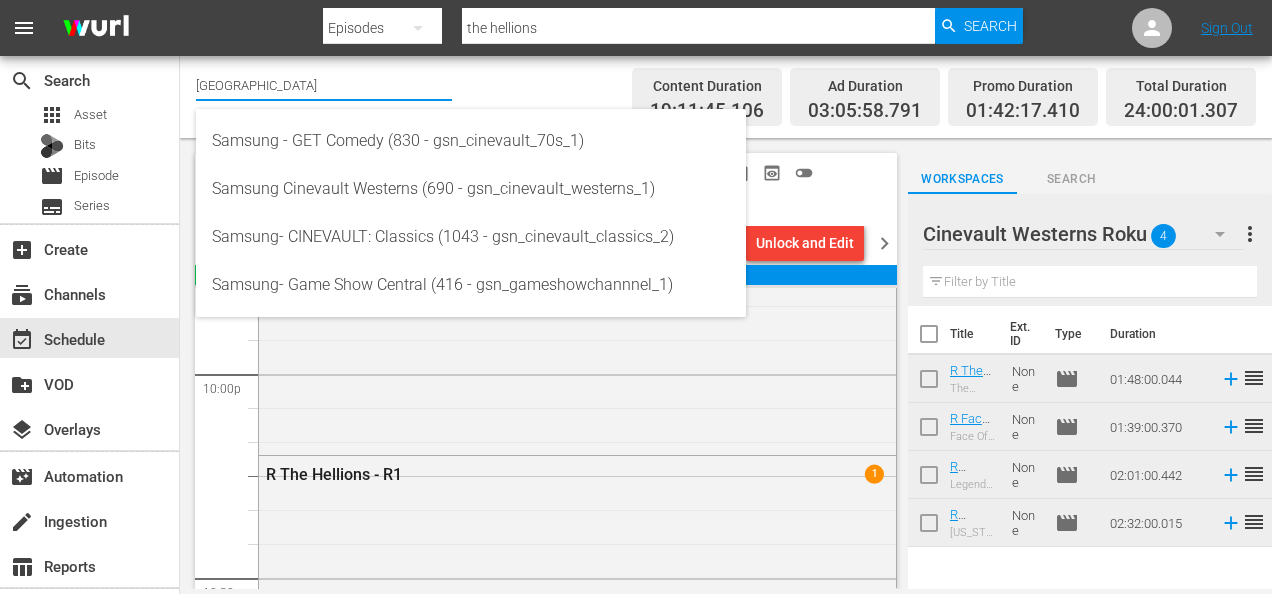type on "samsung" 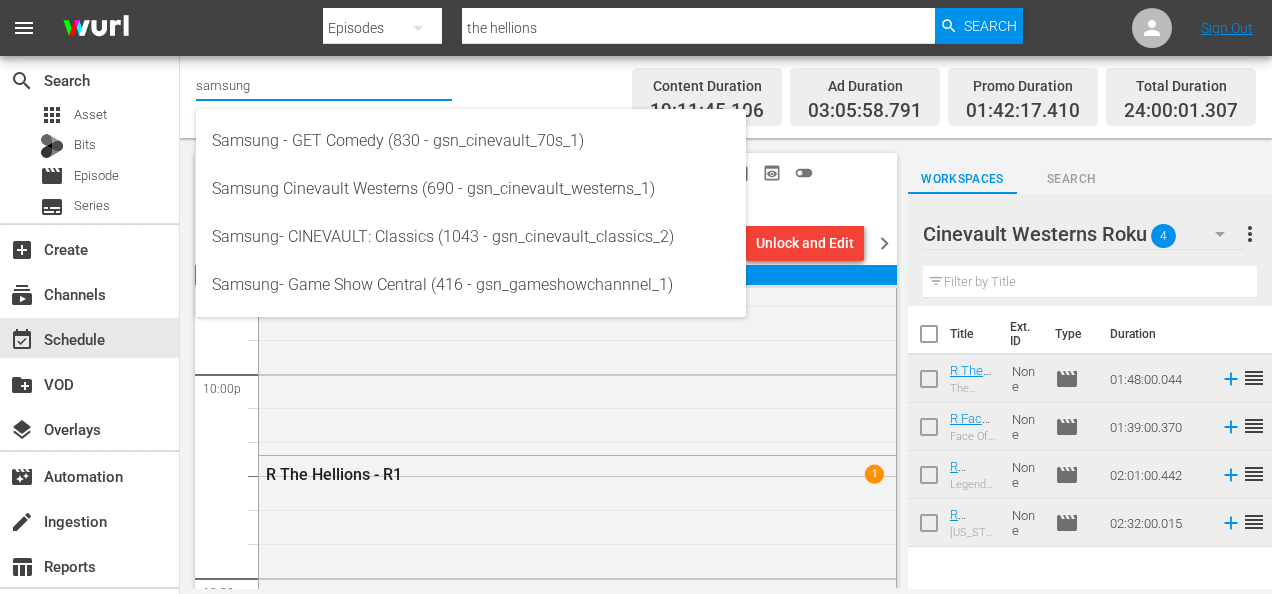 click on "samsung" at bounding box center [324, 85] 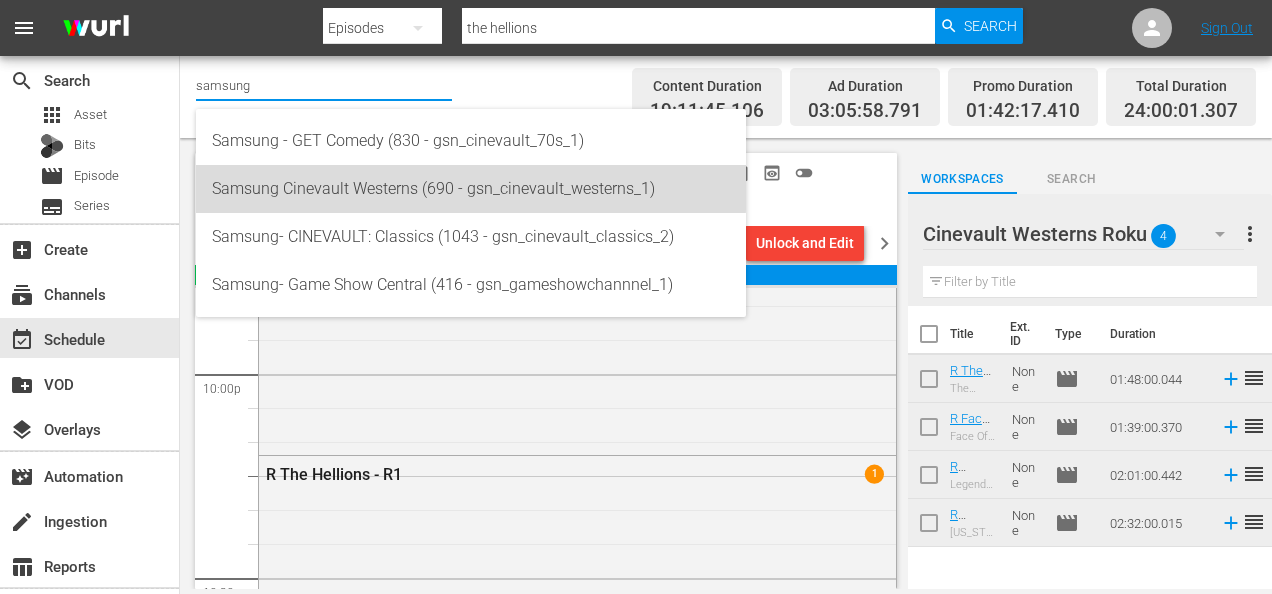 click on "Samsung Cinevault Westerns (690 - gsn_cinevault_westerns_1)" at bounding box center [471, 189] 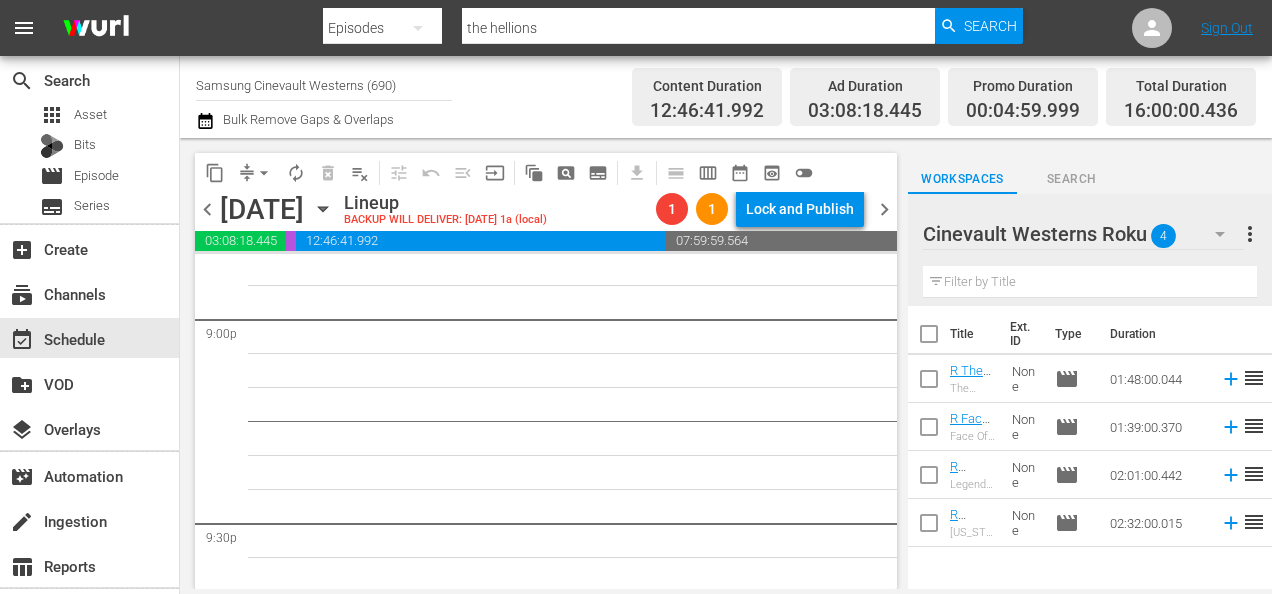 scroll, scrollTop: 8500, scrollLeft: 0, axis: vertical 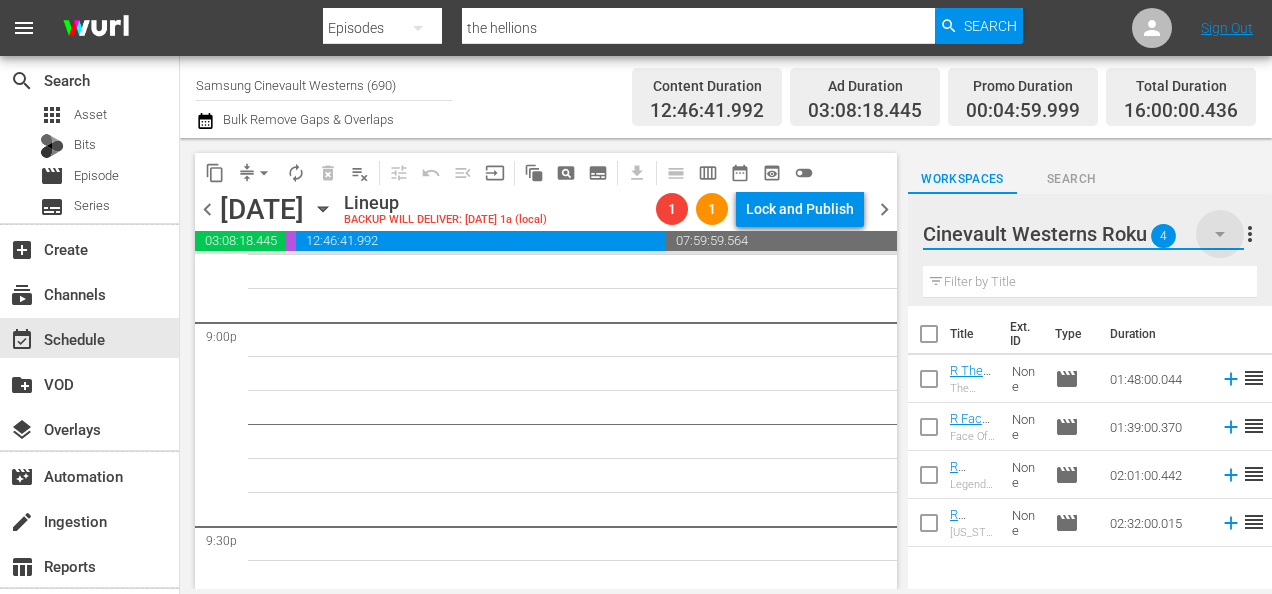 click 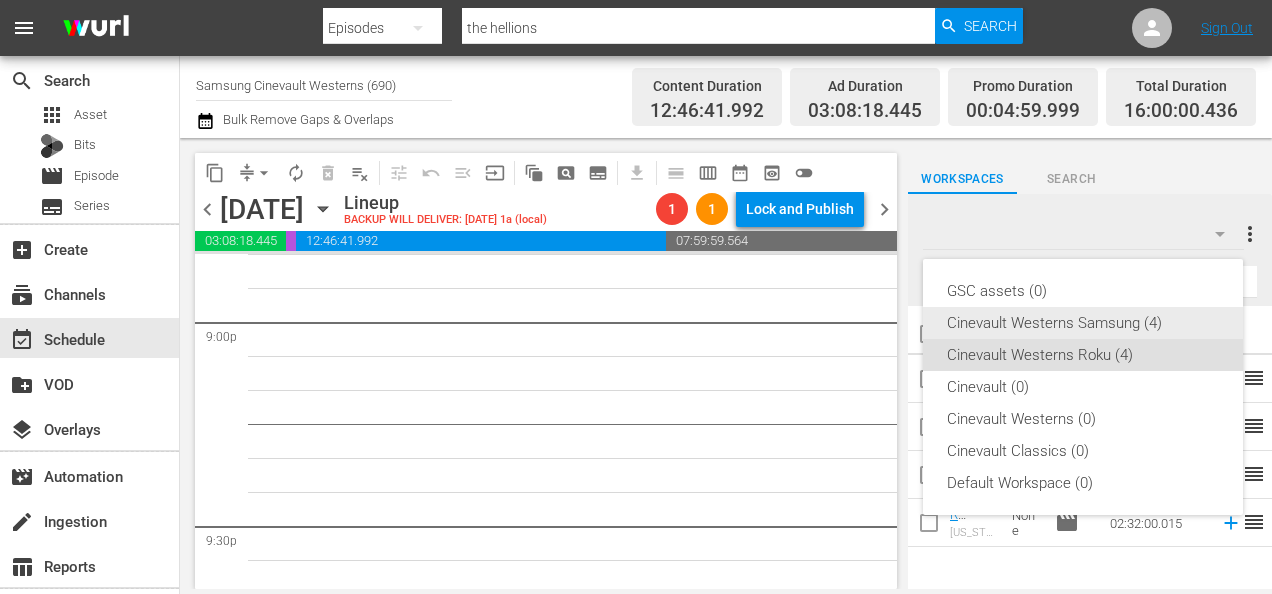 click on "Cinevault Westerns Samsung (4)" at bounding box center (1083, 323) 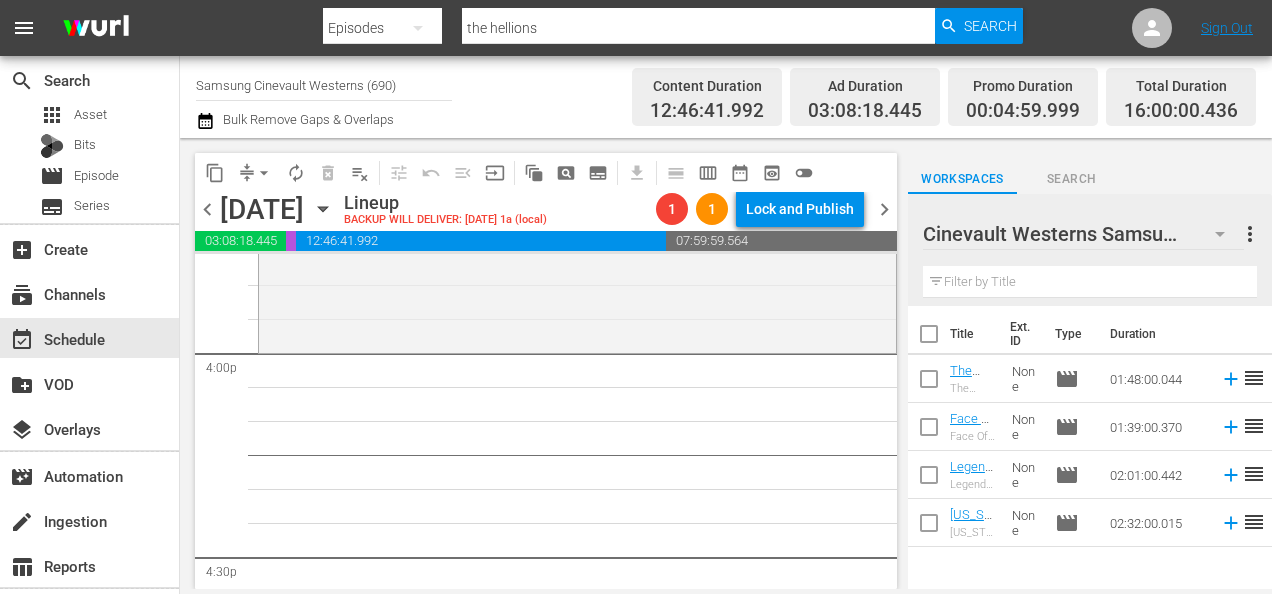 scroll, scrollTop: 6410, scrollLeft: 0, axis: vertical 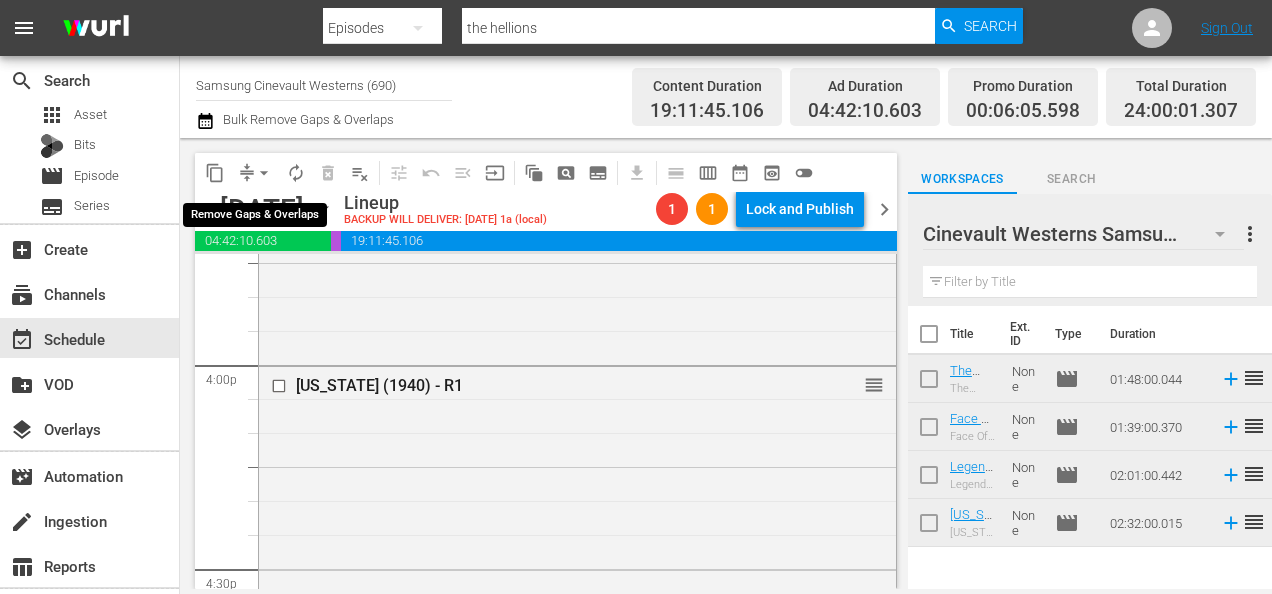 click on "arrow_drop_down" at bounding box center (264, 173) 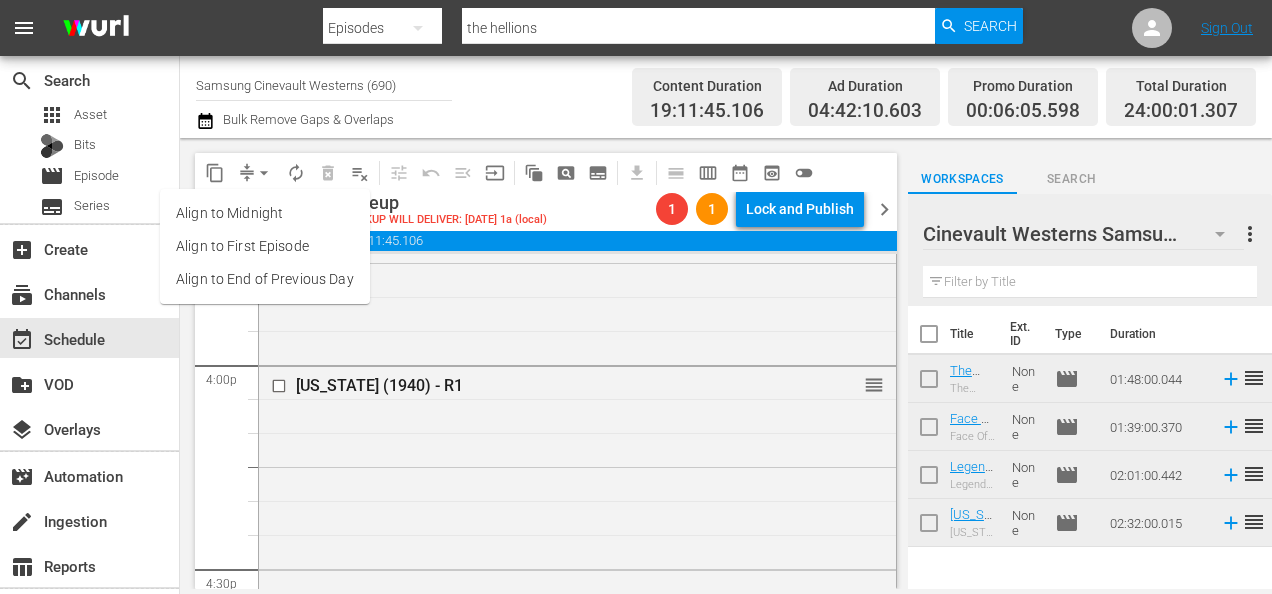 click on "Align to Midnight" at bounding box center (265, 213) 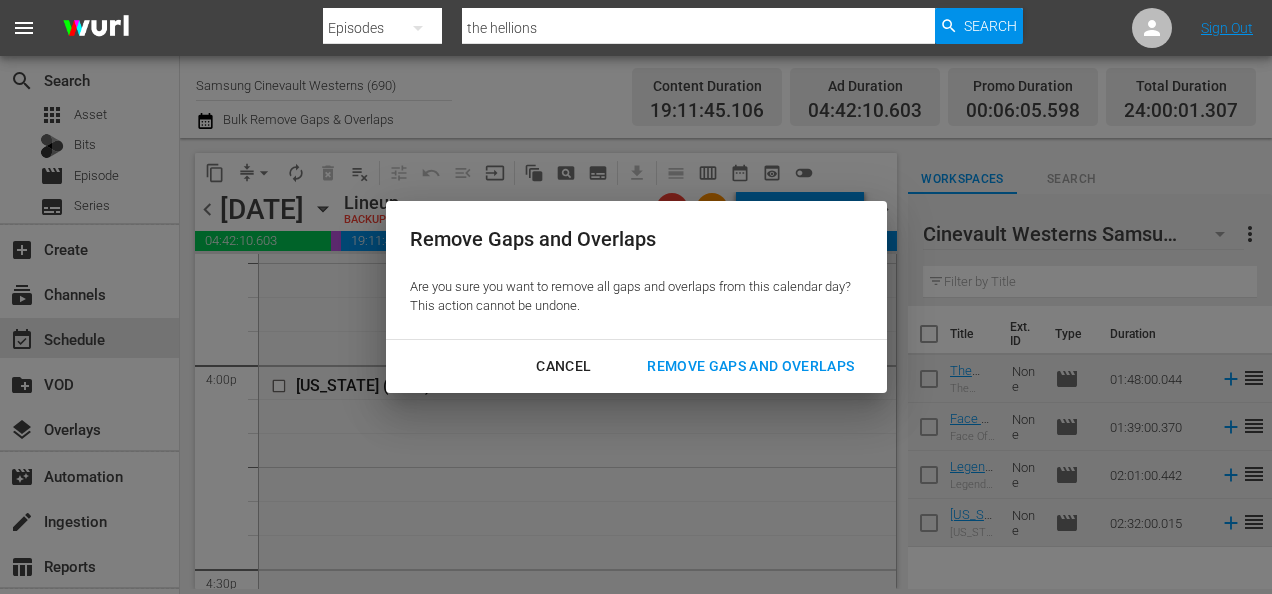 click on "Remove Gaps and Overlaps" at bounding box center (750, 366) 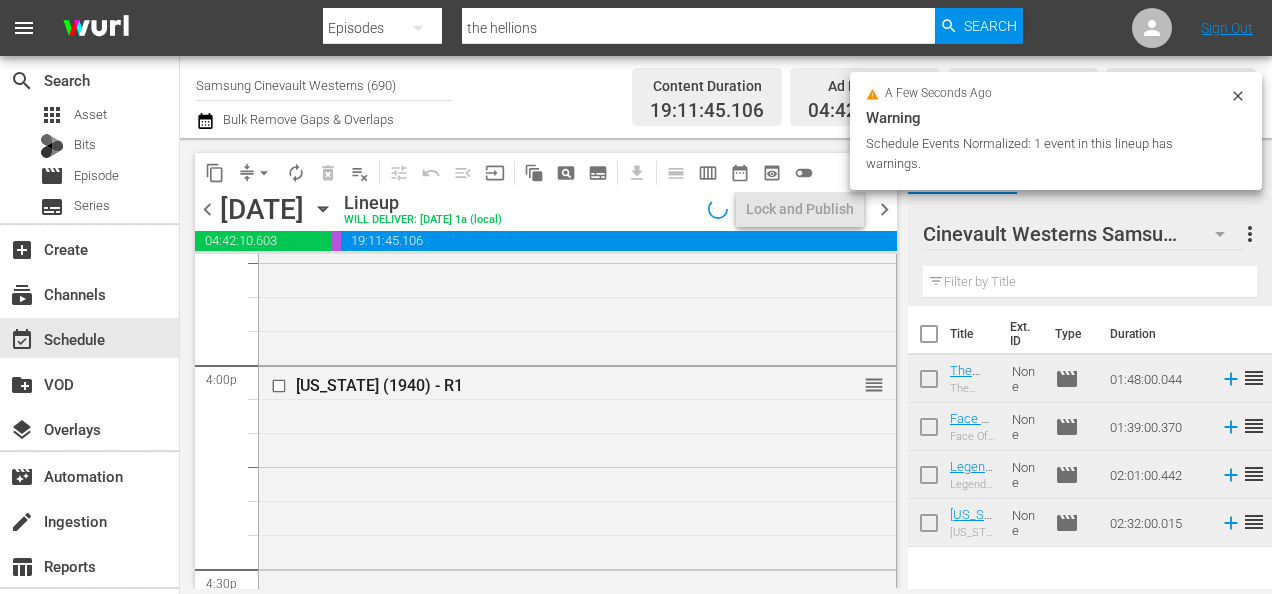 scroll, scrollTop: 6451, scrollLeft: 0, axis: vertical 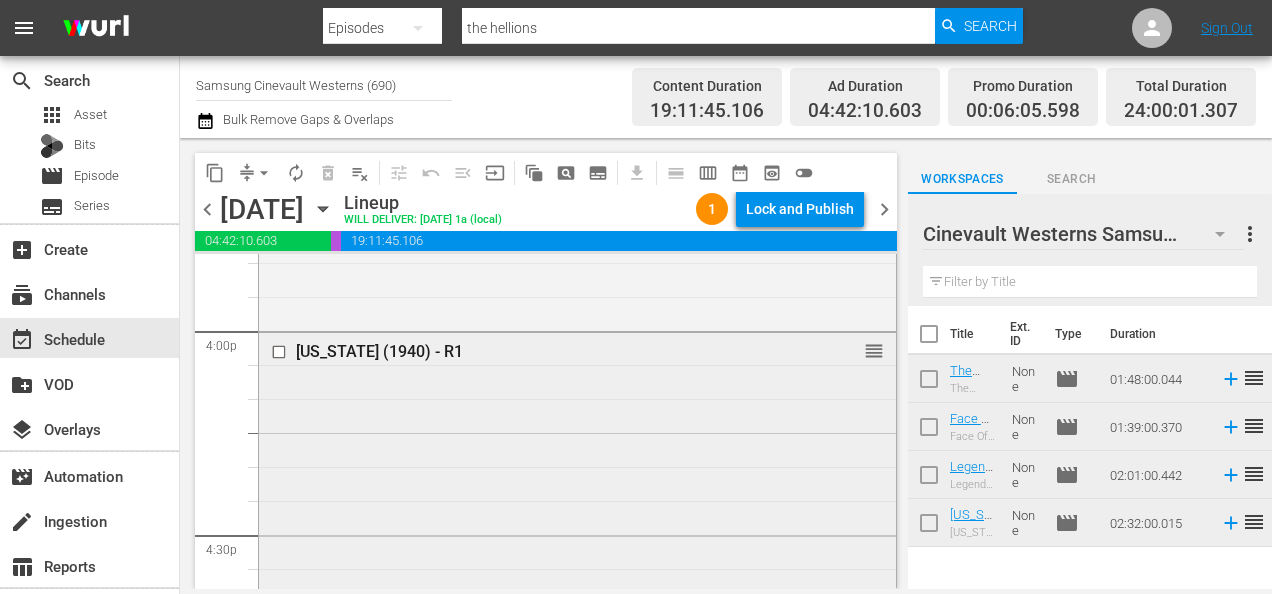 click at bounding box center (281, 351) 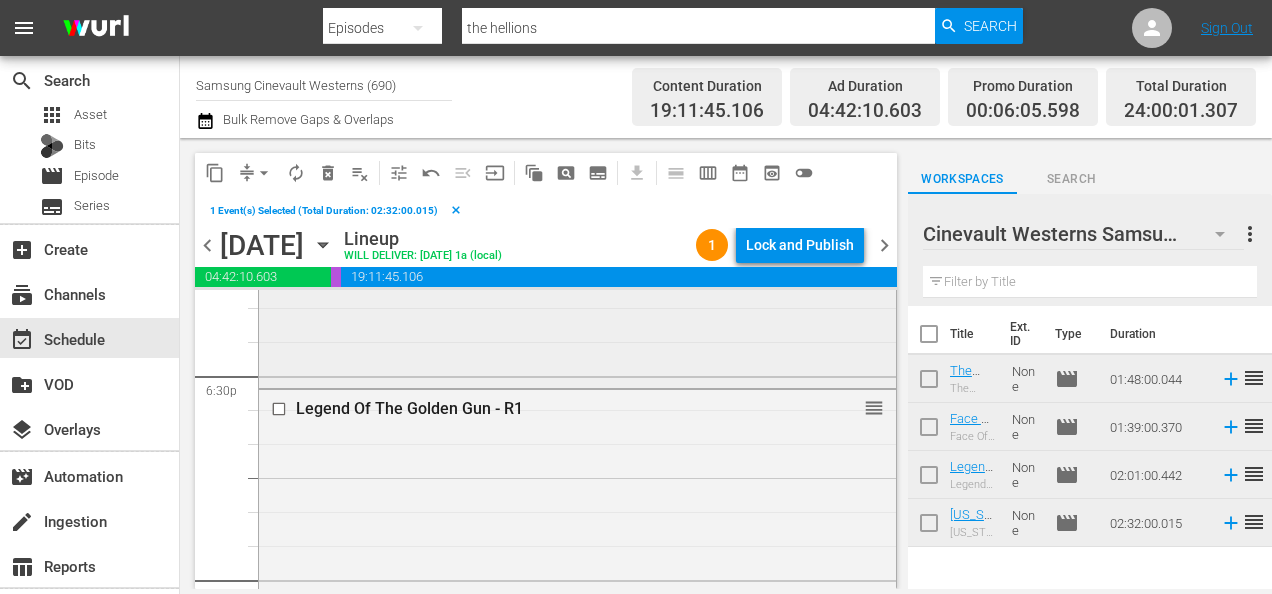 scroll, scrollTop: 7463, scrollLeft: 0, axis: vertical 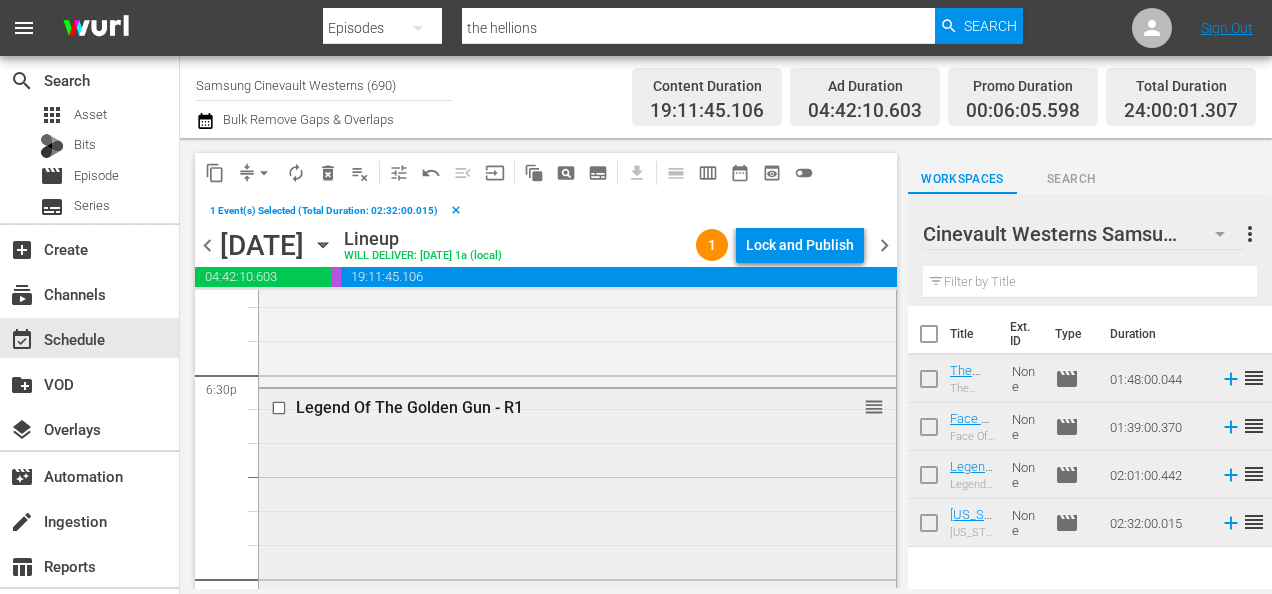 click at bounding box center (281, 408) 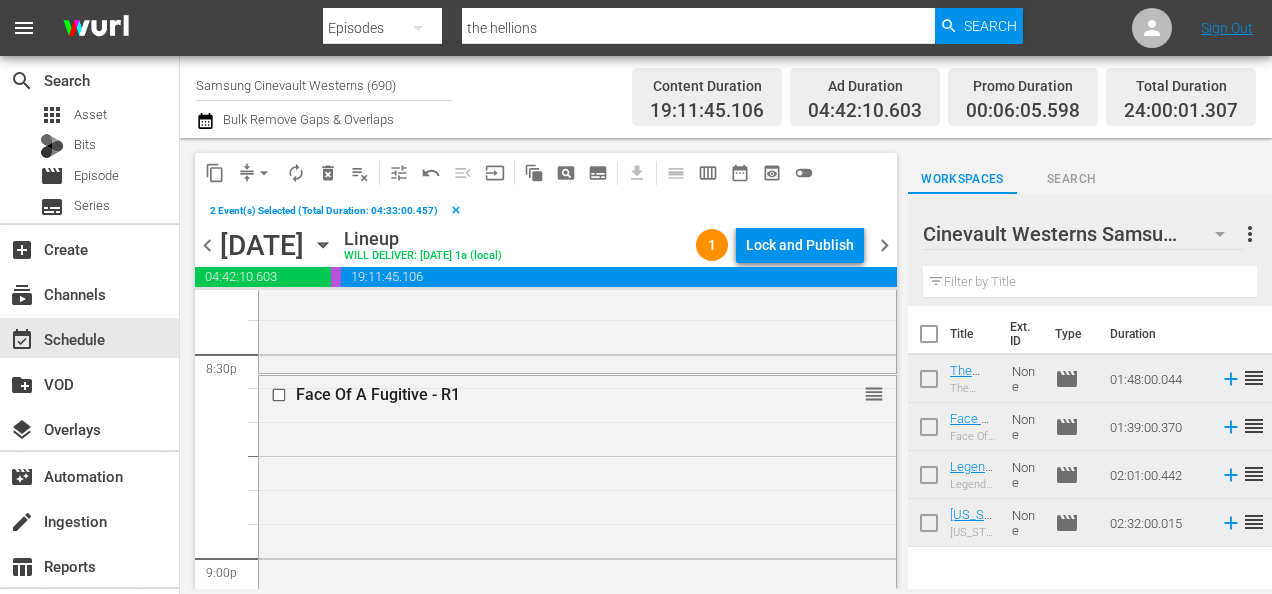 scroll, scrollTop: 8301, scrollLeft: 0, axis: vertical 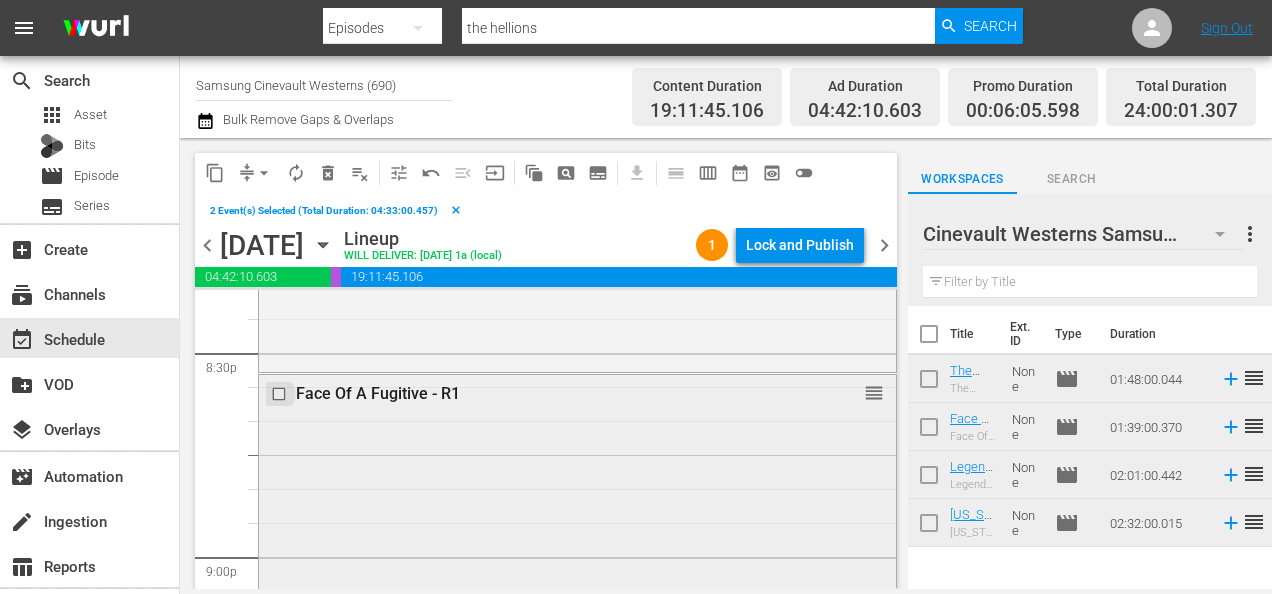 click at bounding box center (281, 393) 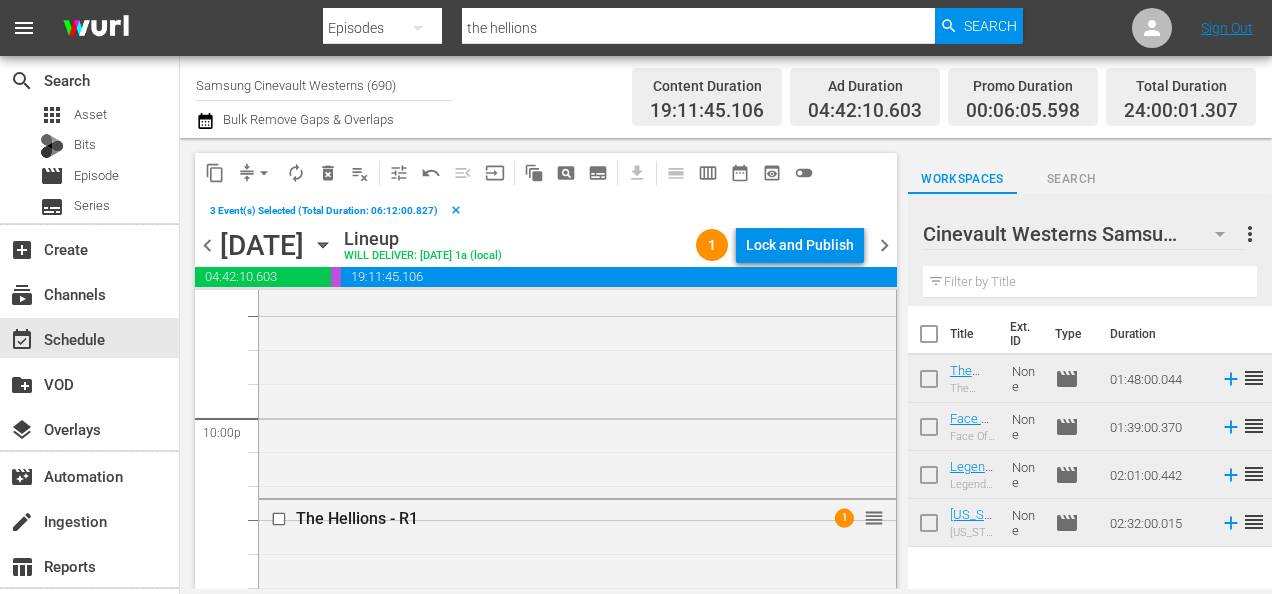 scroll, scrollTop: 8849, scrollLeft: 0, axis: vertical 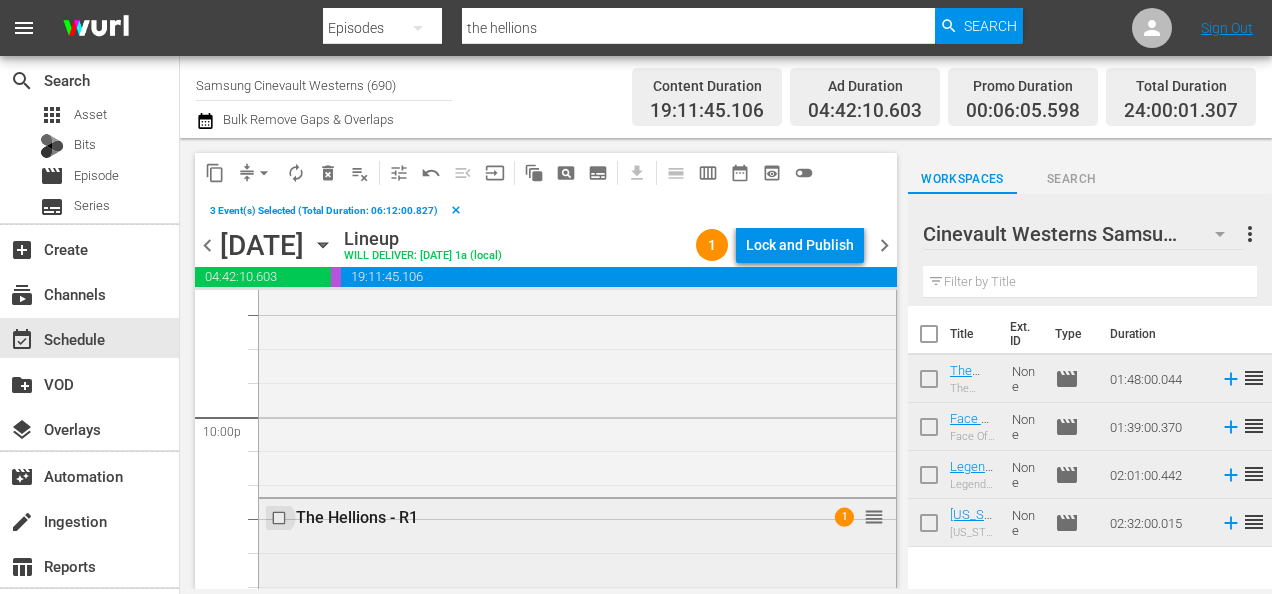 click at bounding box center [281, 518] 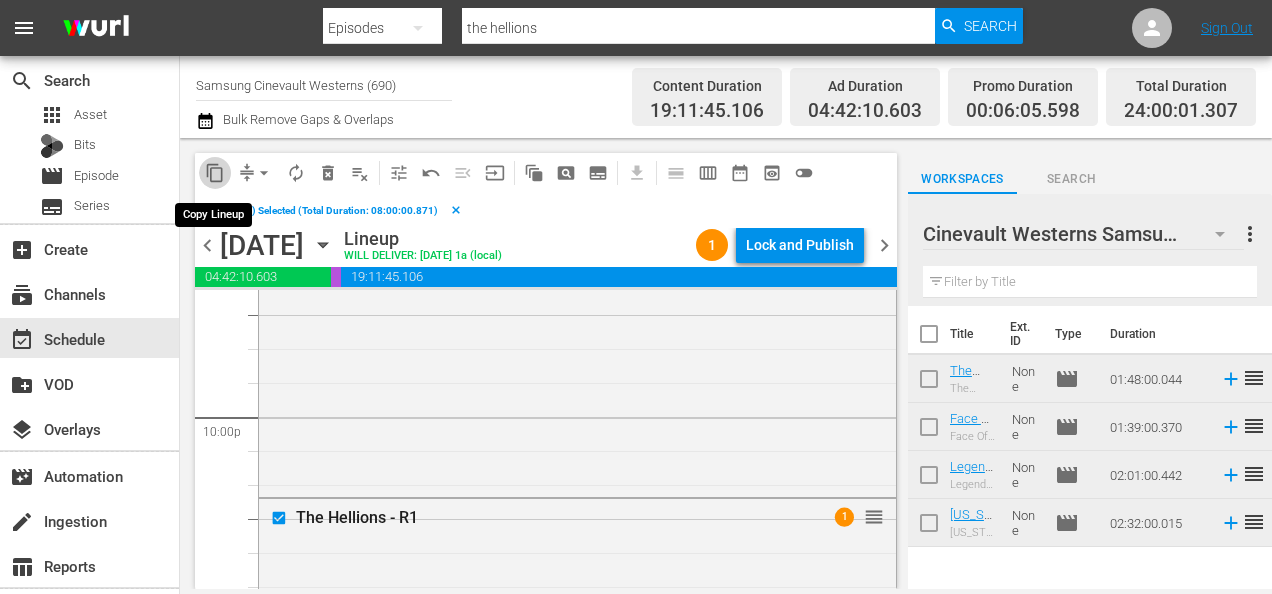 click on "content_copy" at bounding box center (215, 173) 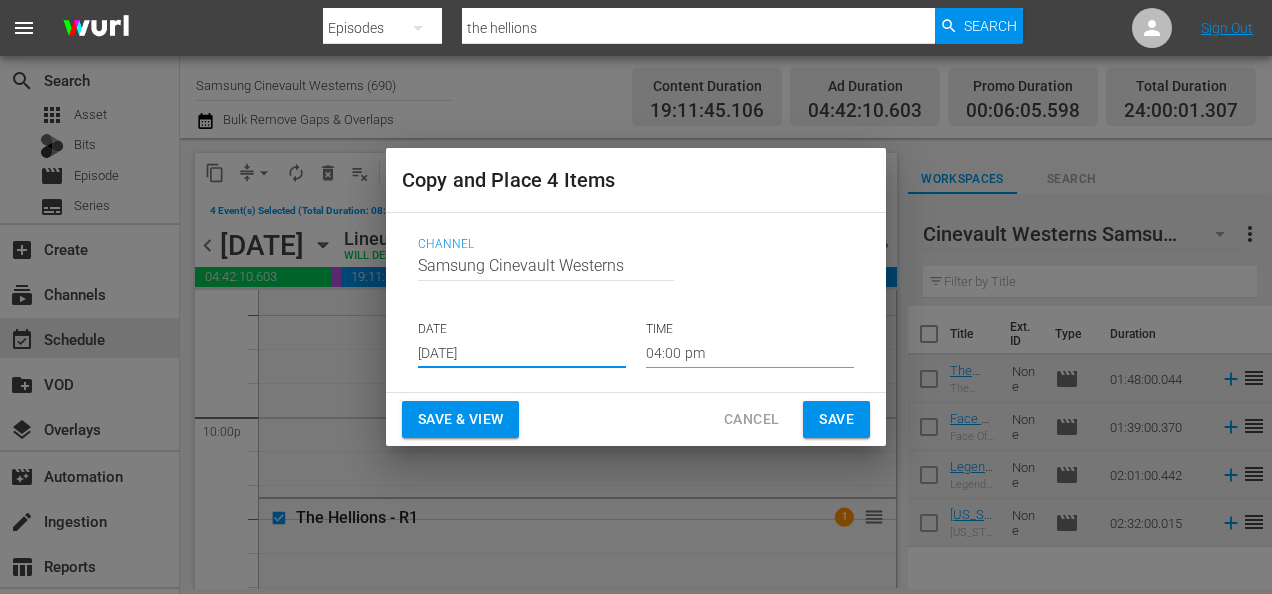 click on "[DATE]" at bounding box center (522, 353) 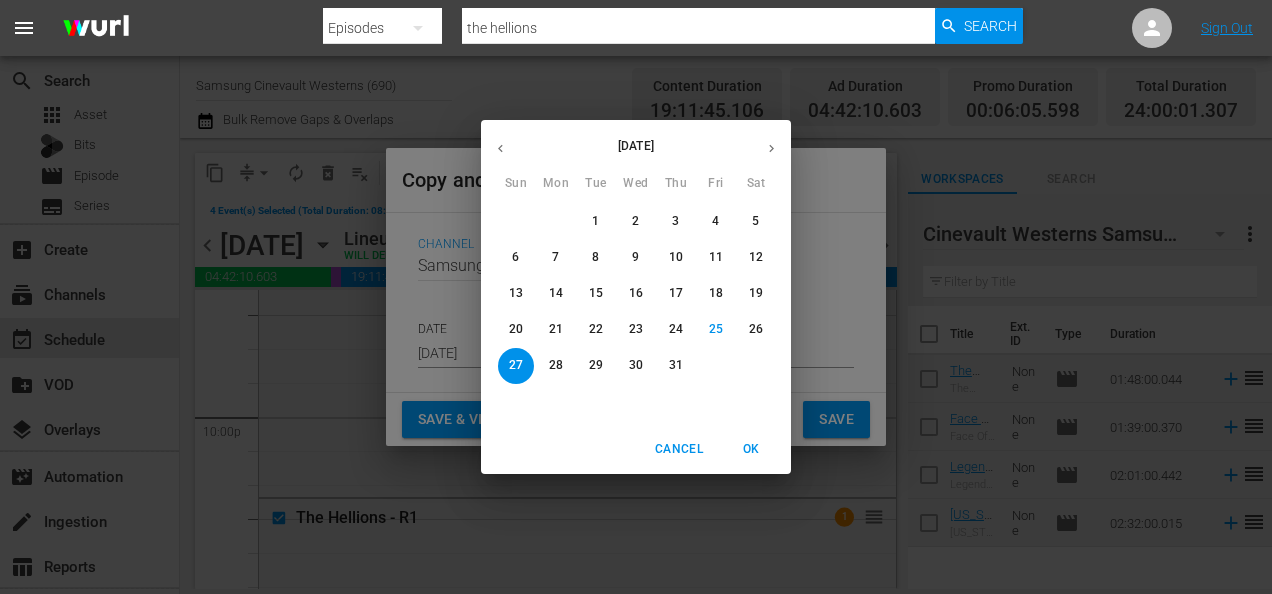 click at bounding box center [771, 148] 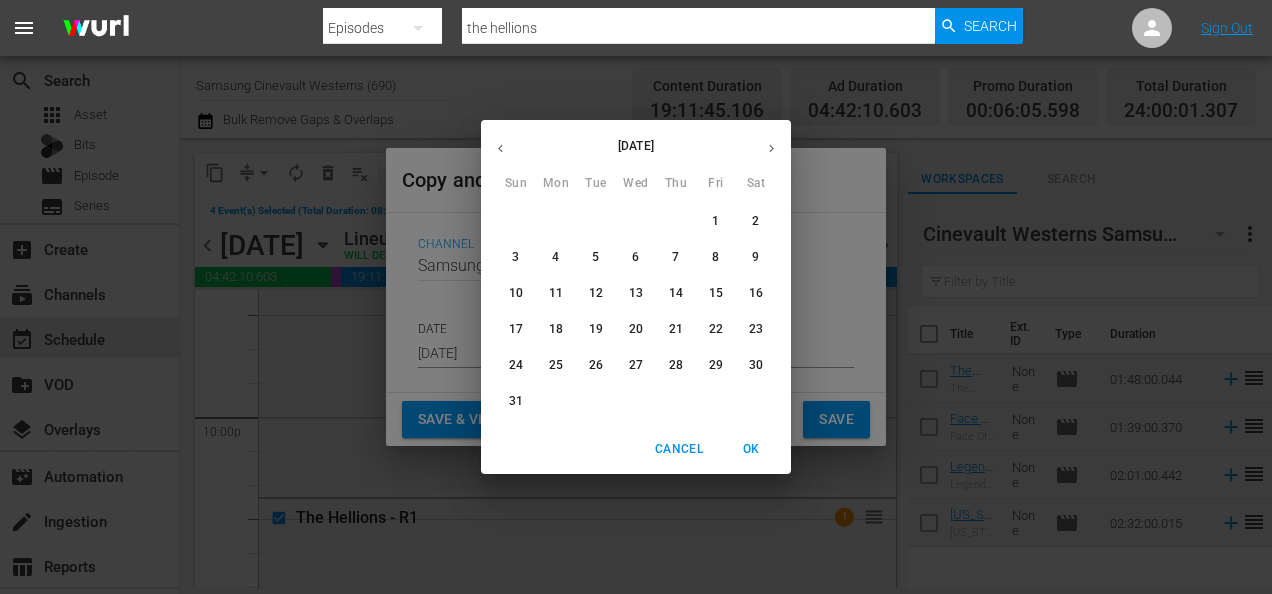 click on "10" at bounding box center [516, 293] 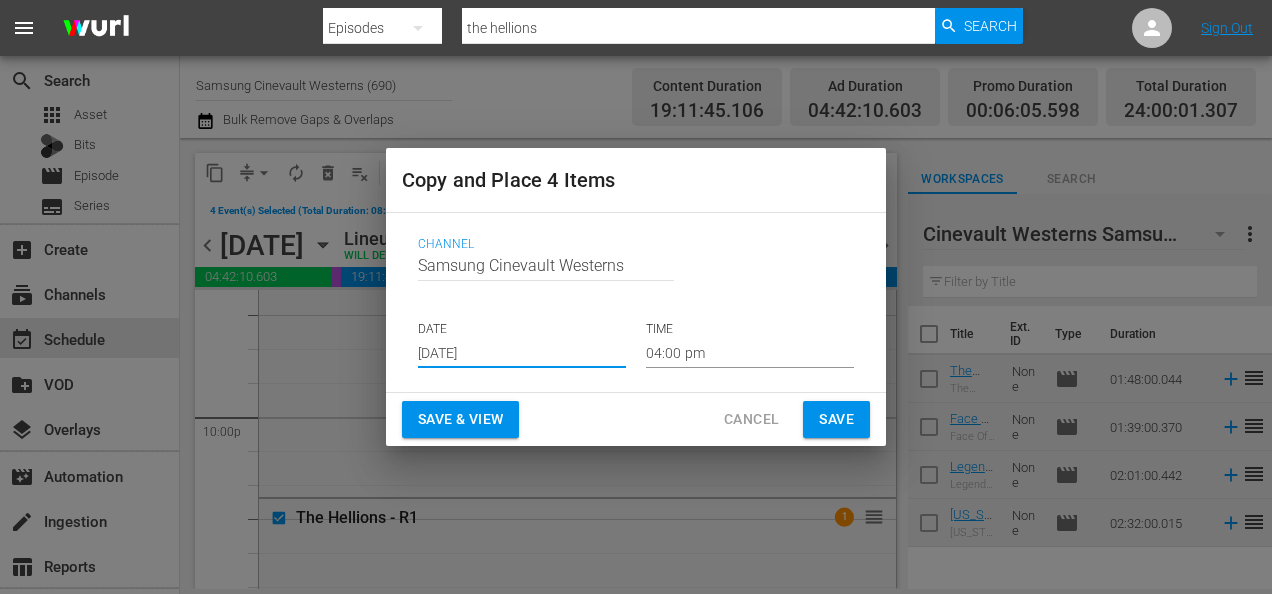 click on "04:00 pm" at bounding box center [750, 353] 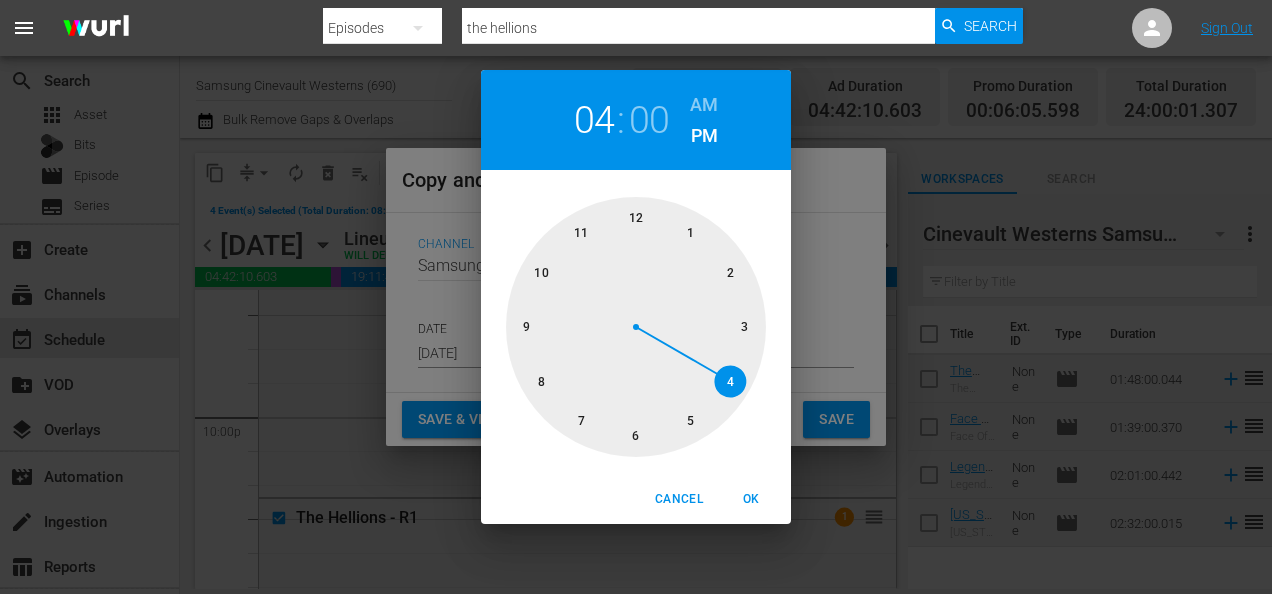 click at bounding box center (636, 327) 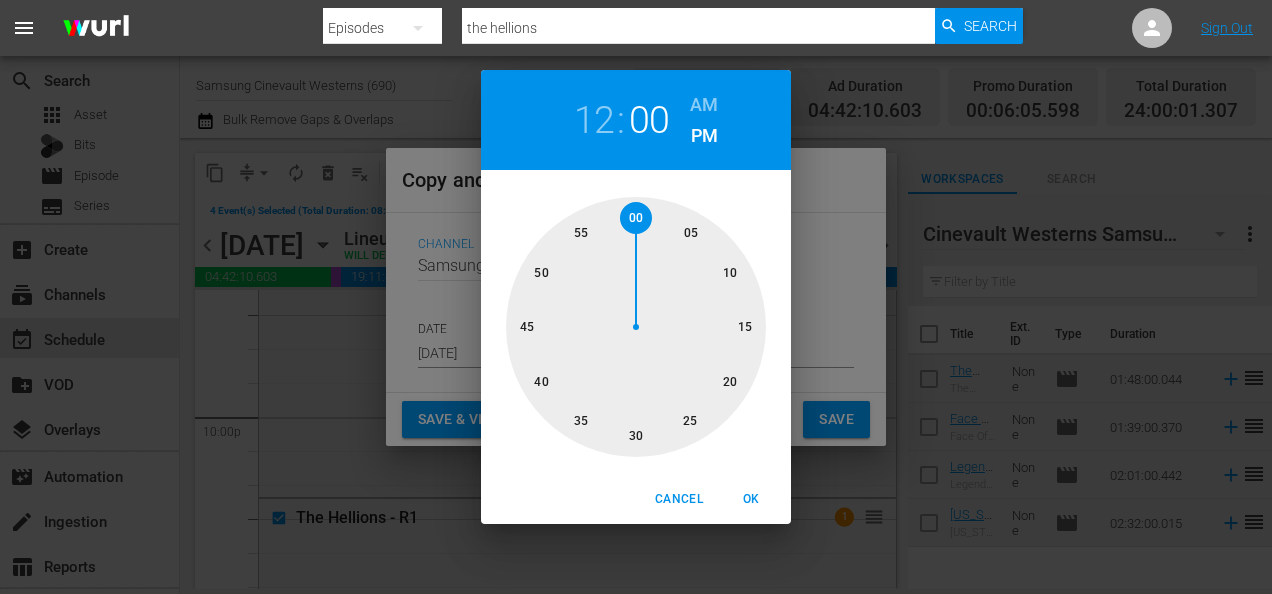 click on "12 : 00 AM PM" at bounding box center (636, 120) 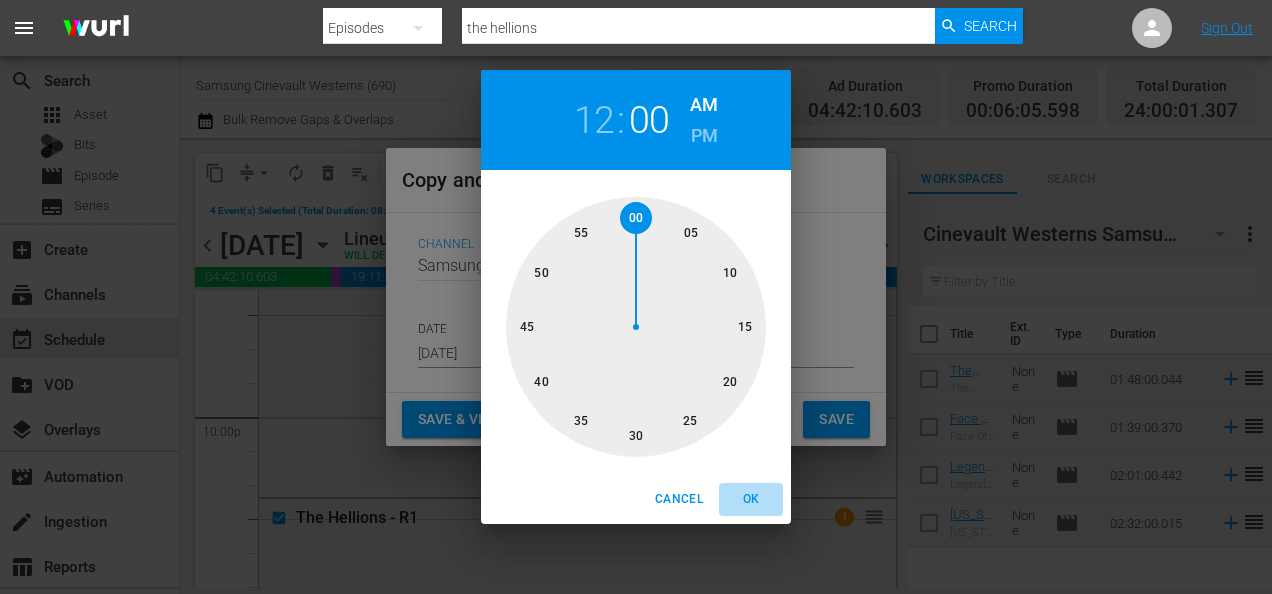 click on "OK" at bounding box center [751, 499] 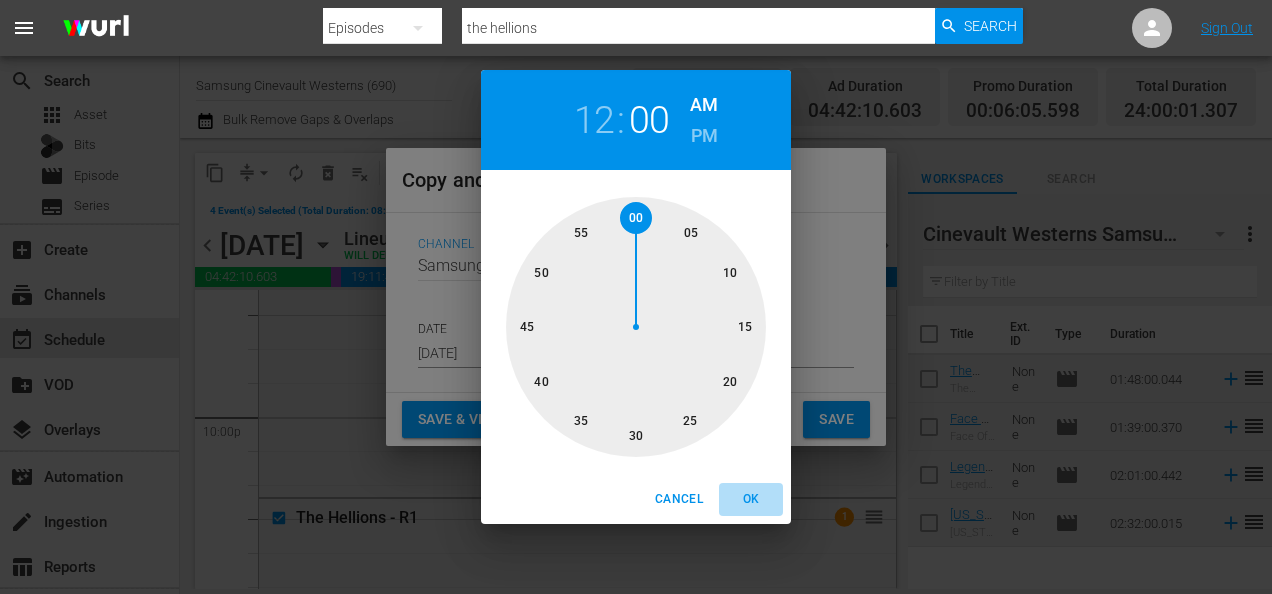 type on "12:00 am" 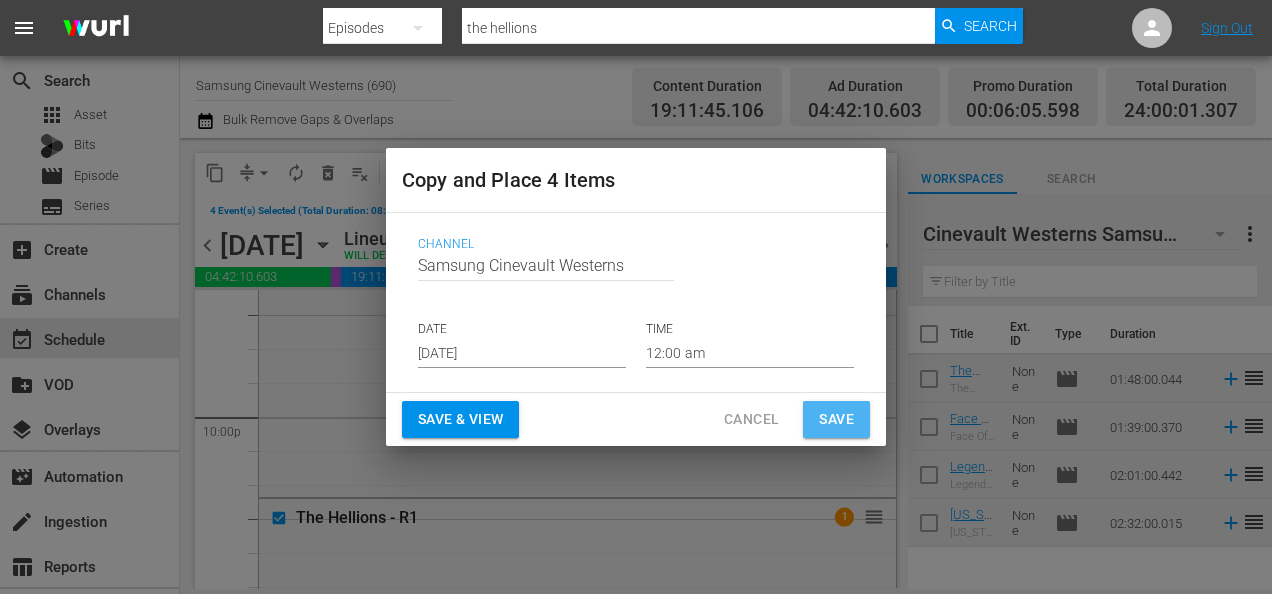 click on "Save" at bounding box center [836, 419] 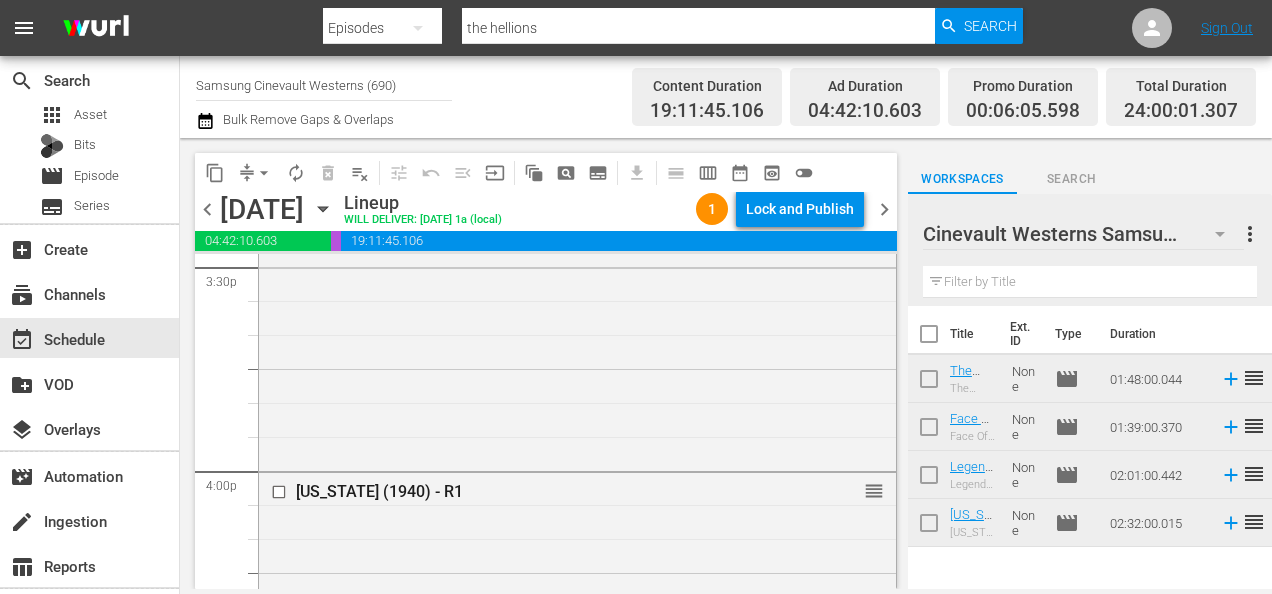 scroll, scrollTop: 6307, scrollLeft: 0, axis: vertical 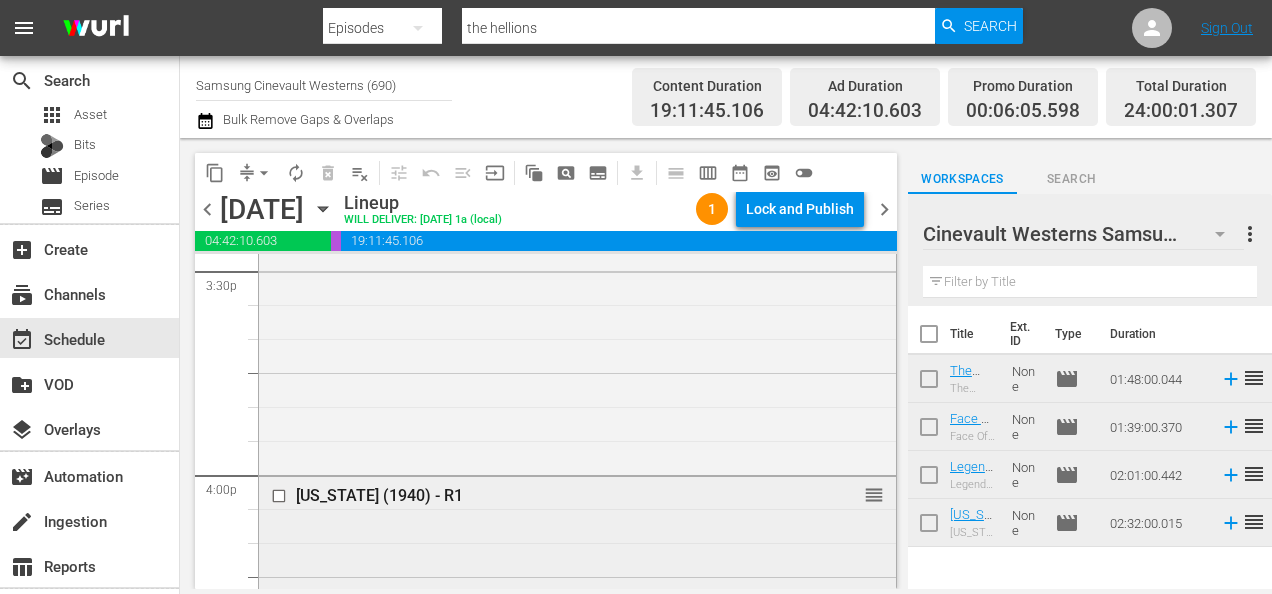 click at bounding box center (281, 495) 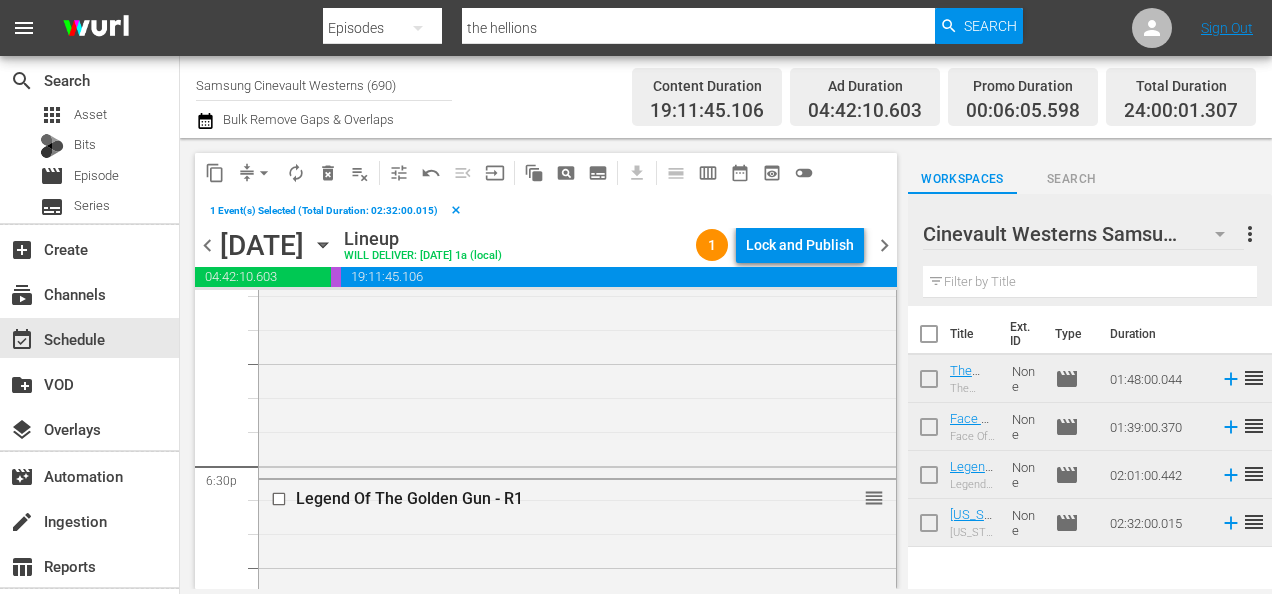 scroll, scrollTop: 7484, scrollLeft: 0, axis: vertical 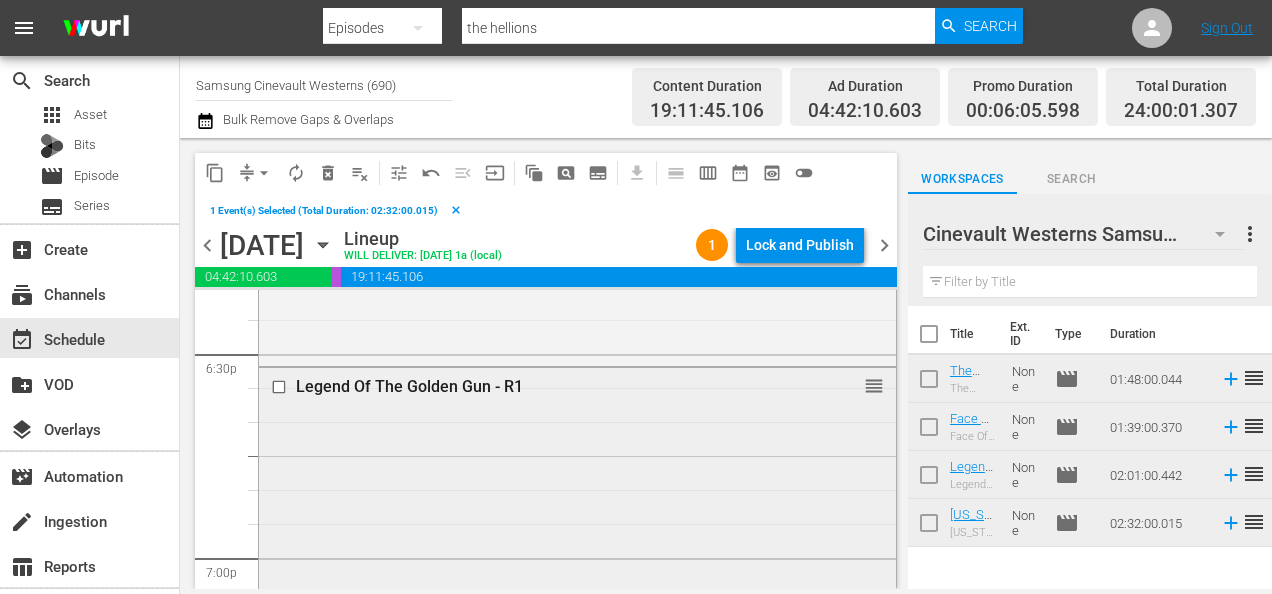 click at bounding box center [281, 387] 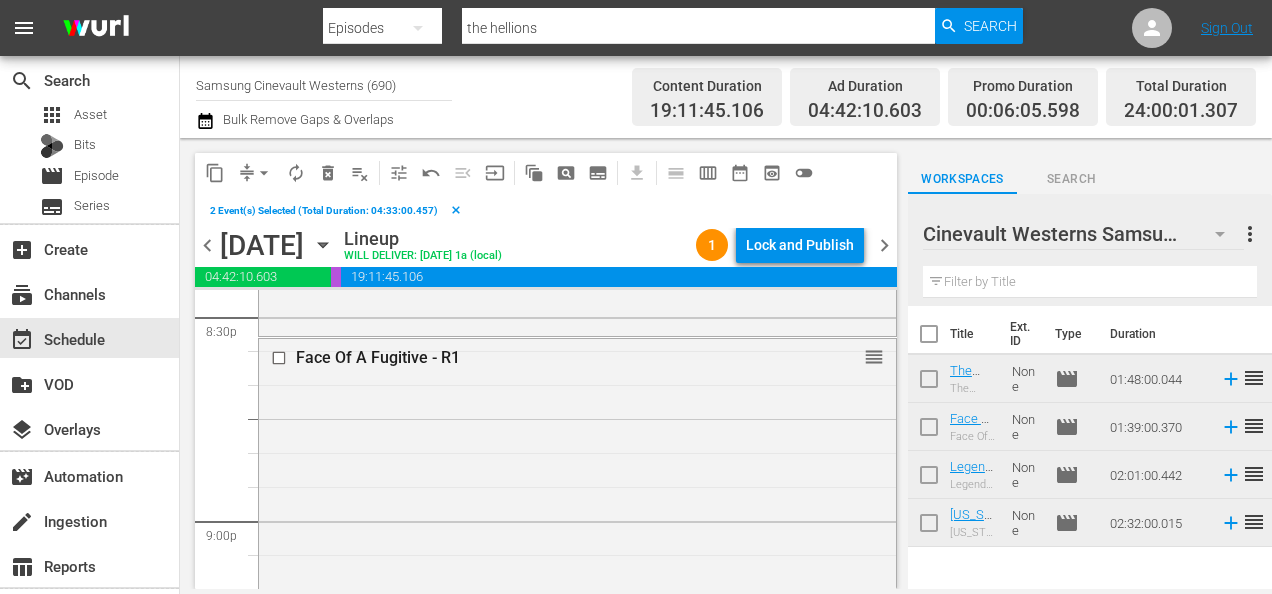 scroll, scrollTop: 8344, scrollLeft: 0, axis: vertical 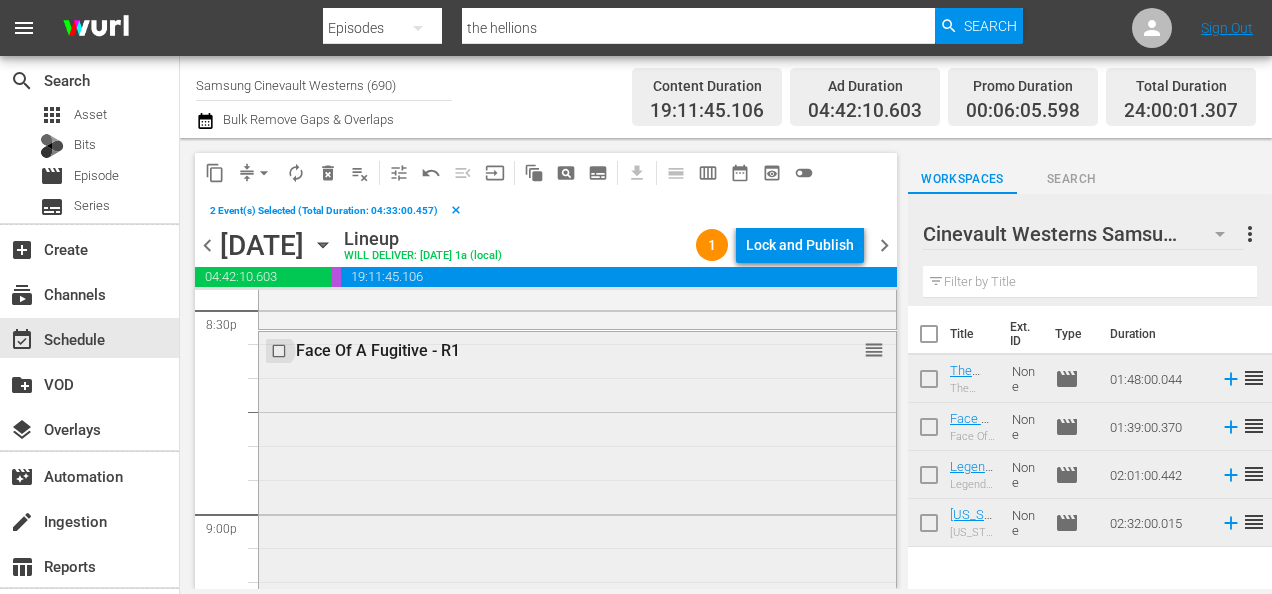 click at bounding box center (281, 350) 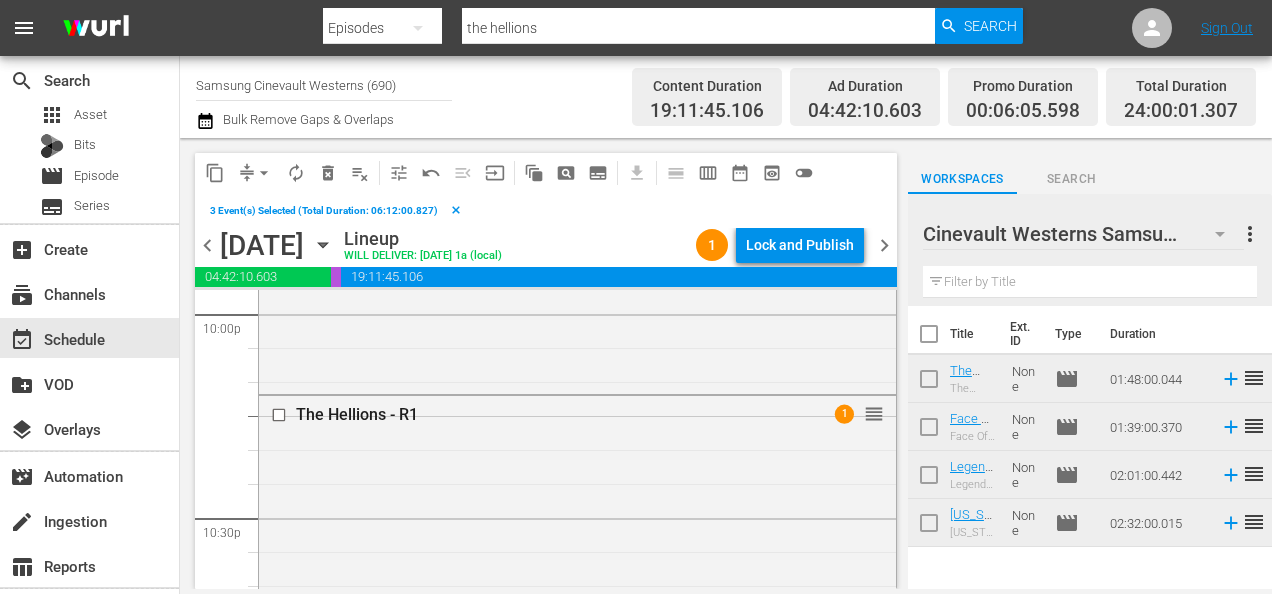 scroll, scrollTop: 8951, scrollLeft: 0, axis: vertical 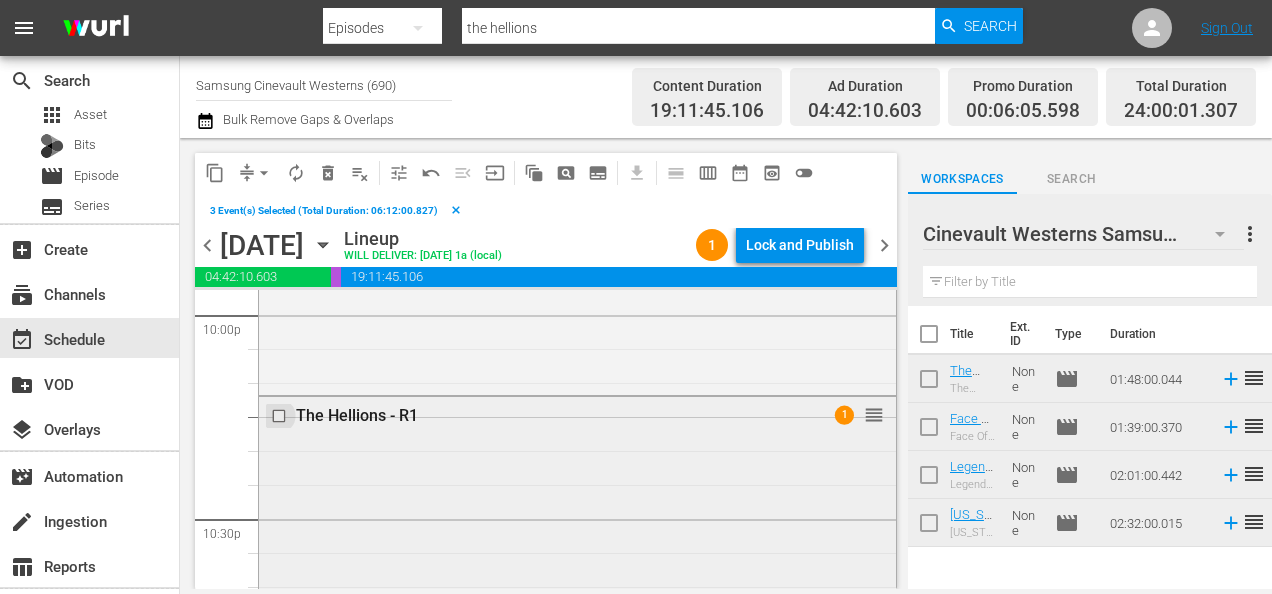 click at bounding box center (281, 416) 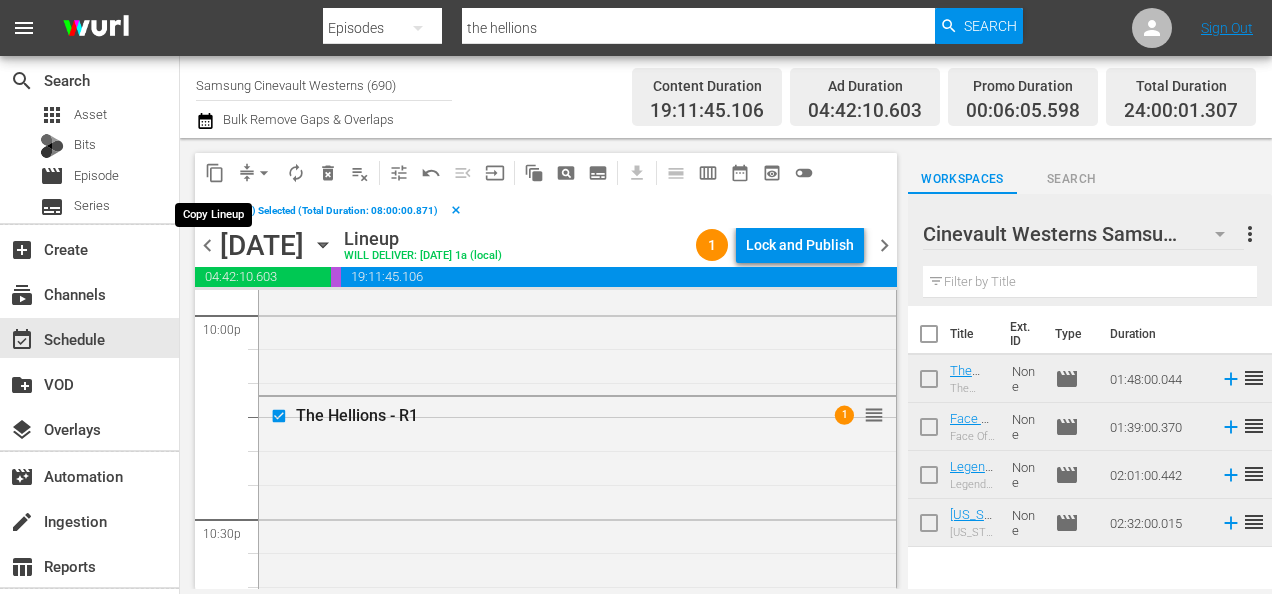 click on "content_copy" at bounding box center (215, 173) 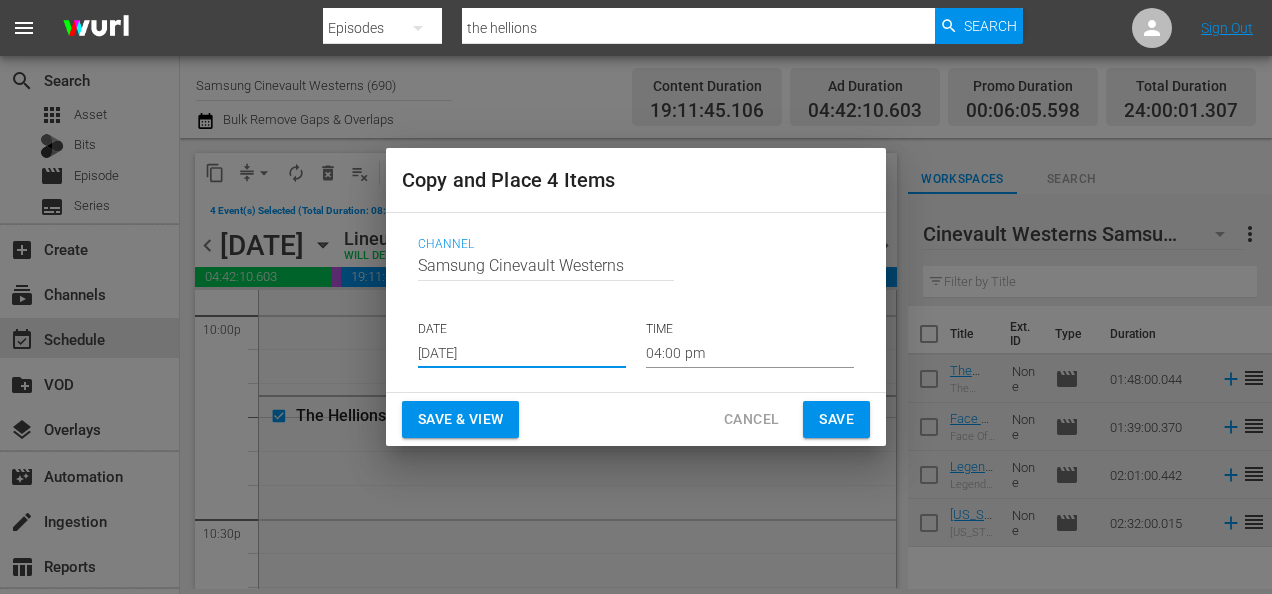 click on "[DATE]" at bounding box center [522, 353] 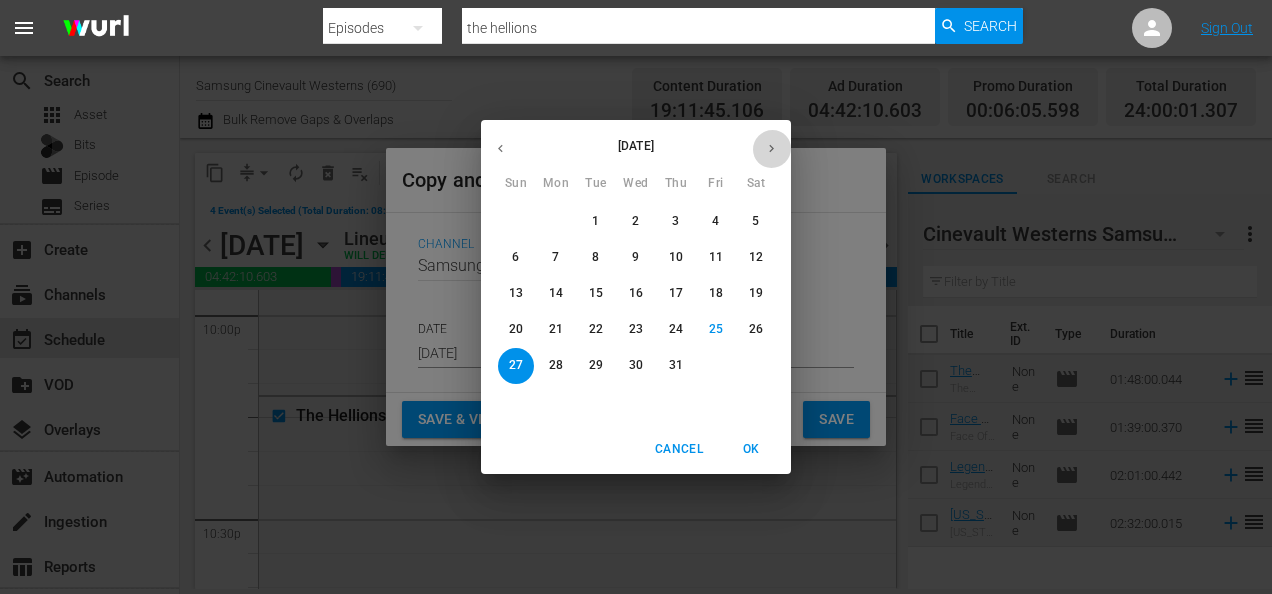 click 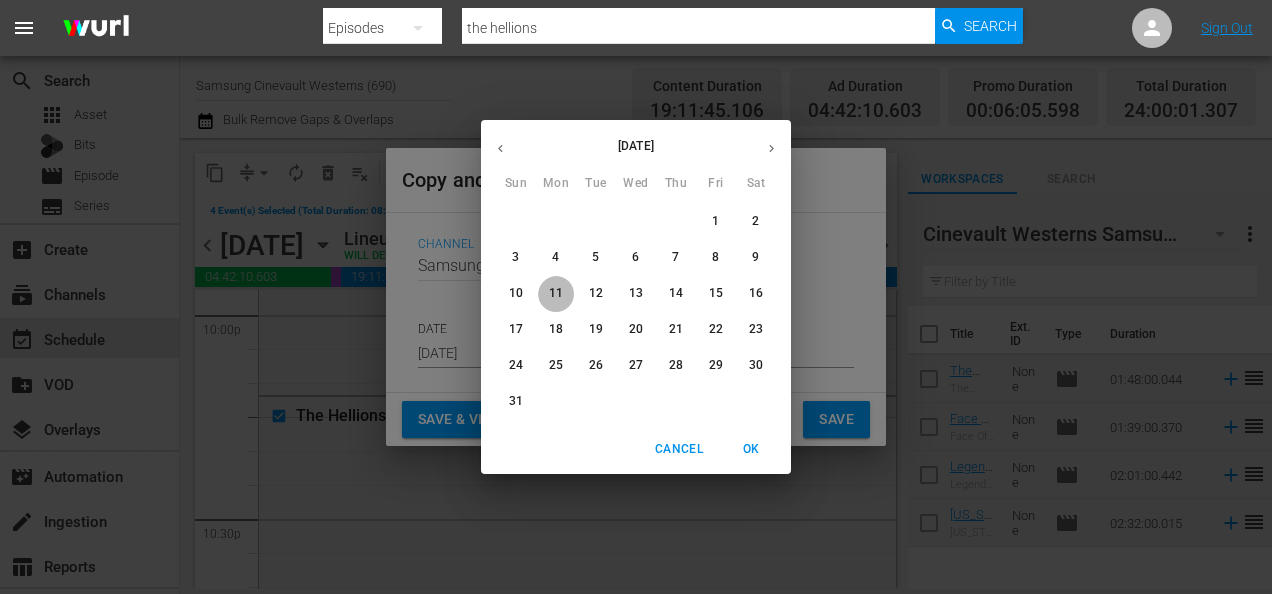 click on "11" at bounding box center (556, 293) 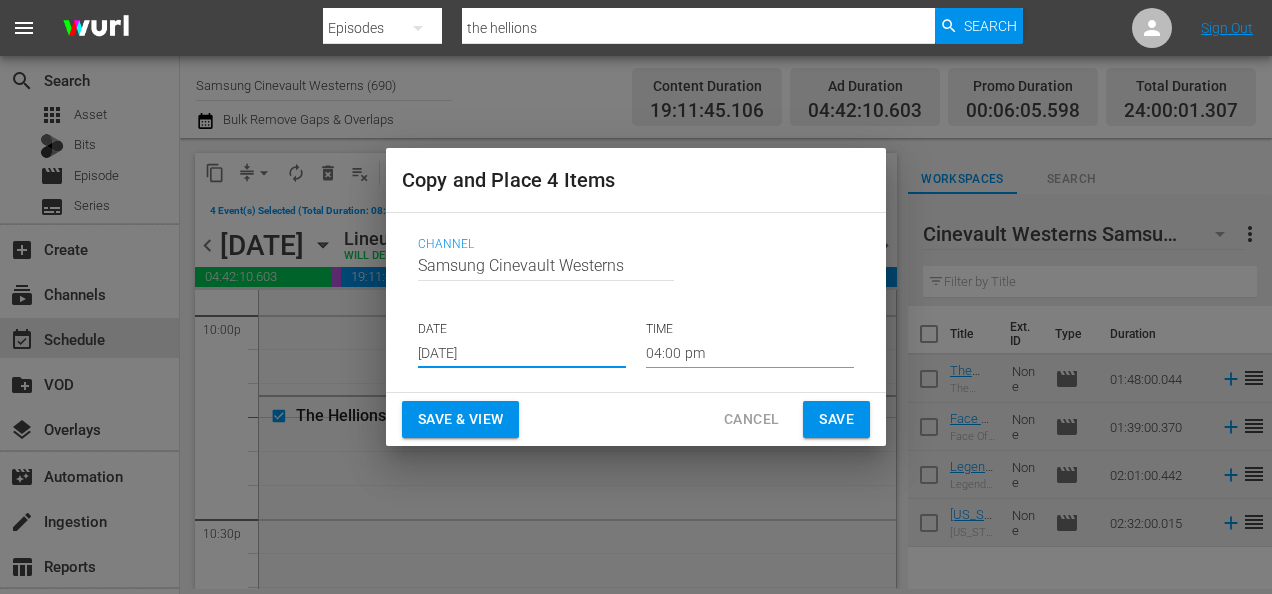 click on "04:00 pm" at bounding box center (750, 353) 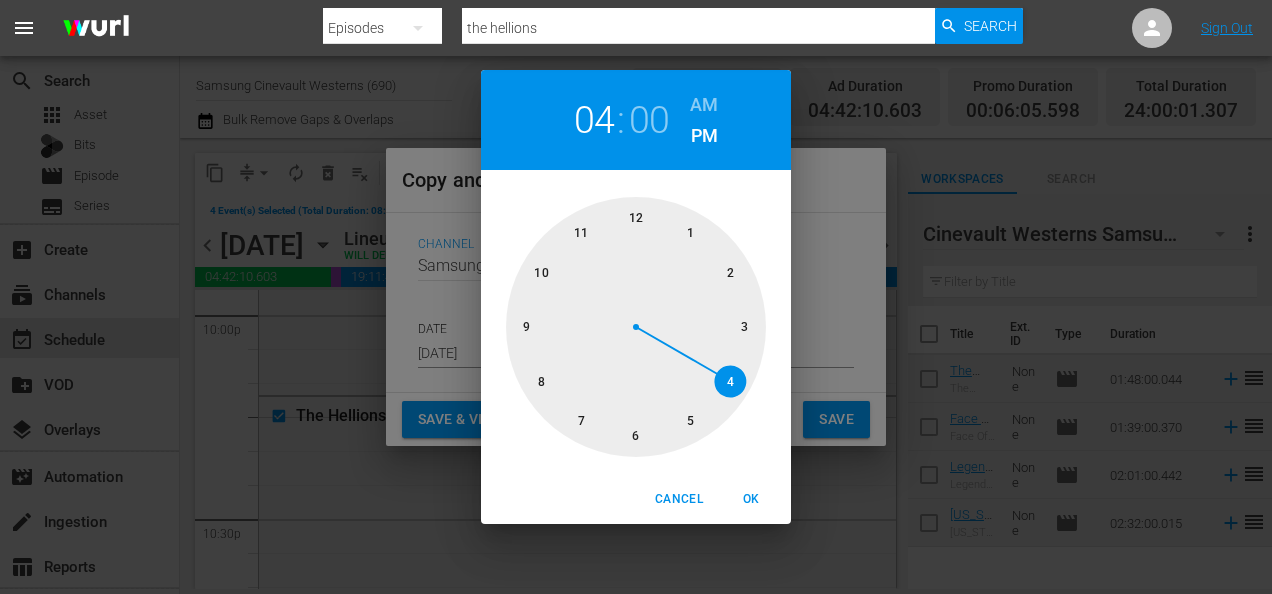 click at bounding box center (636, 327) 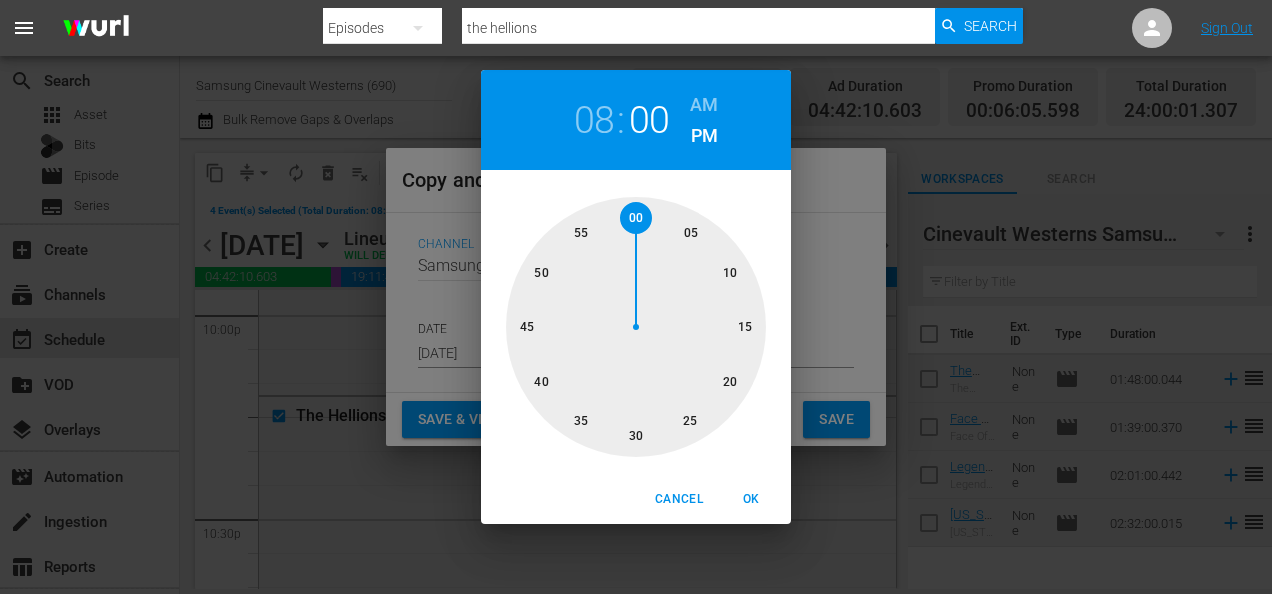 click on "AM" at bounding box center (704, 105) 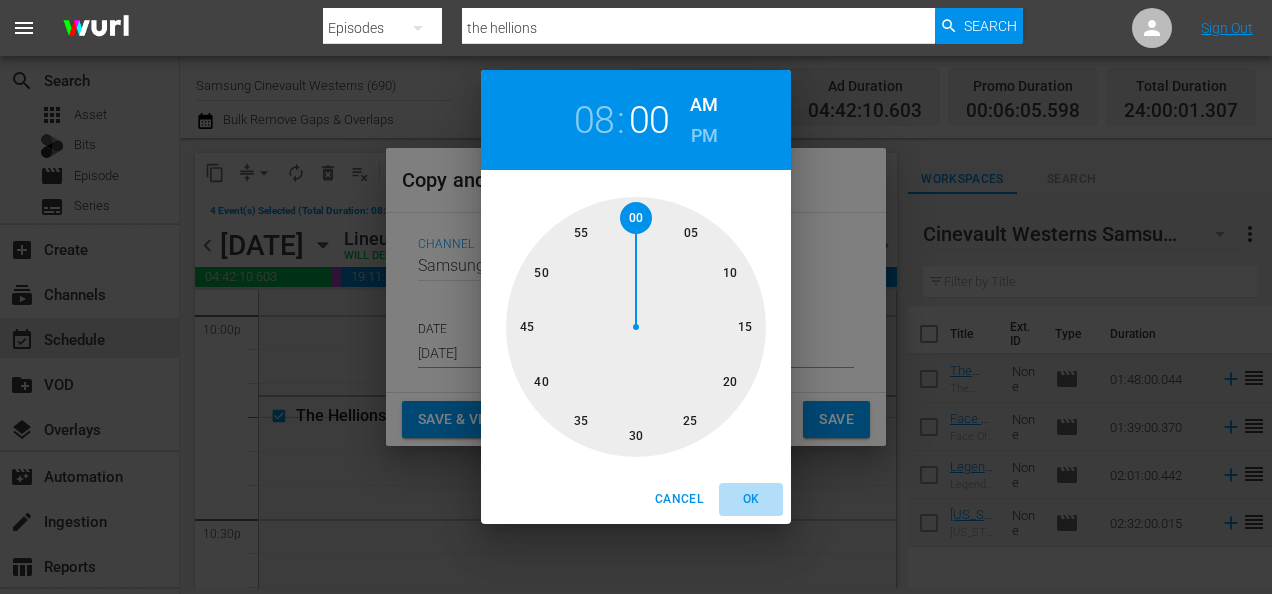 click on "OK" at bounding box center [751, 499] 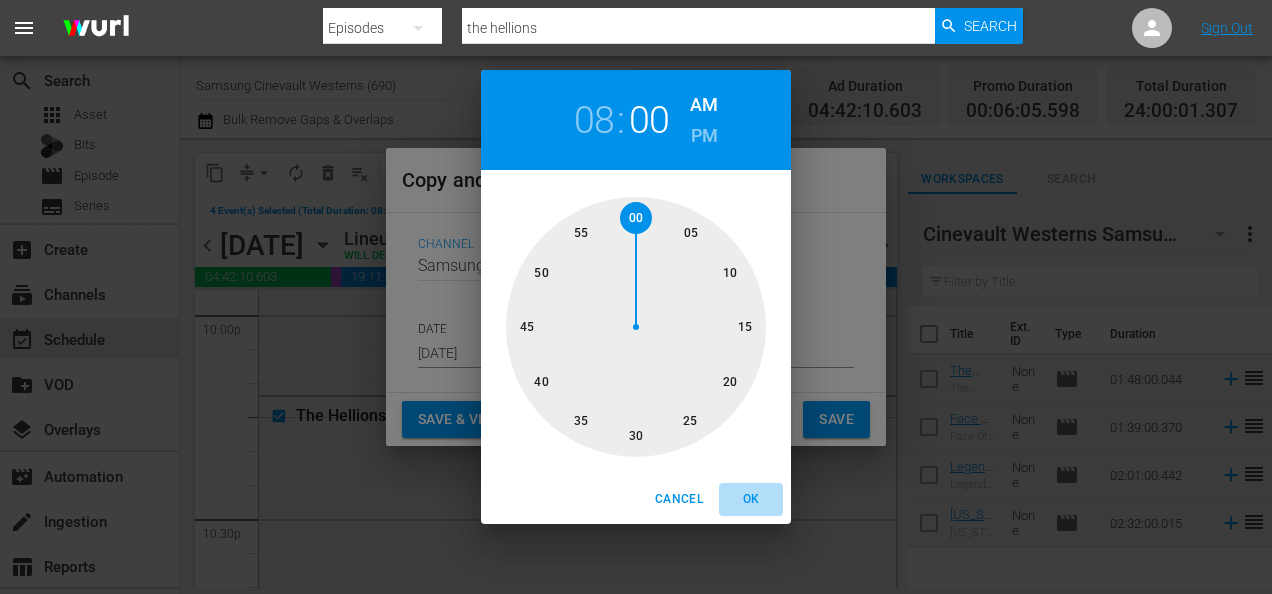 type on "08:00 am" 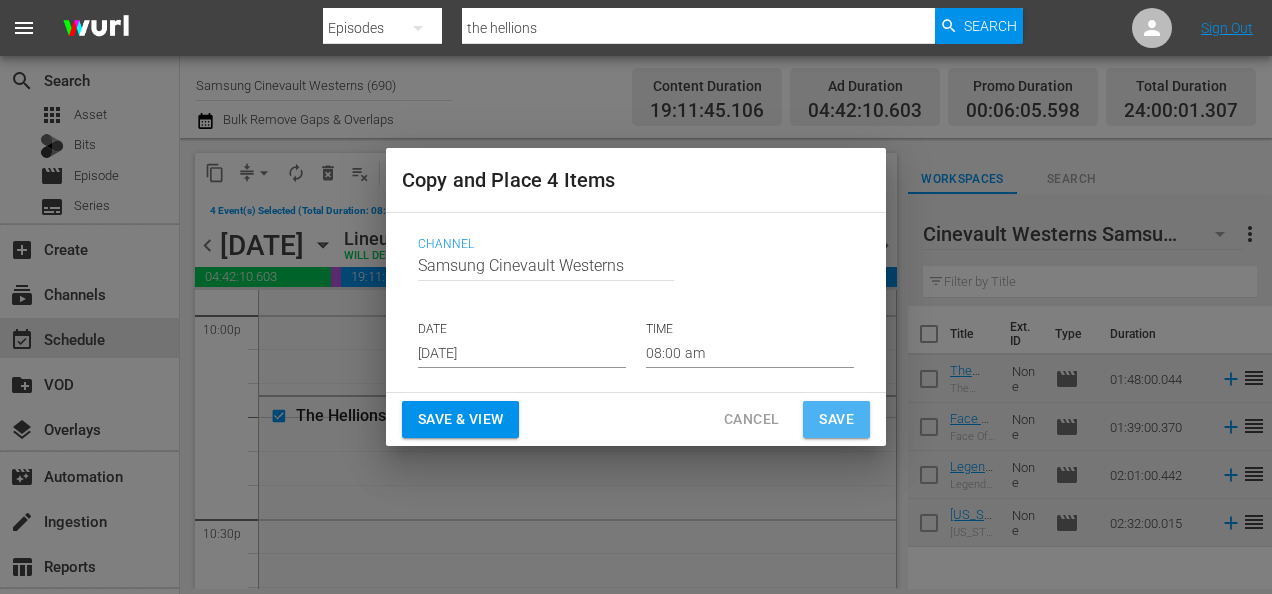 click on "Save" at bounding box center [836, 419] 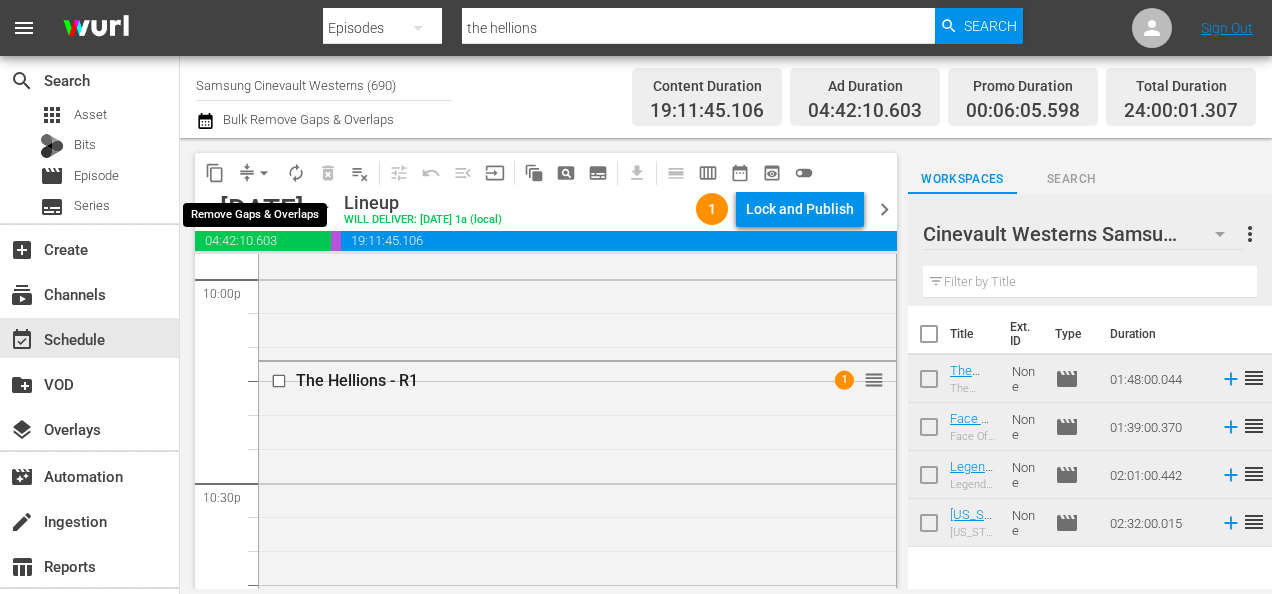 click on "arrow_drop_down" at bounding box center [264, 173] 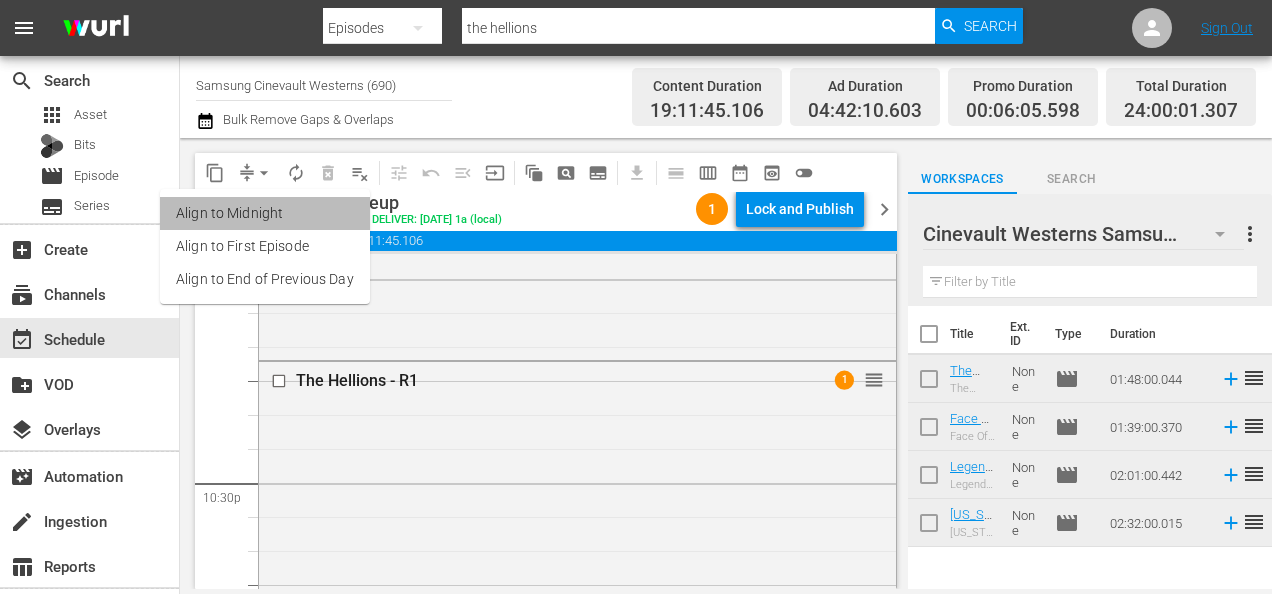 click on "Align to Midnight" at bounding box center [265, 213] 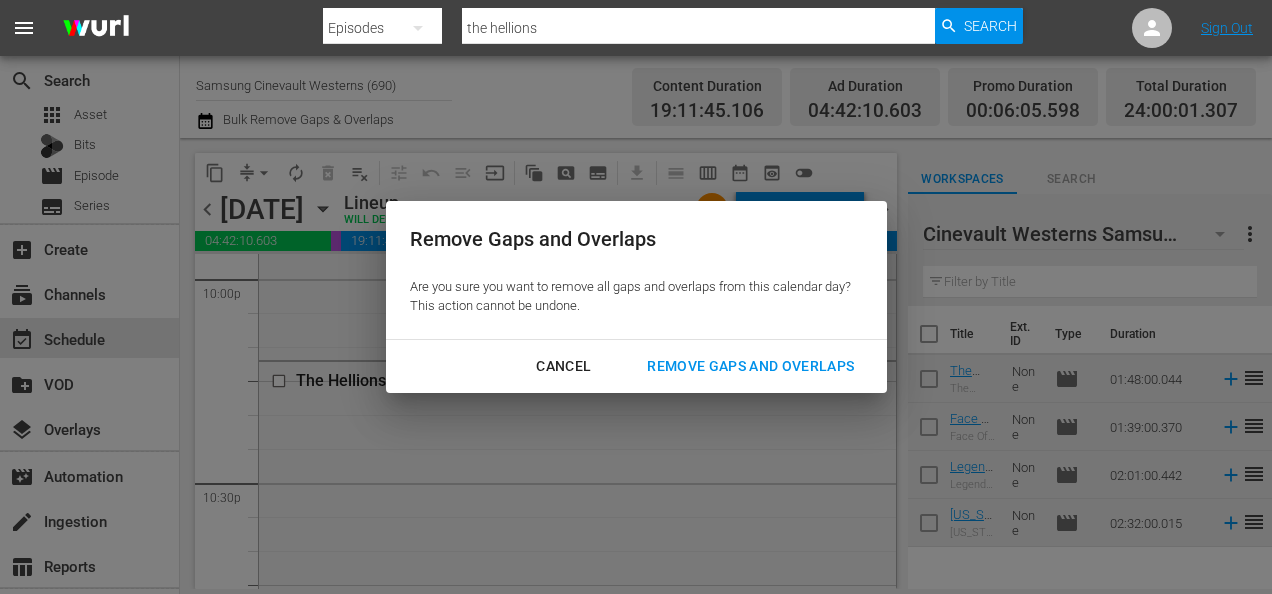 click on "Remove Gaps and Overlaps" at bounding box center [750, 366] 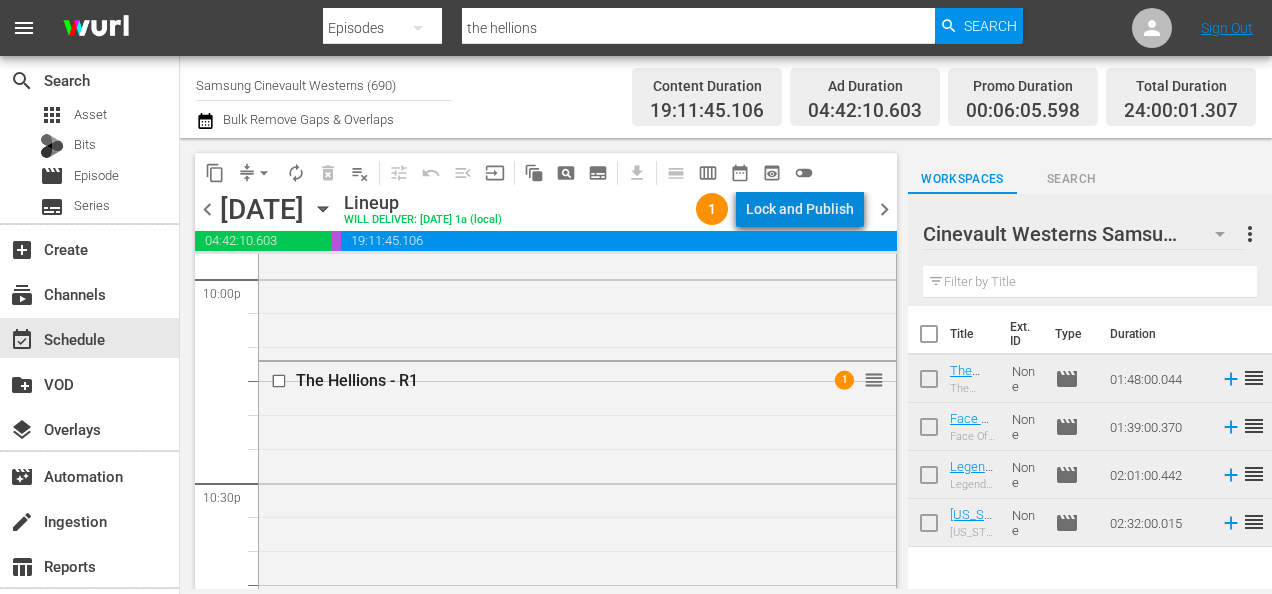 click on "Lock and Publish" at bounding box center [800, 209] 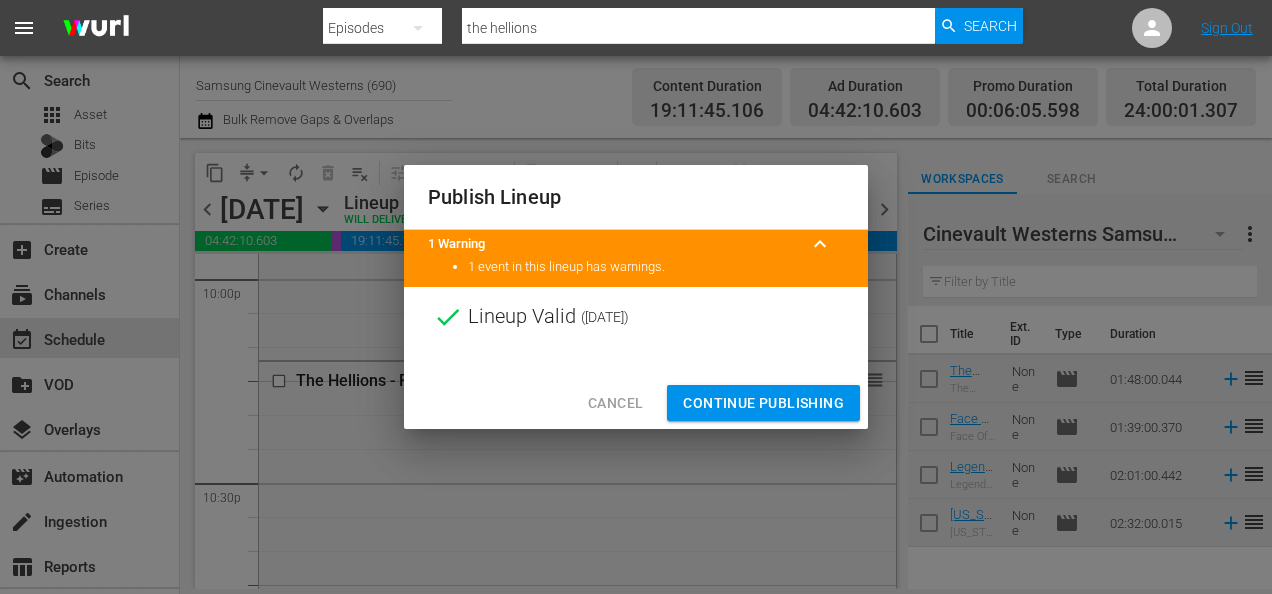 click on "Continue Publishing" at bounding box center (763, 403) 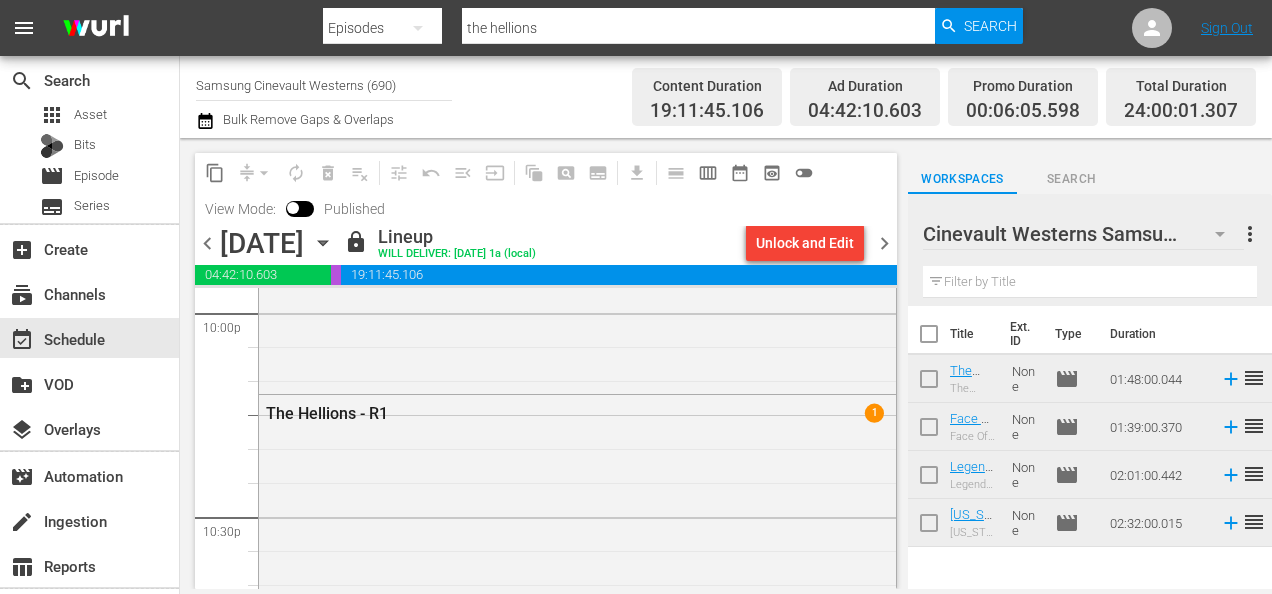 click at bounding box center [929, 338] 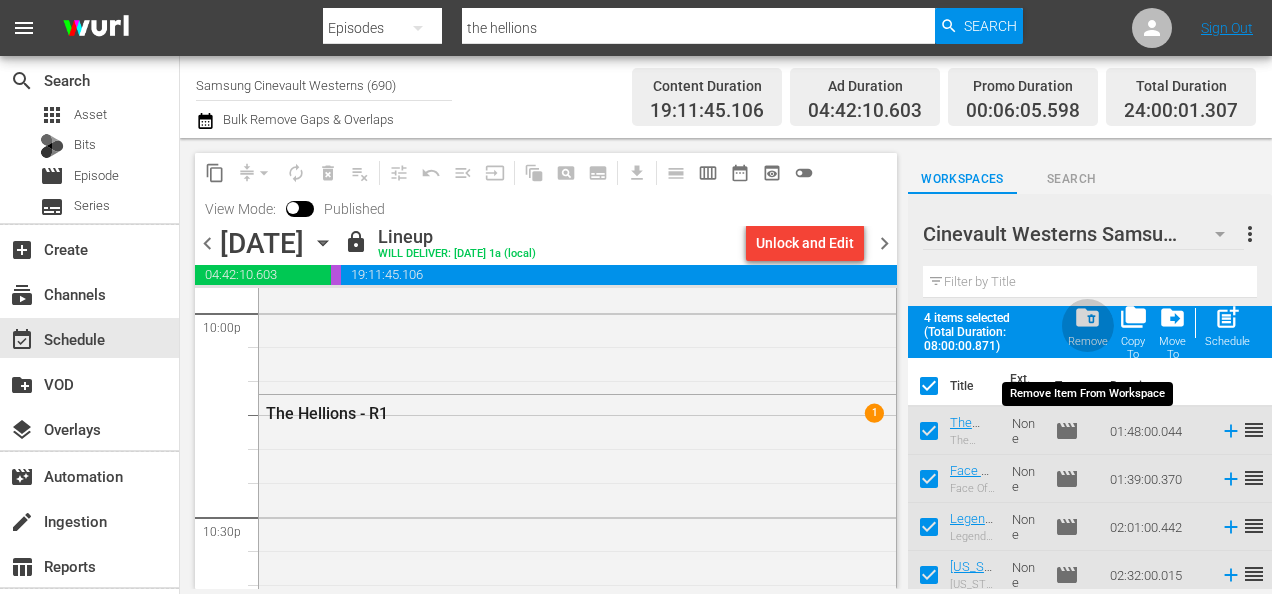 click on "Remove" at bounding box center [1088, 341] 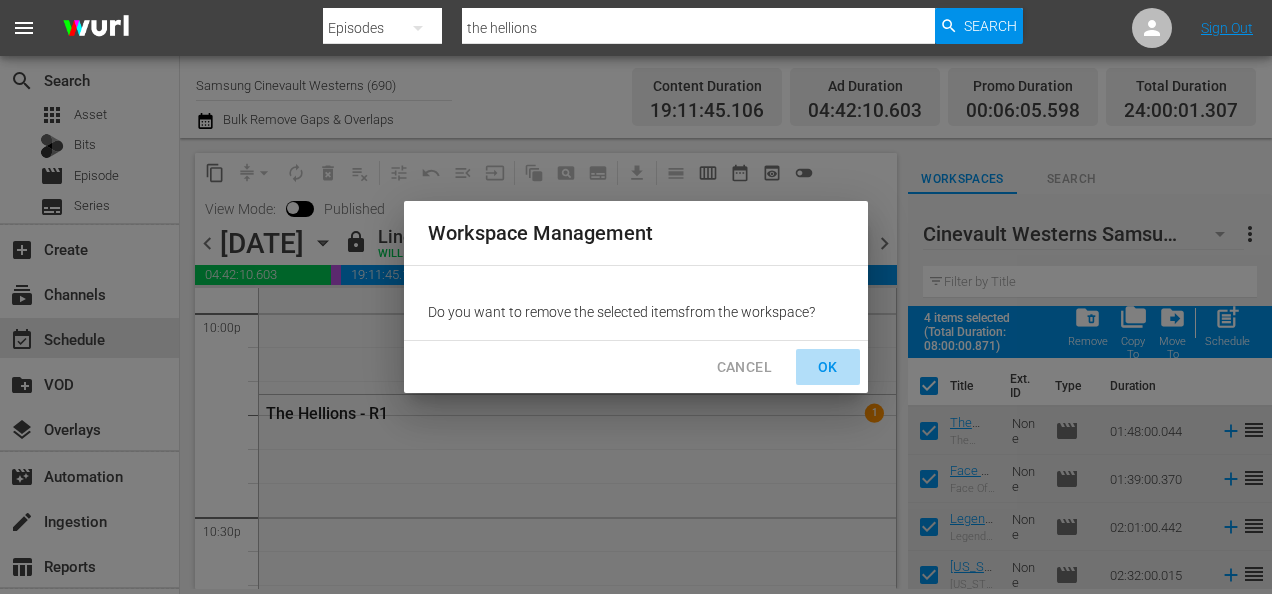 click on "OK" at bounding box center (828, 367) 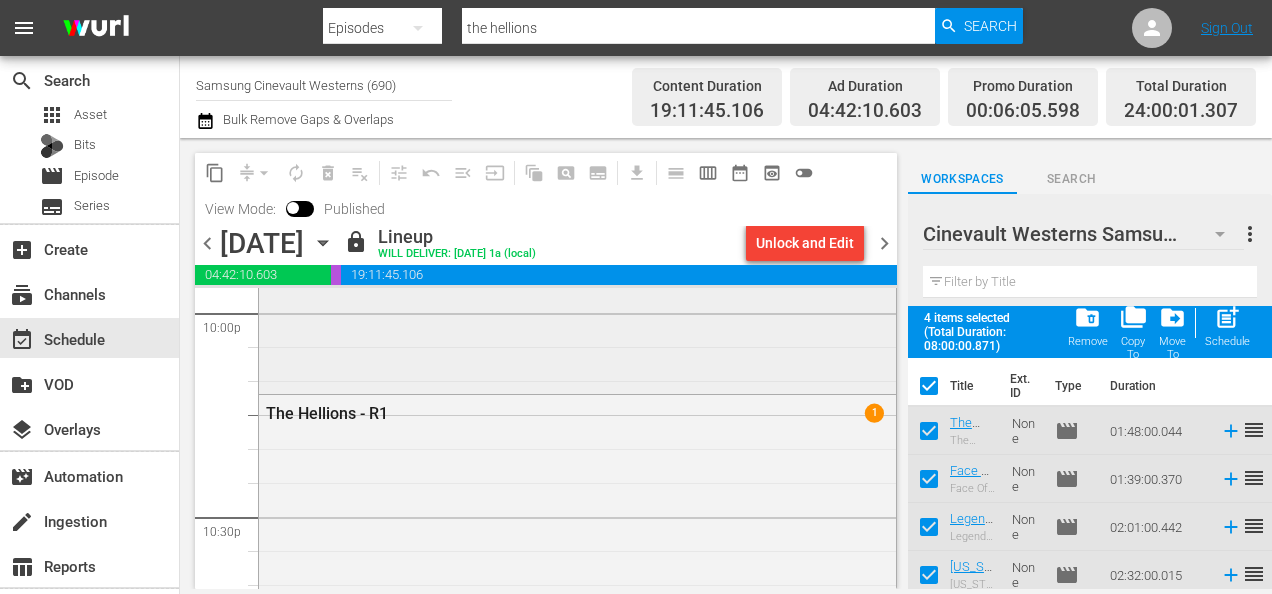 checkbox on "false" 